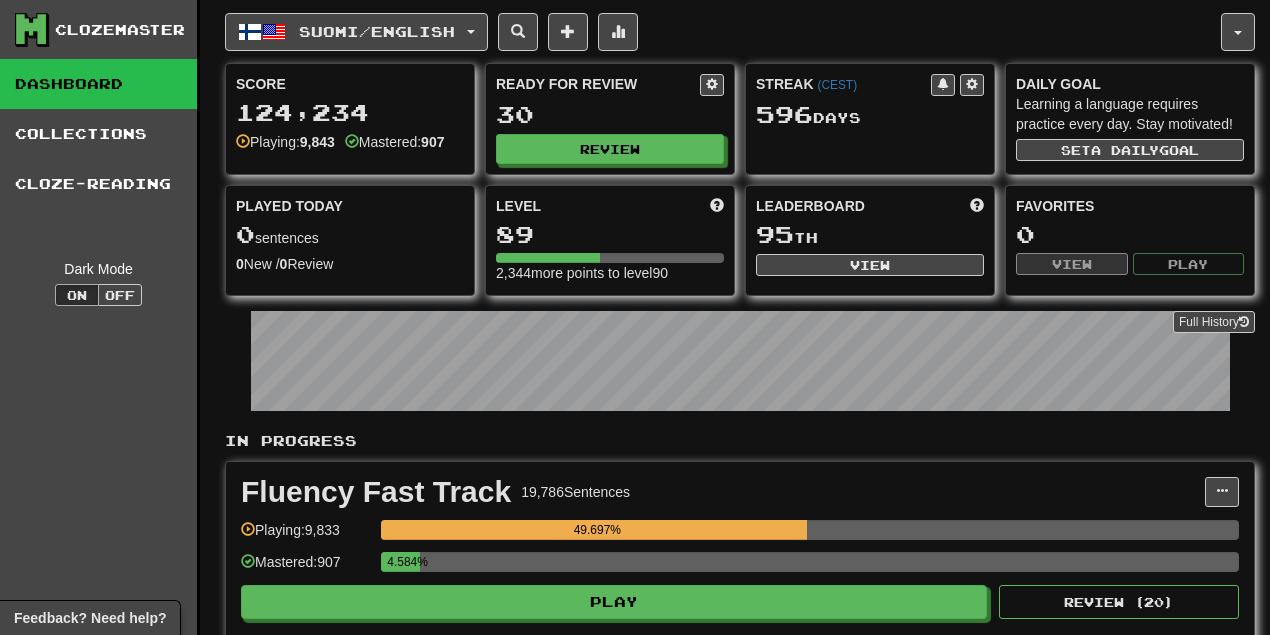 scroll, scrollTop: 0, scrollLeft: 0, axis: both 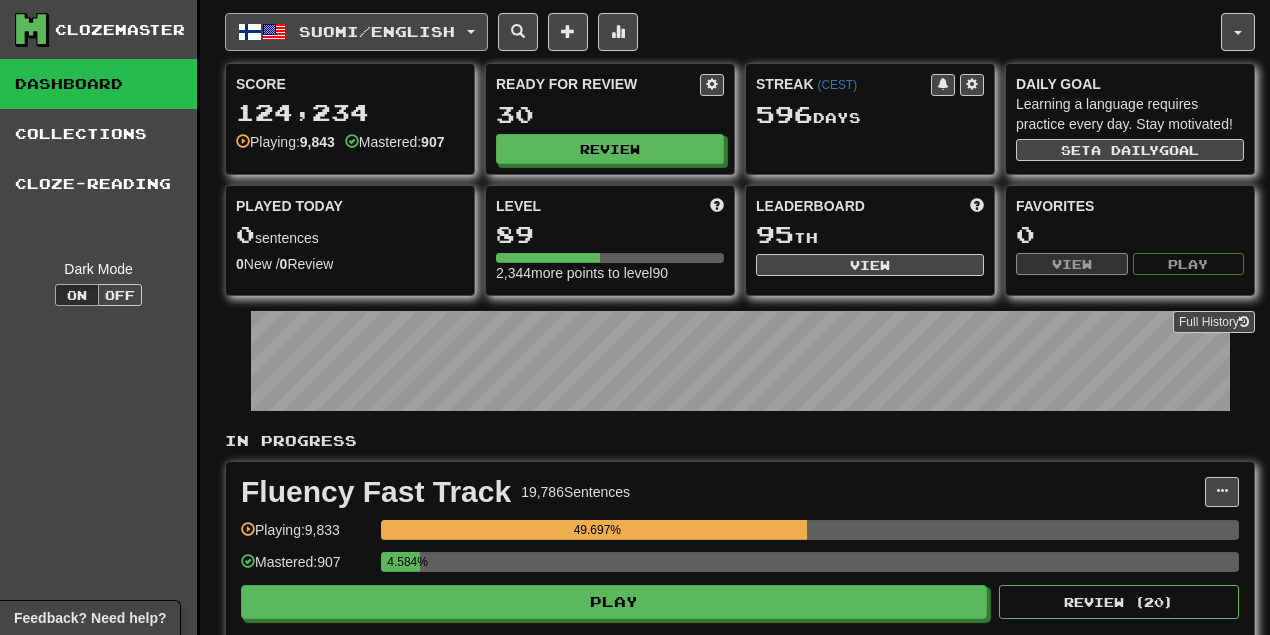 click at bounding box center [471, 32] 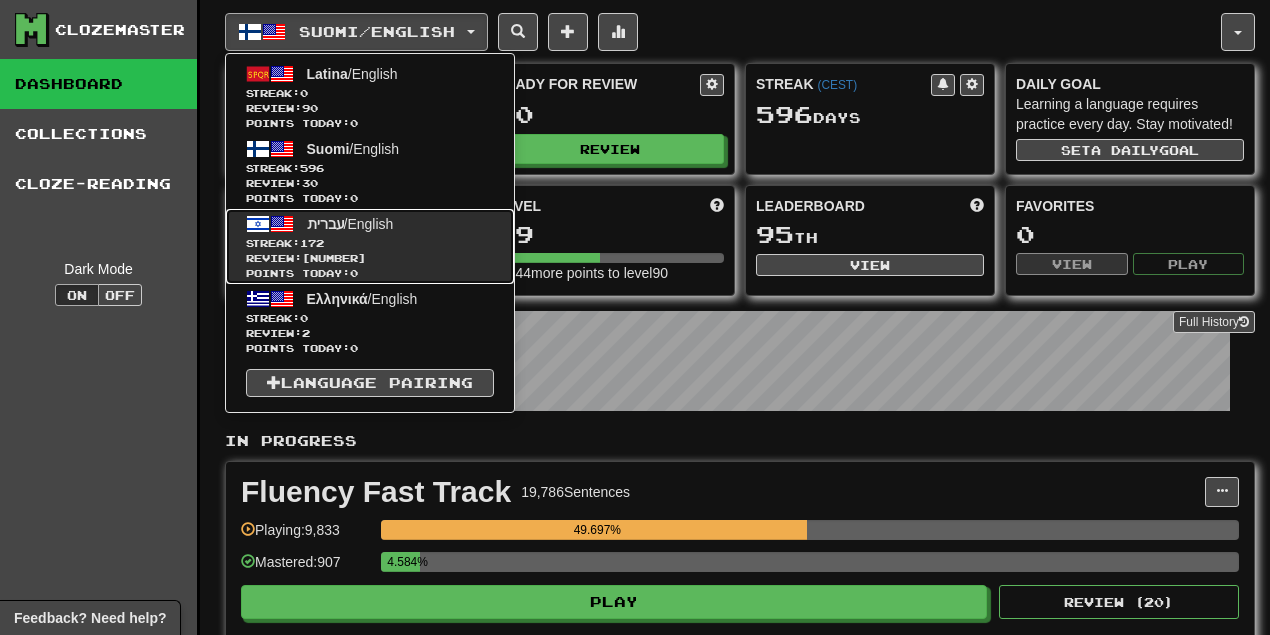 click on "Streak:  172" at bounding box center [370, 243] 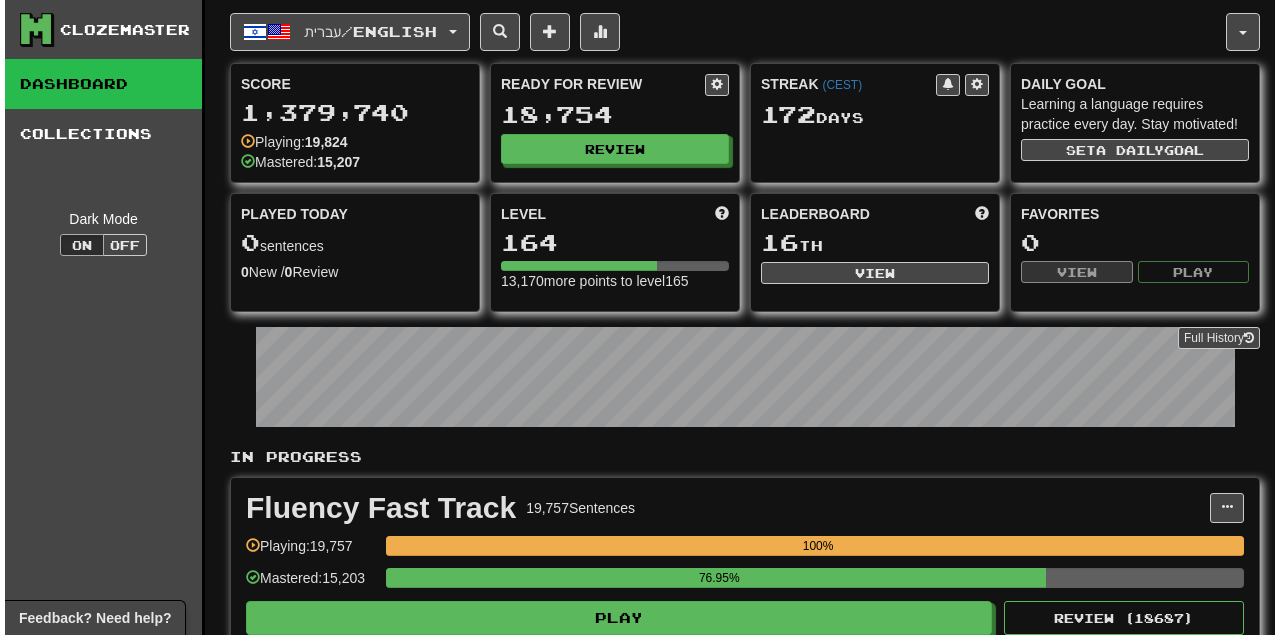 scroll, scrollTop: 0, scrollLeft: 0, axis: both 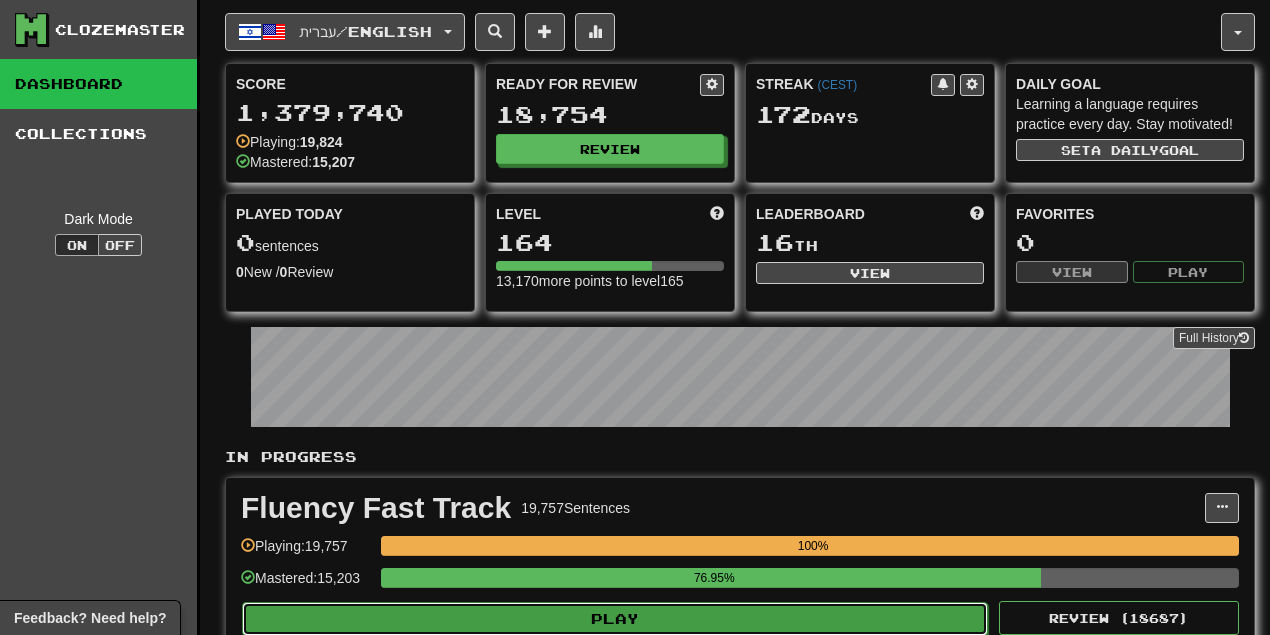 click on "Play" at bounding box center [615, 619] 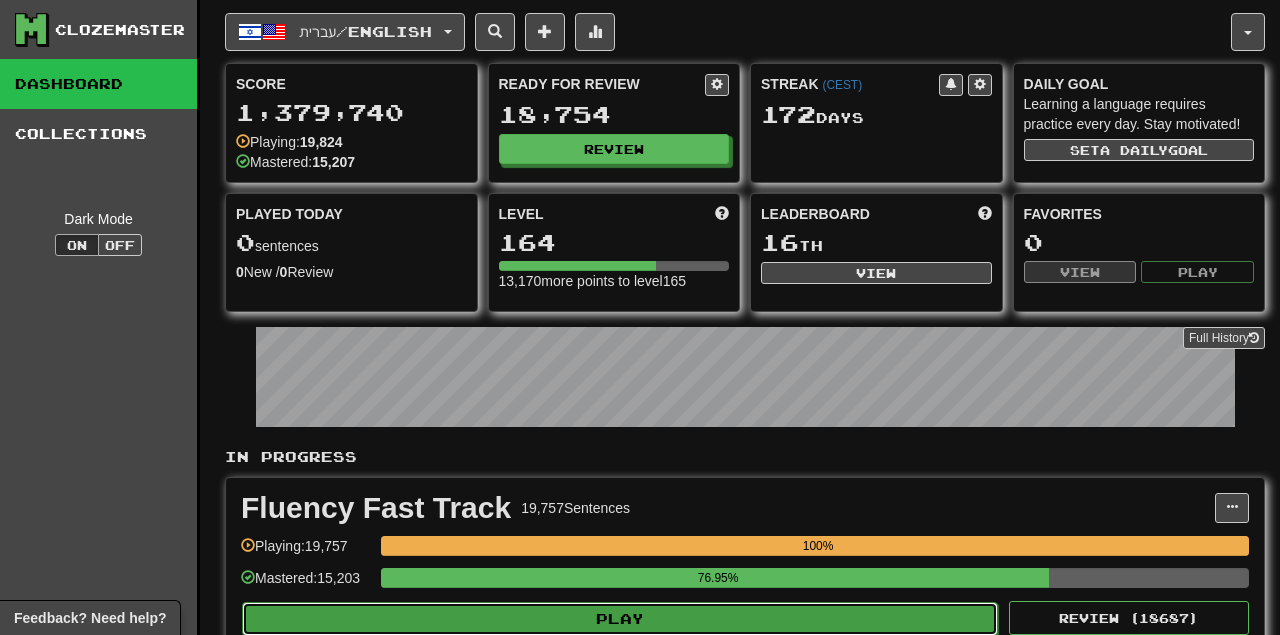 select on "**" 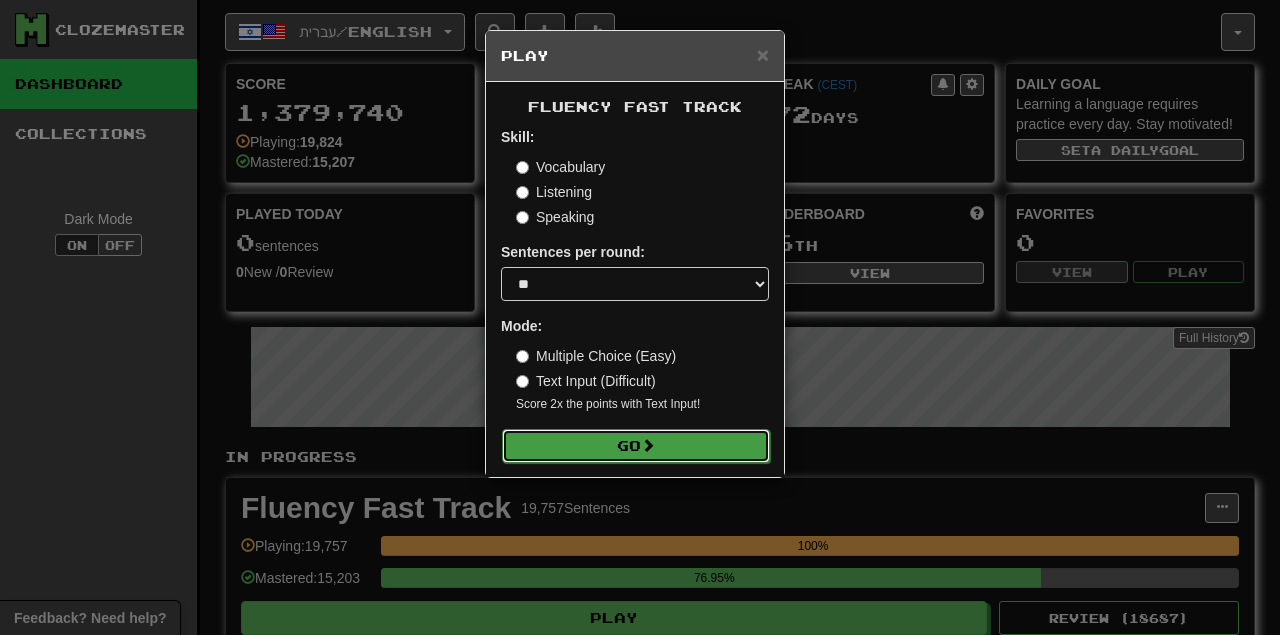 click at bounding box center (648, 445) 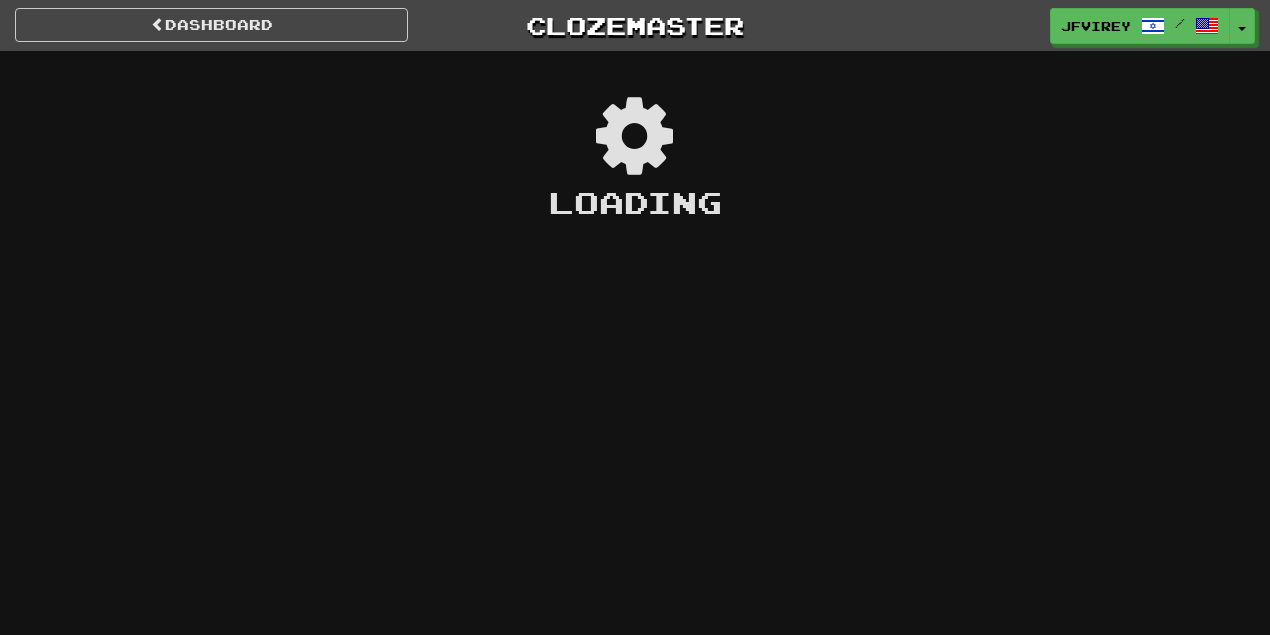 scroll, scrollTop: 0, scrollLeft: 0, axis: both 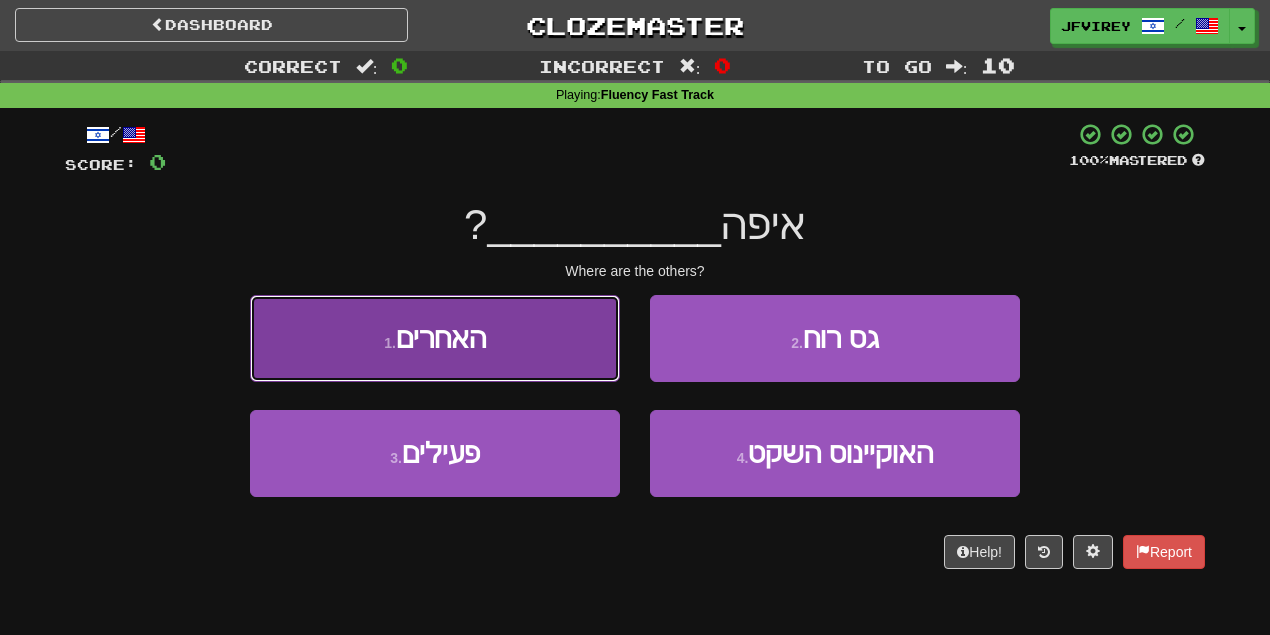 click on "1 .  האחרים" at bounding box center [435, 338] 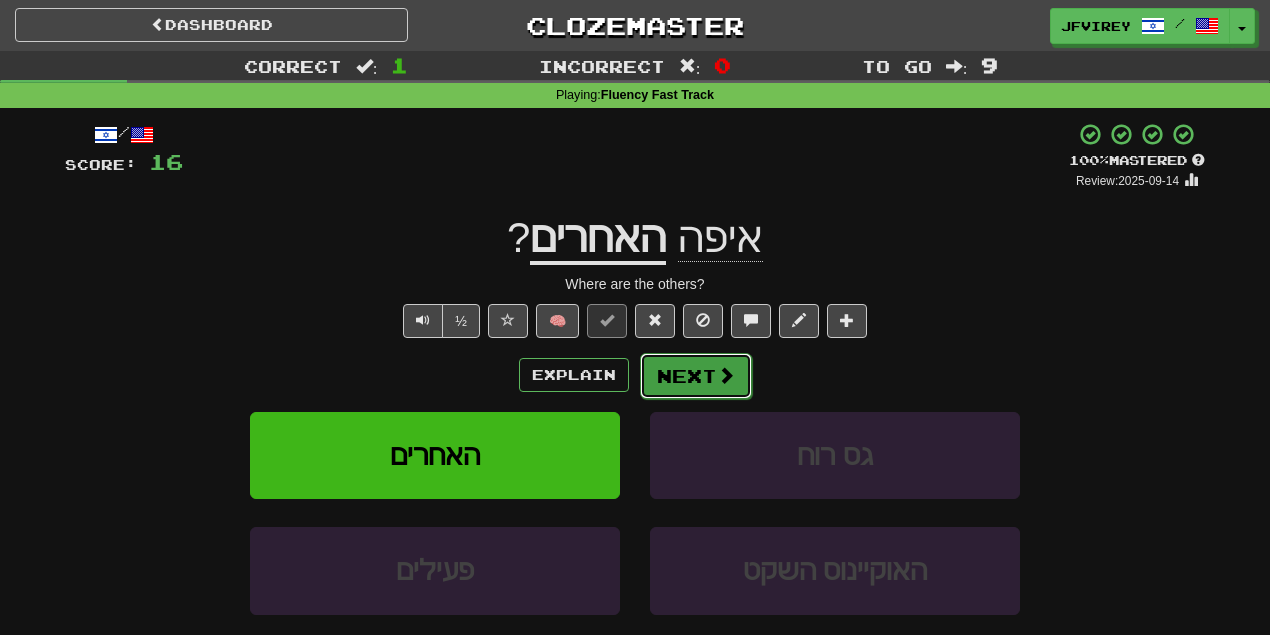 click on "Next" at bounding box center (696, 376) 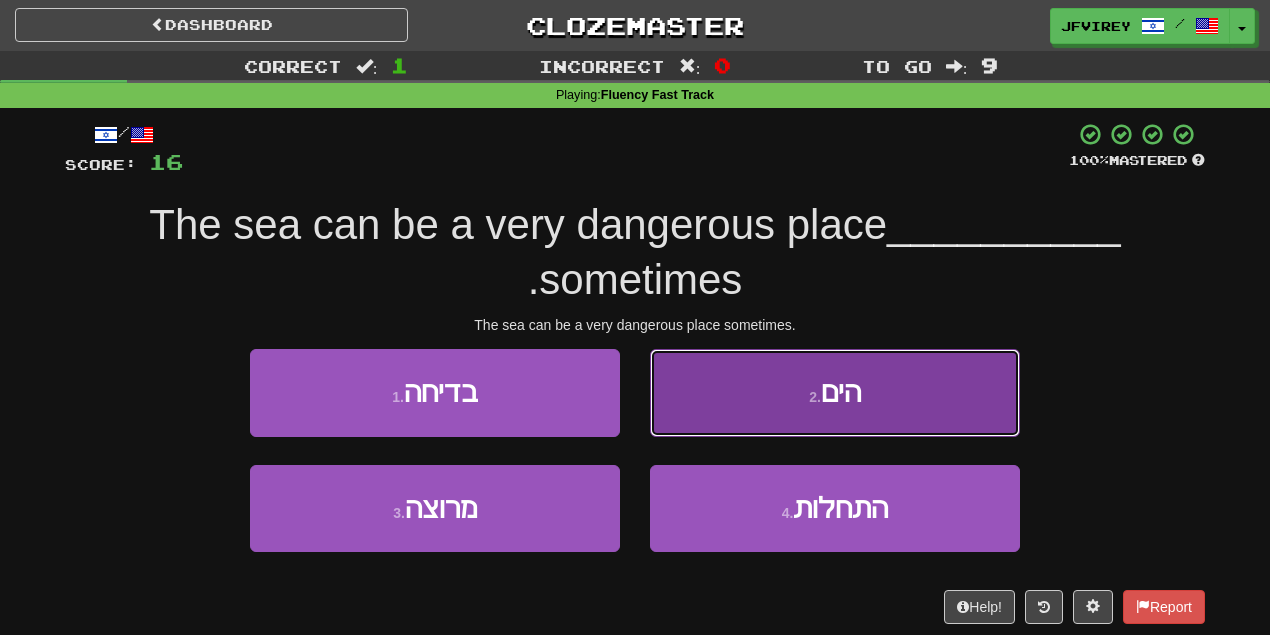 click on "2 .  הים" at bounding box center [835, 392] 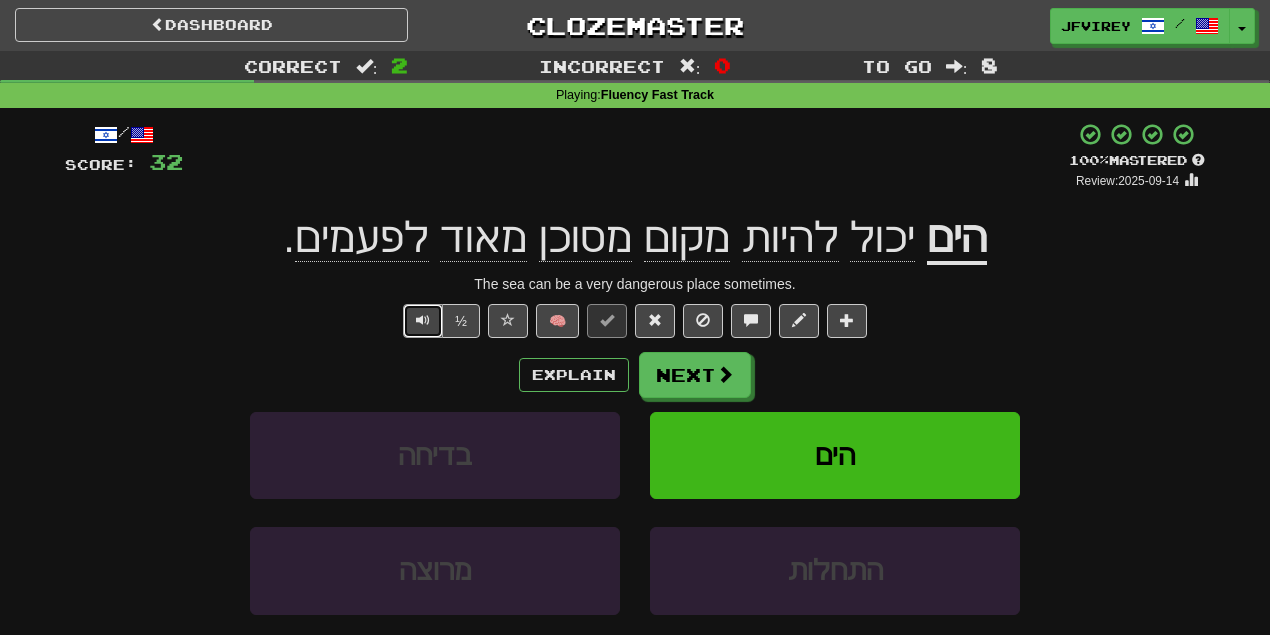 click at bounding box center (423, 320) 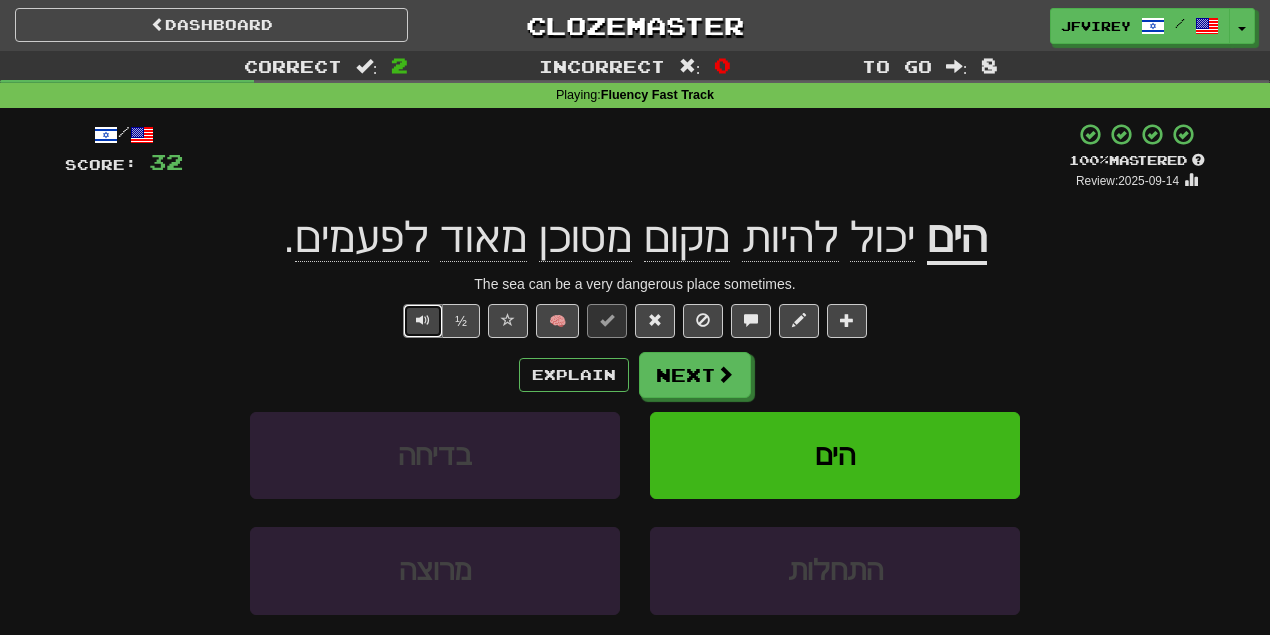 click on "/  Score:   32 + 16 100 %  Mastered Review:  2025-09-14 הים   יכול   להיות   מקום   מסוכן   מאוד   לפעמים . The sea can be a very dangerous place sometimes. ½ 🧠 Explain Next בדיחה הים מרוצה התחלות Learn more: בדיחה הים מרוצה התחלות  Help!  Report Sentence Source" at bounding box center (635, 435) 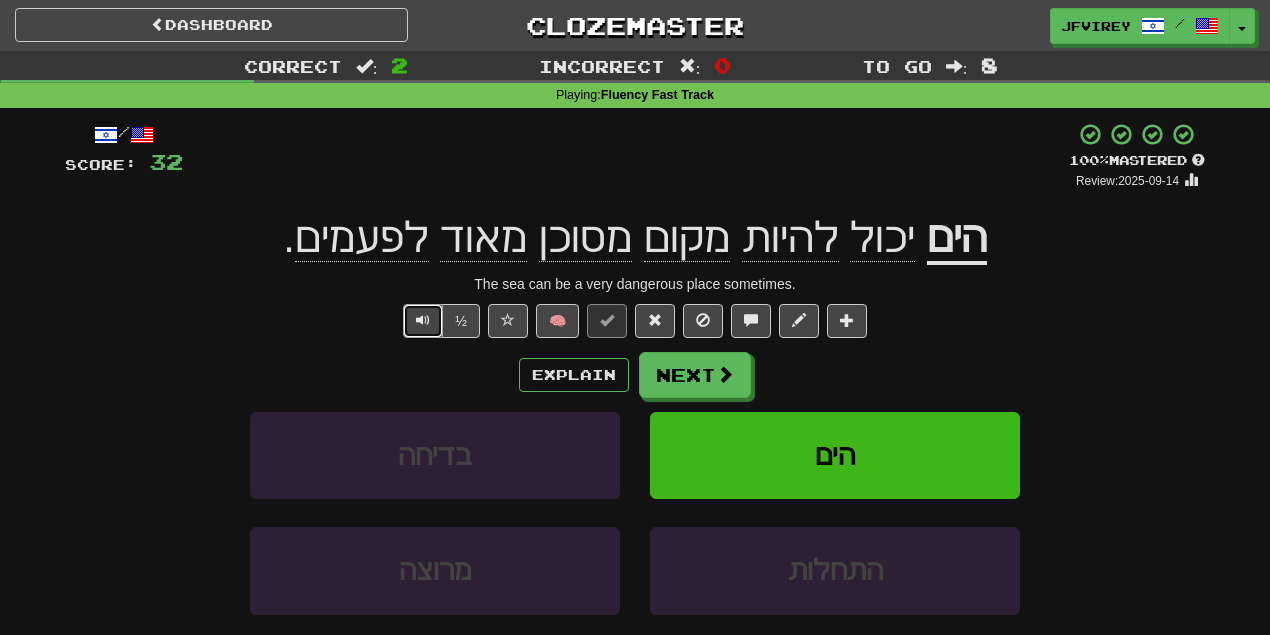 click at bounding box center [423, 320] 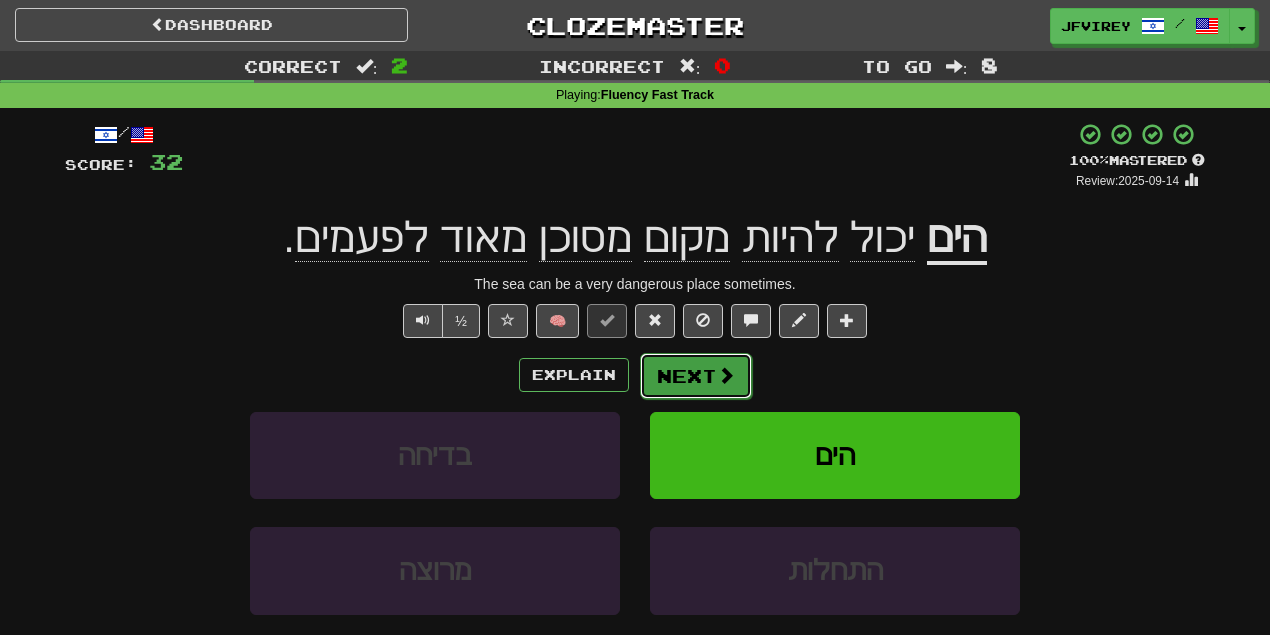 click on "Next" at bounding box center (696, 376) 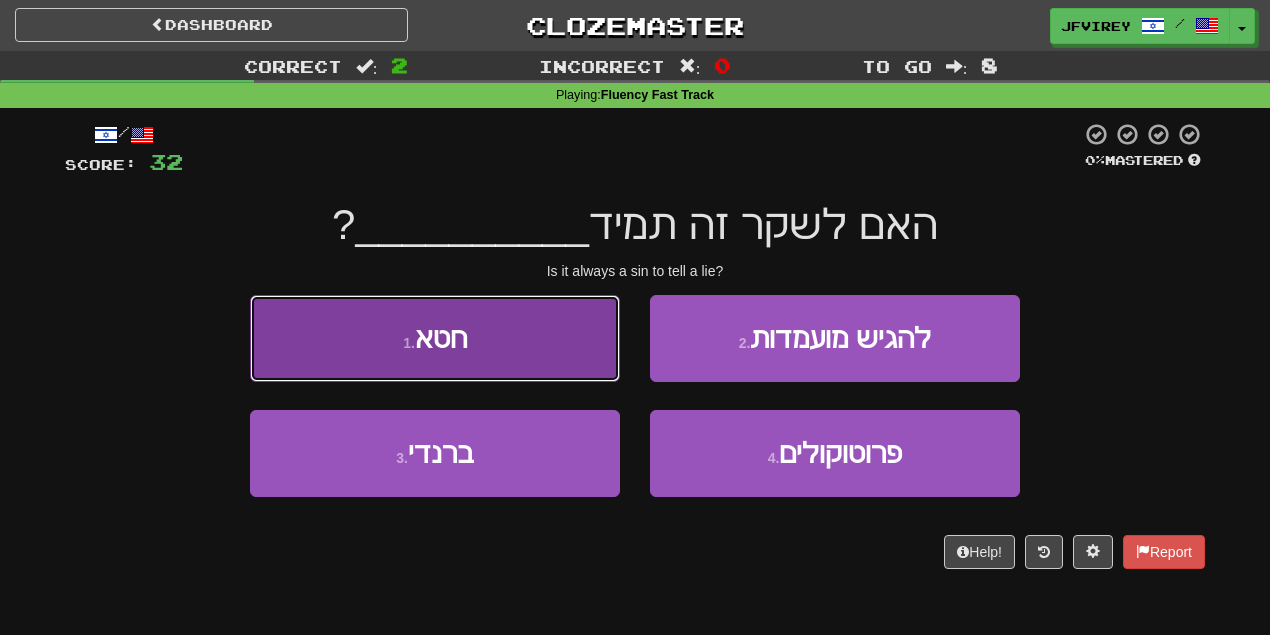click on "1 .  חטא" at bounding box center (435, 338) 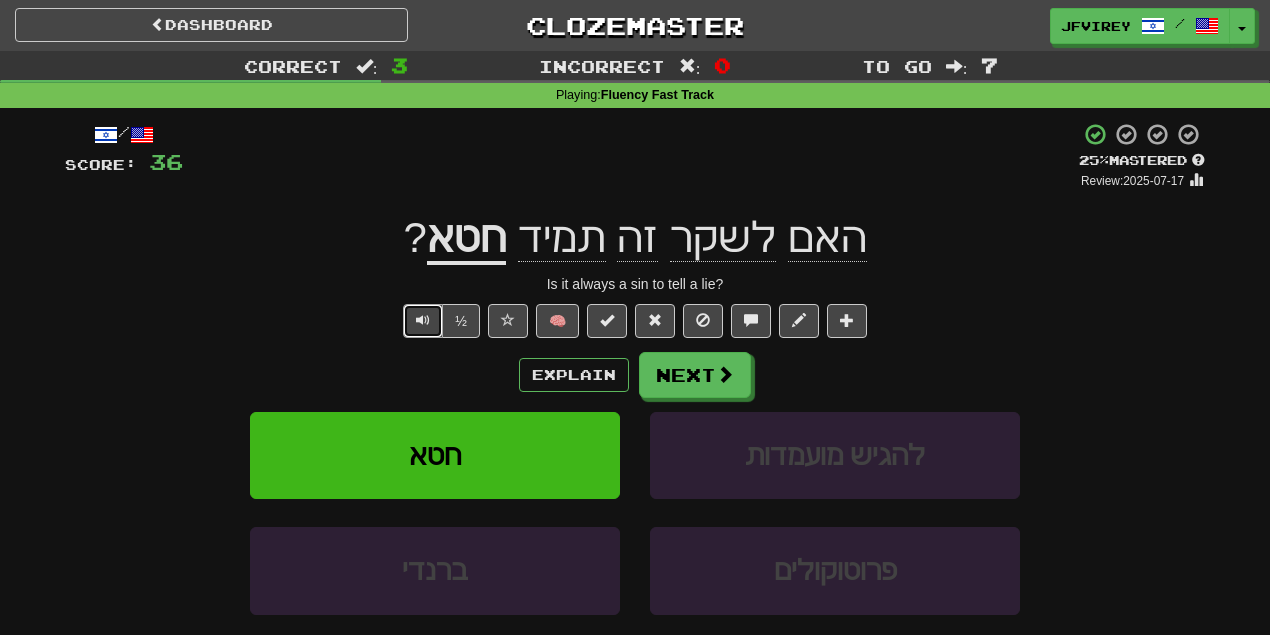 click at bounding box center (423, 320) 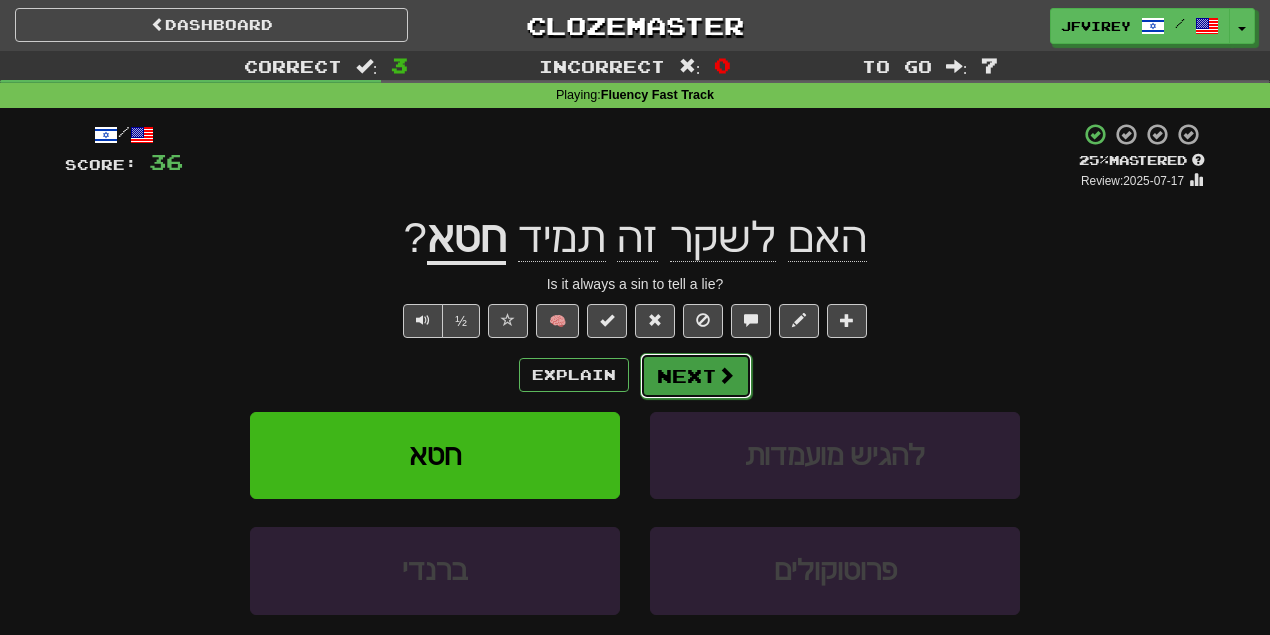 click at bounding box center (726, 375) 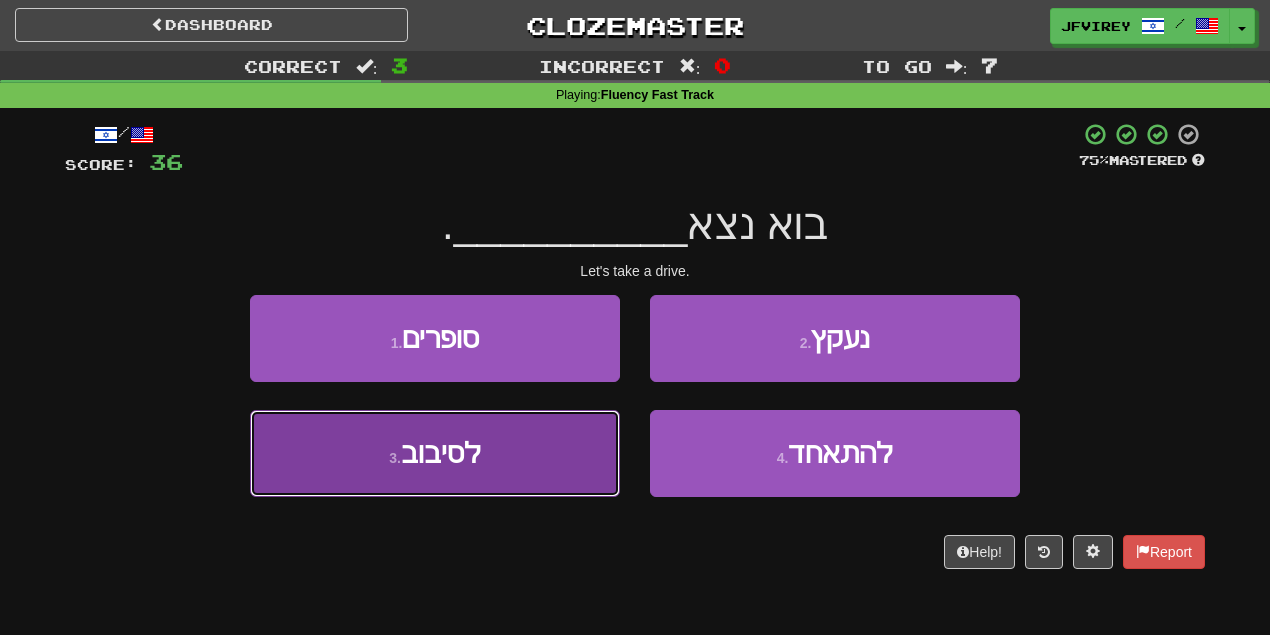 click on "3 .  לסיבוב" at bounding box center [435, 453] 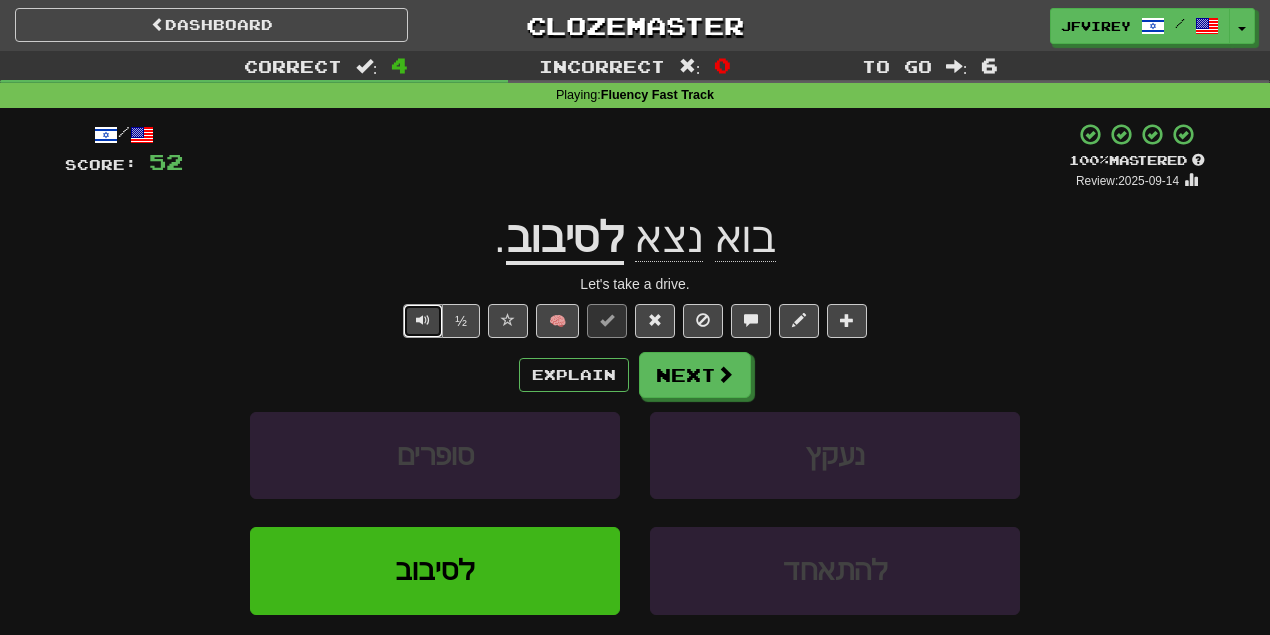 click at bounding box center [423, 320] 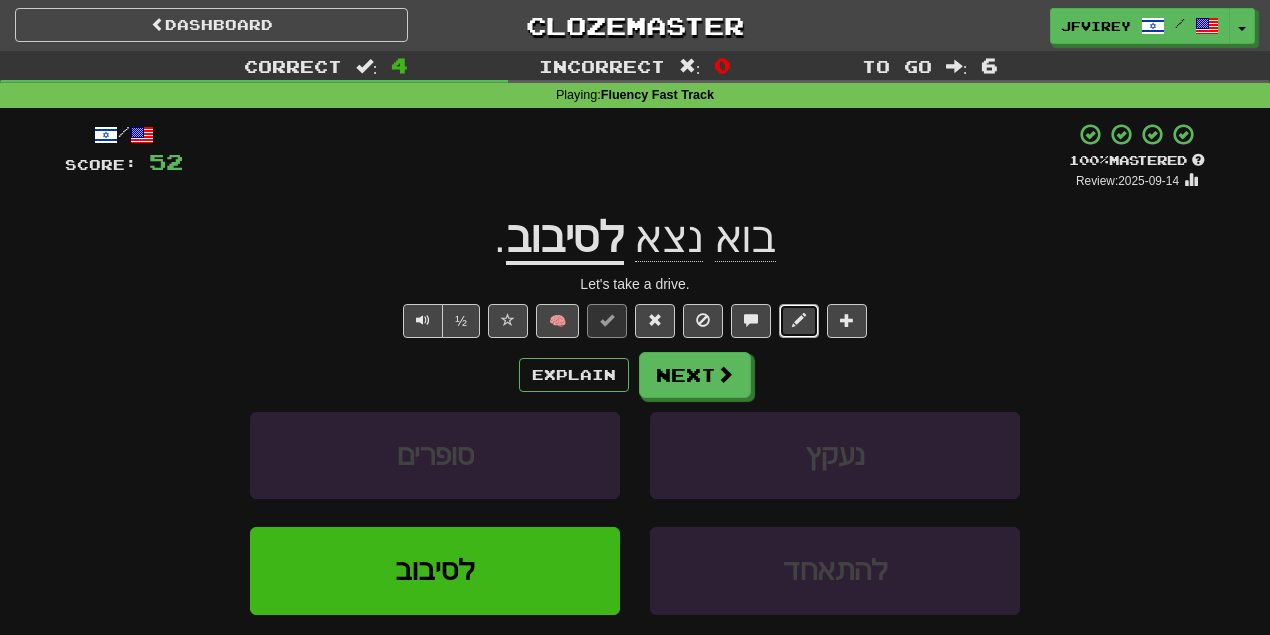 click at bounding box center [799, 320] 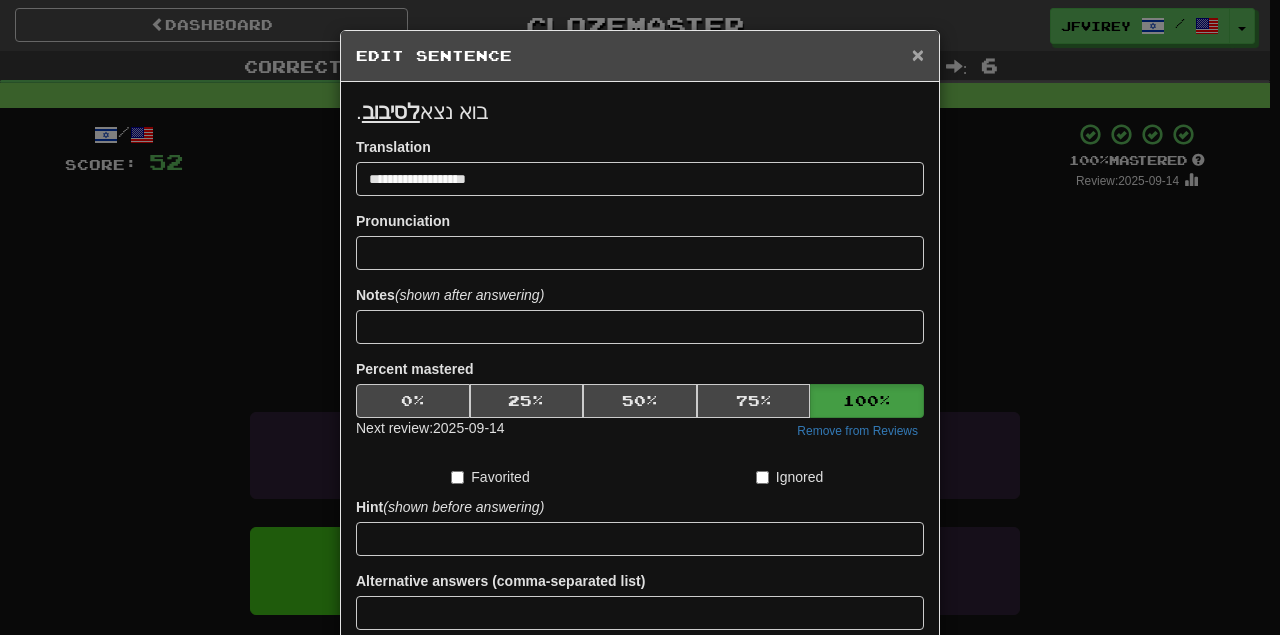 click on "×" at bounding box center (918, 54) 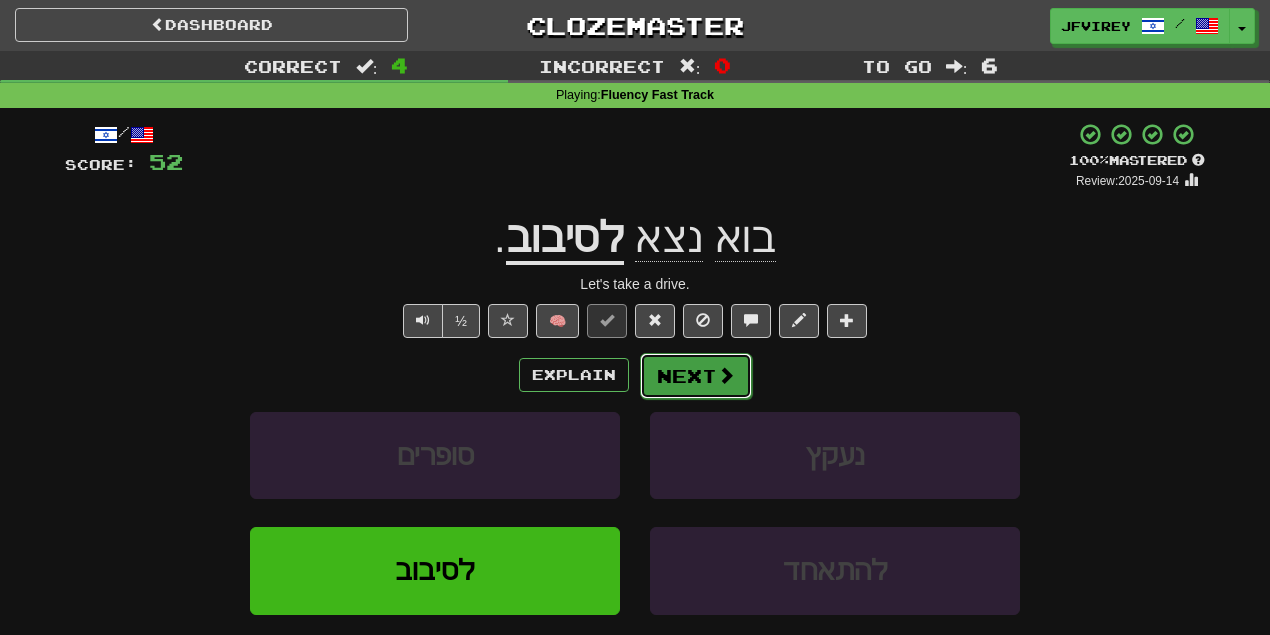 click on "Next" at bounding box center (696, 376) 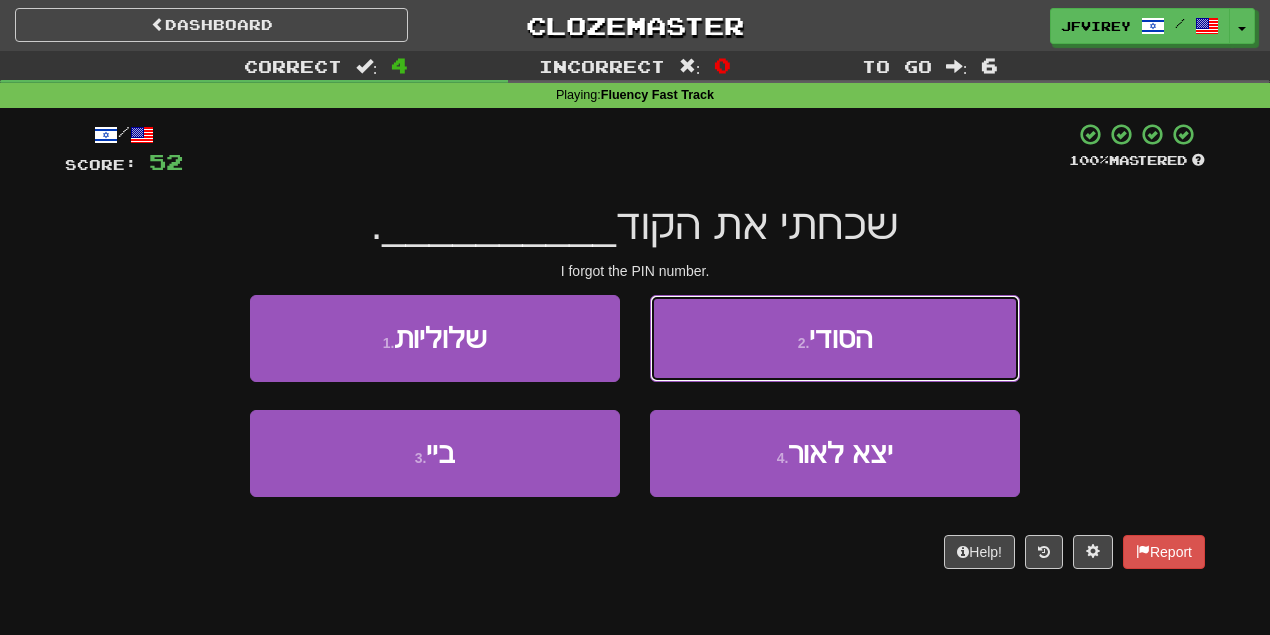 click on "הסודי" at bounding box center [840, 338] 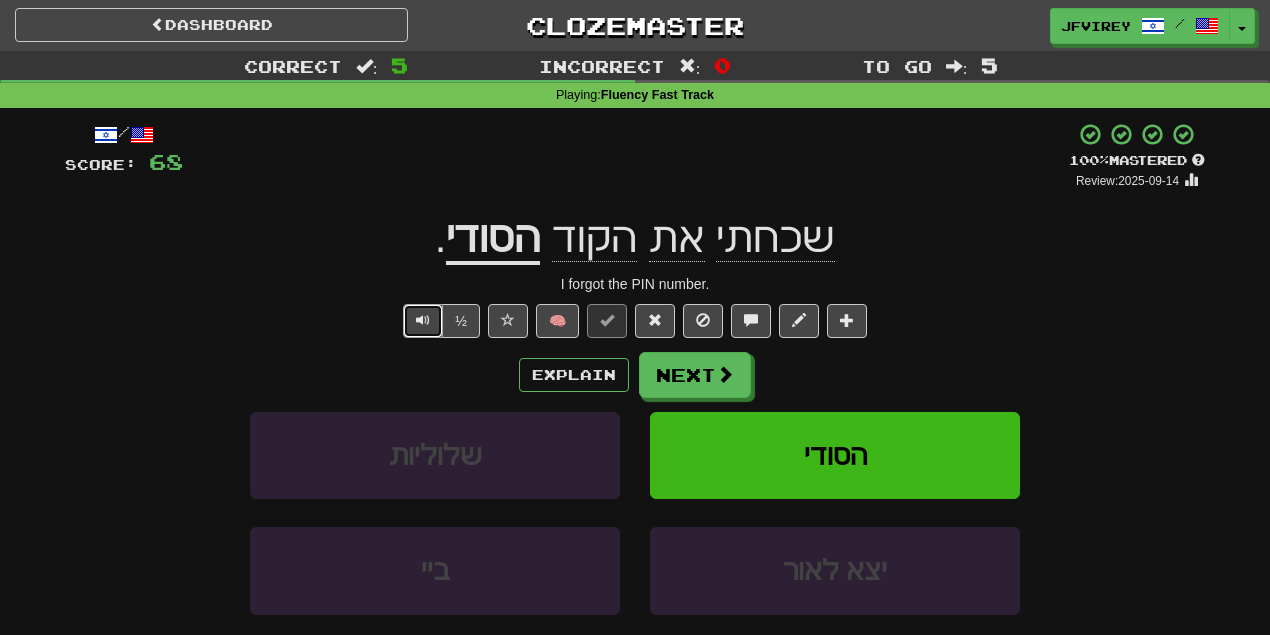 click at bounding box center [423, 320] 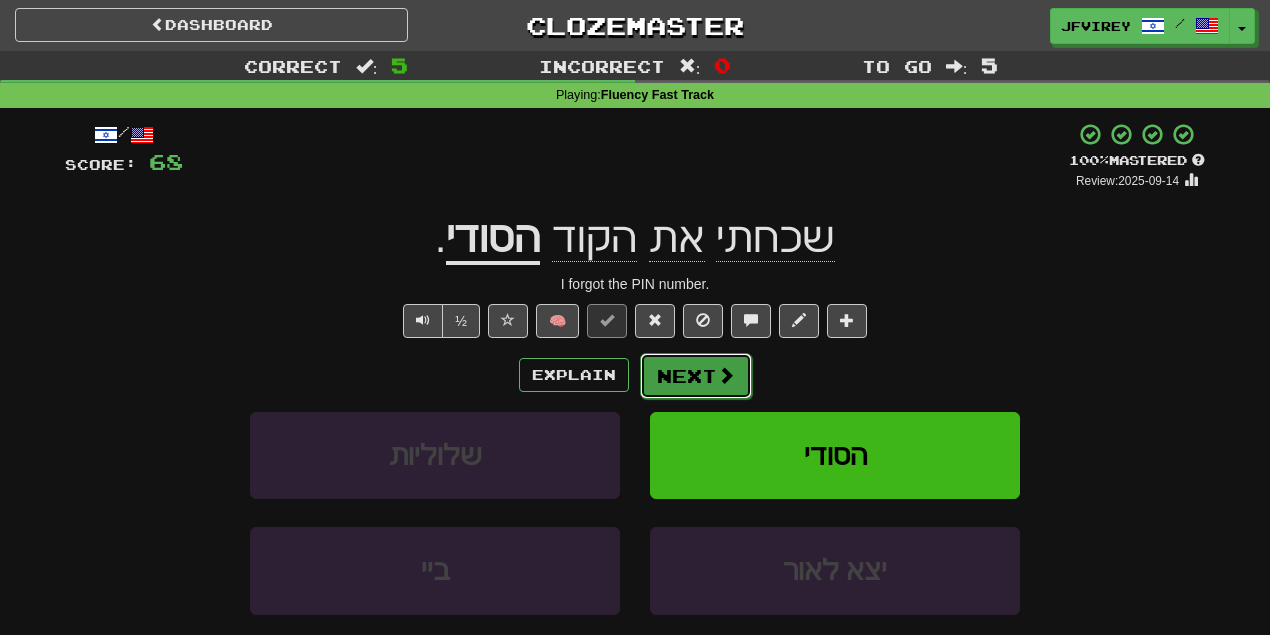 click on "Next" at bounding box center [696, 376] 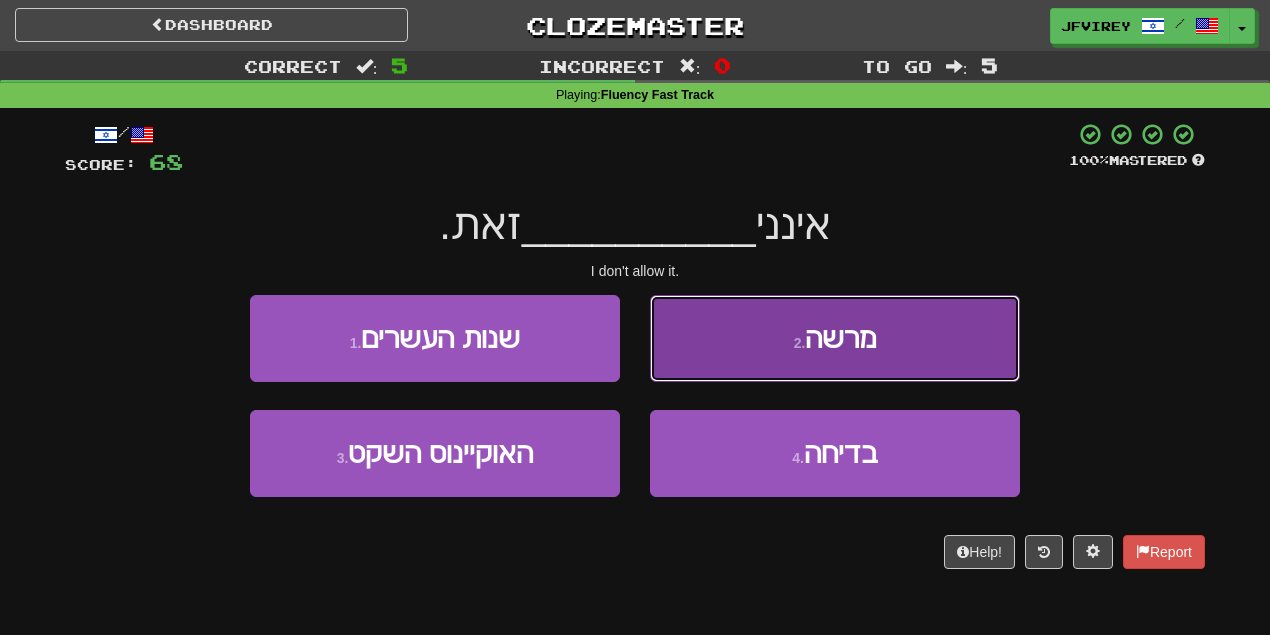 click on "מרשה" at bounding box center [840, 338] 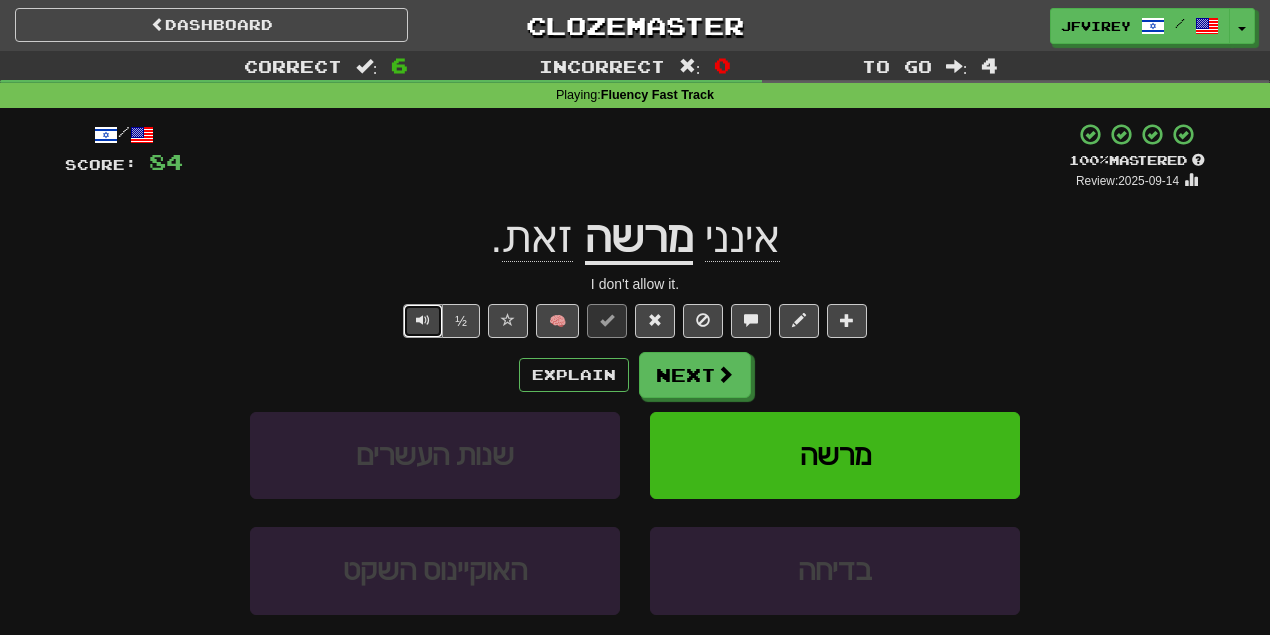 click at bounding box center [423, 321] 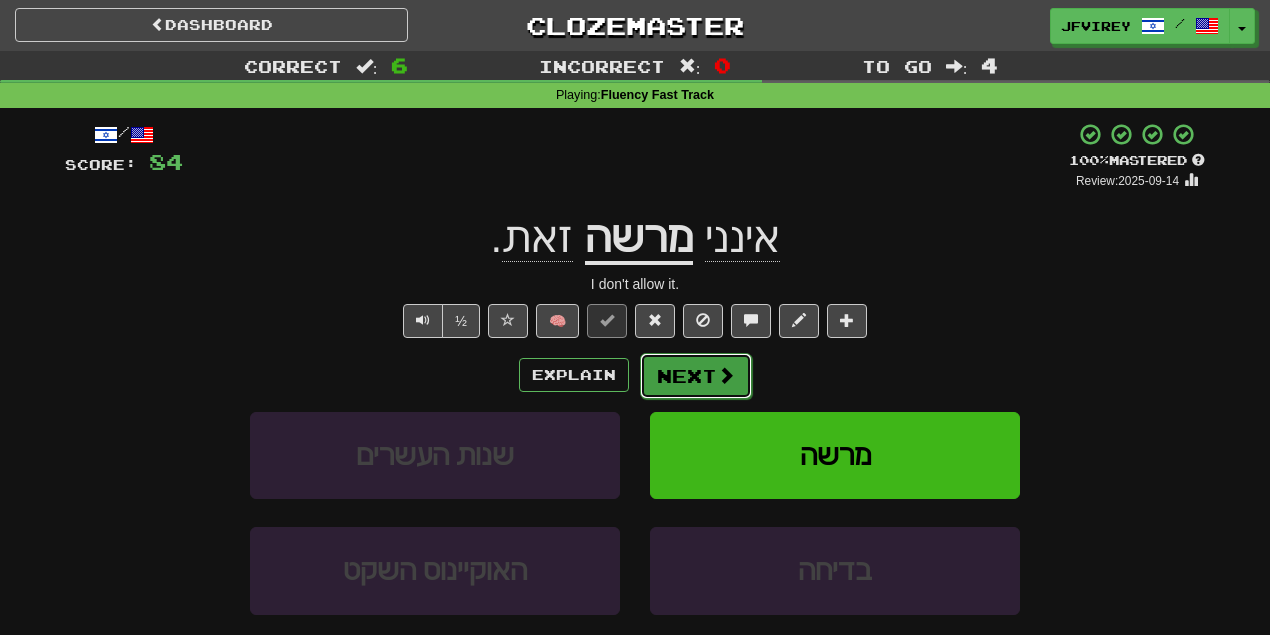 click at bounding box center [726, 375] 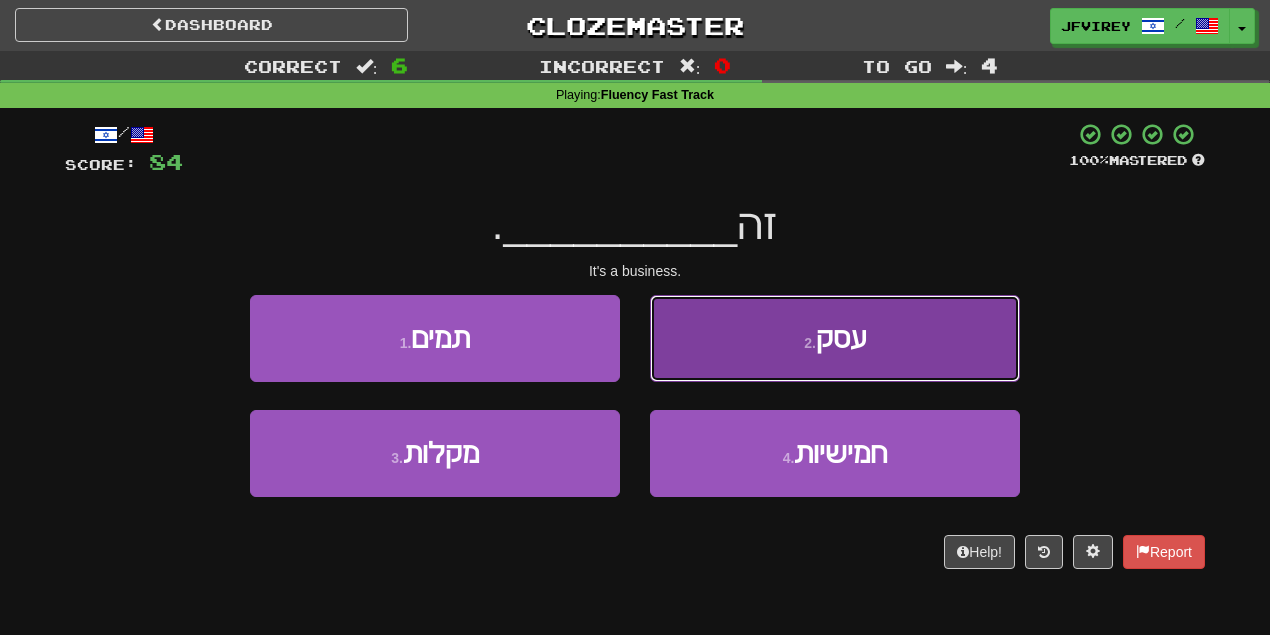 click on "עסק" at bounding box center [841, 338] 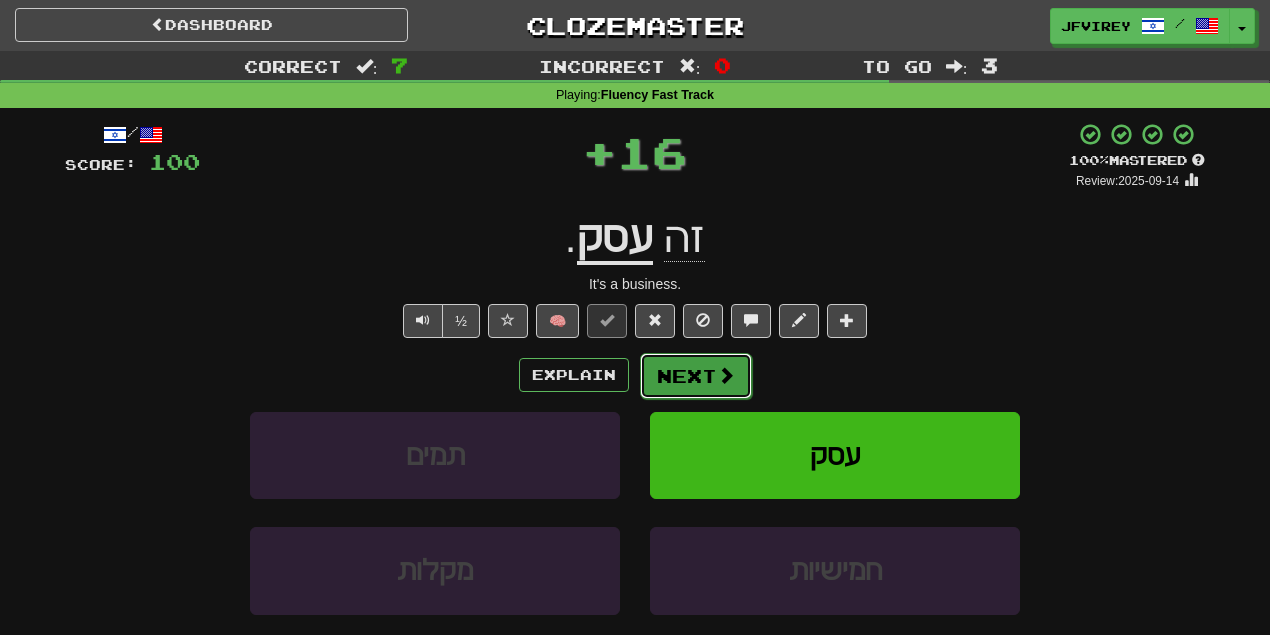 click on "Next" at bounding box center [696, 376] 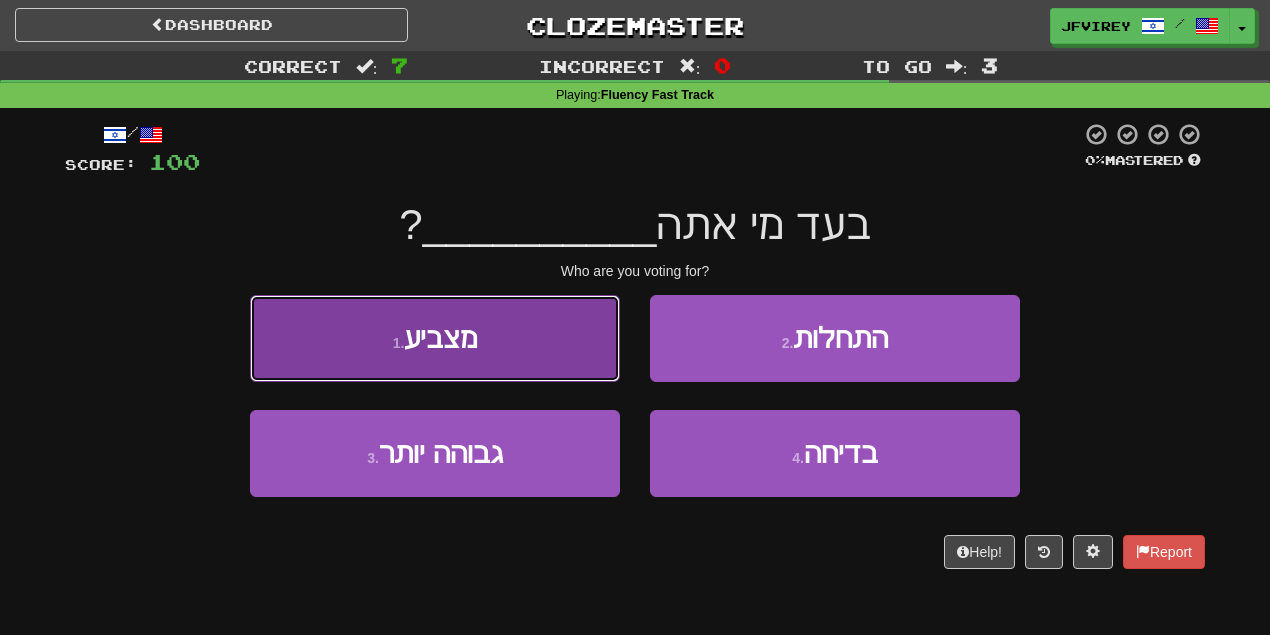 click on "1 .  מצביע" at bounding box center (435, 338) 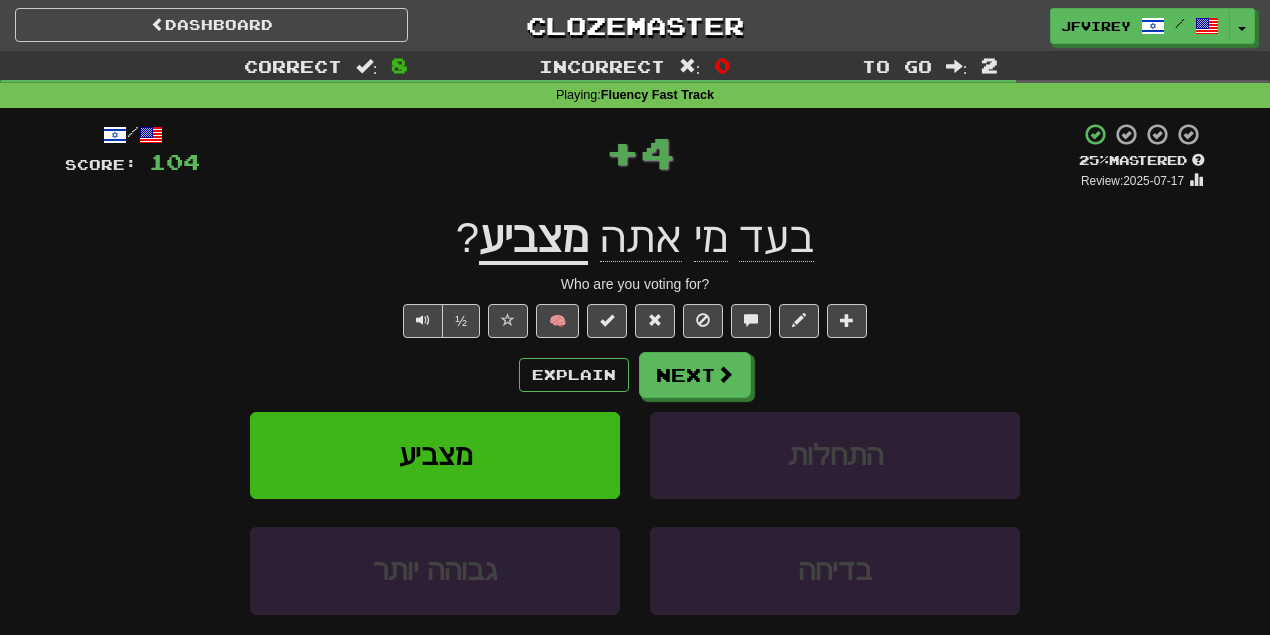 click on "מצביע" at bounding box center (533, 239) 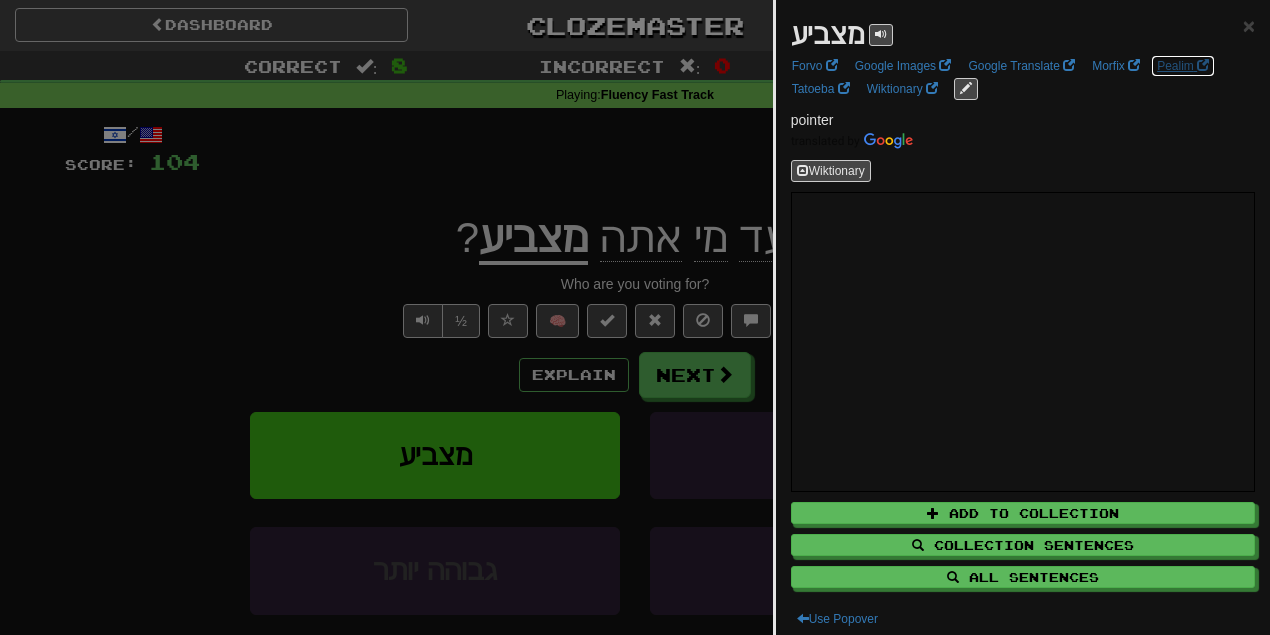 click on "Pealim" at bounding box center [1183, 66] 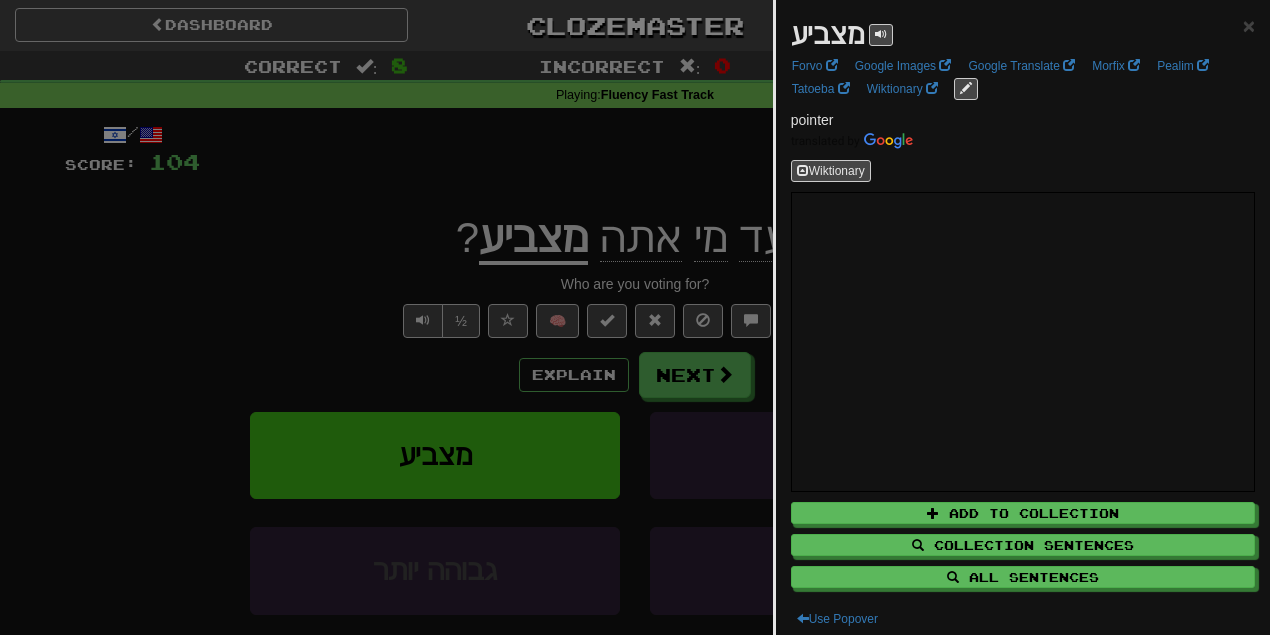 click at bounding box center (635, 317) 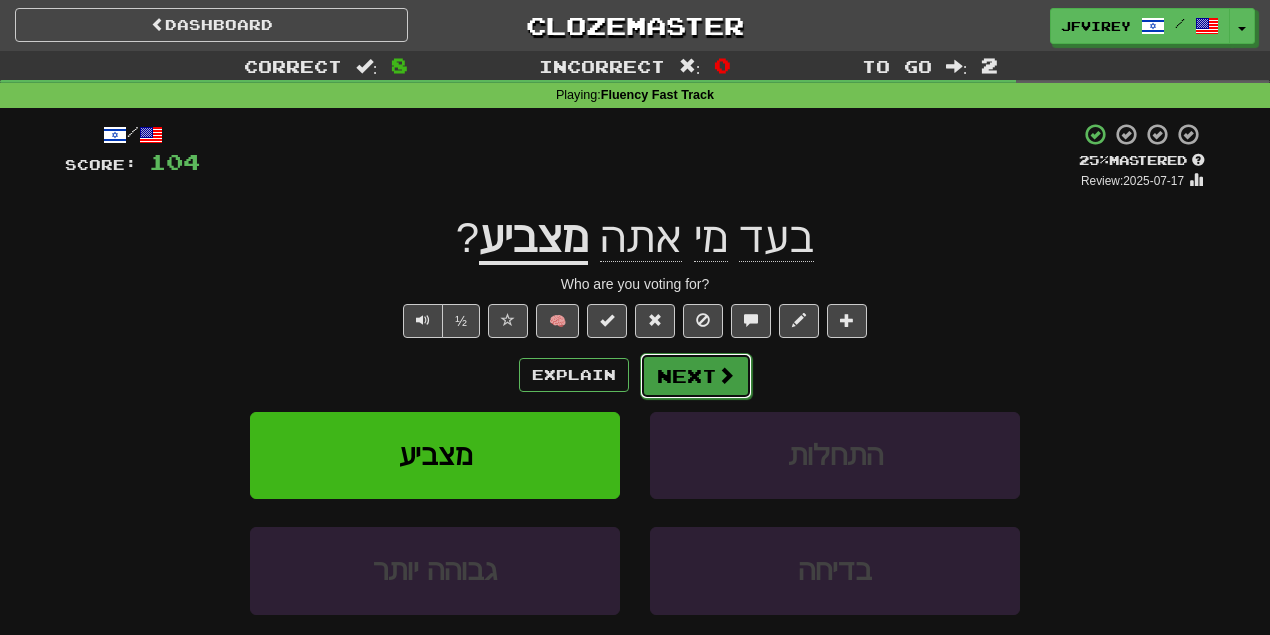click on "Next" at bounding box center [696, 376] 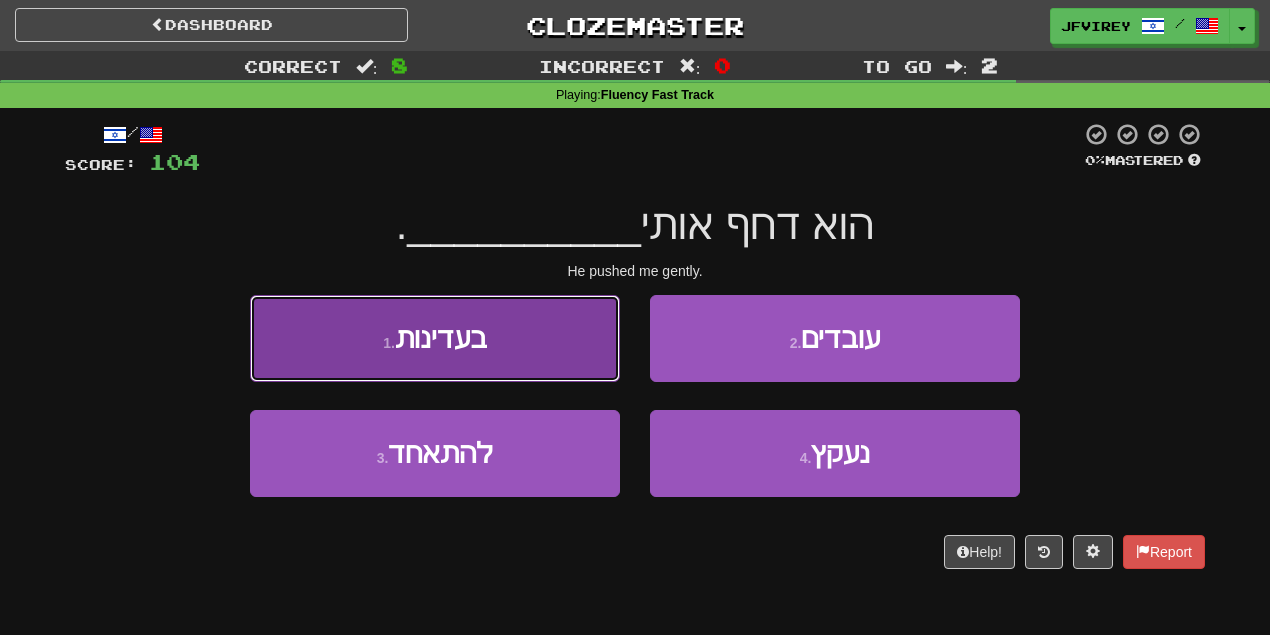 click on "1 .  בעדינות" at bounding box center (435, 338) 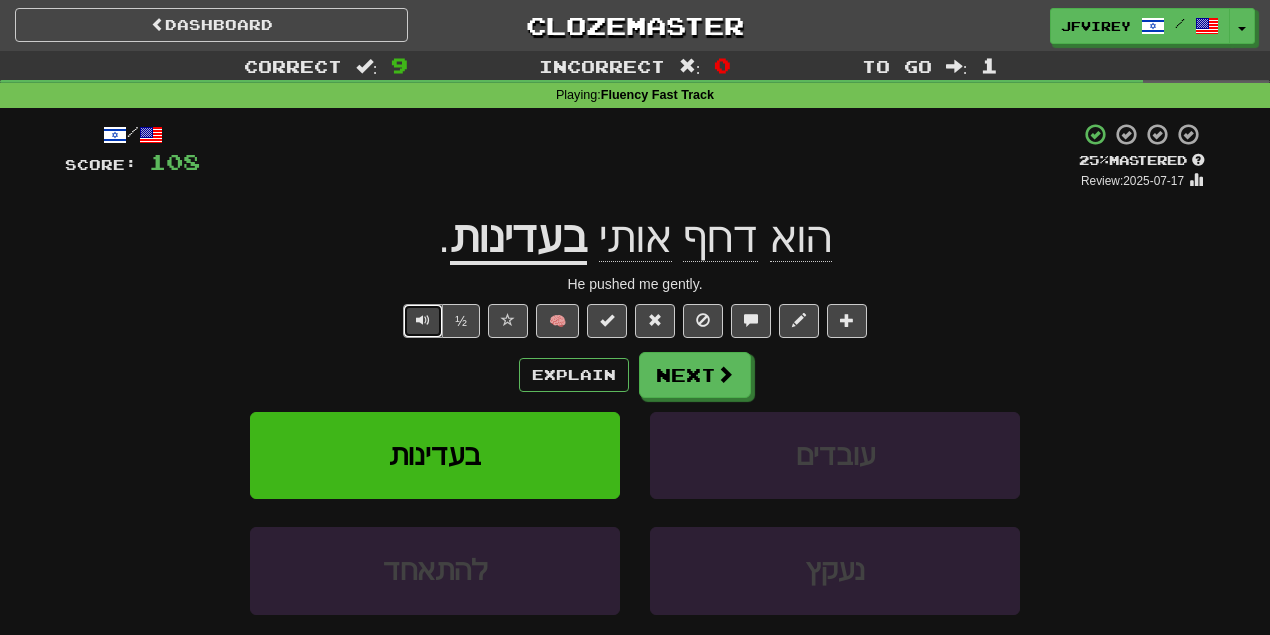 click at bounding box center (423, 321) 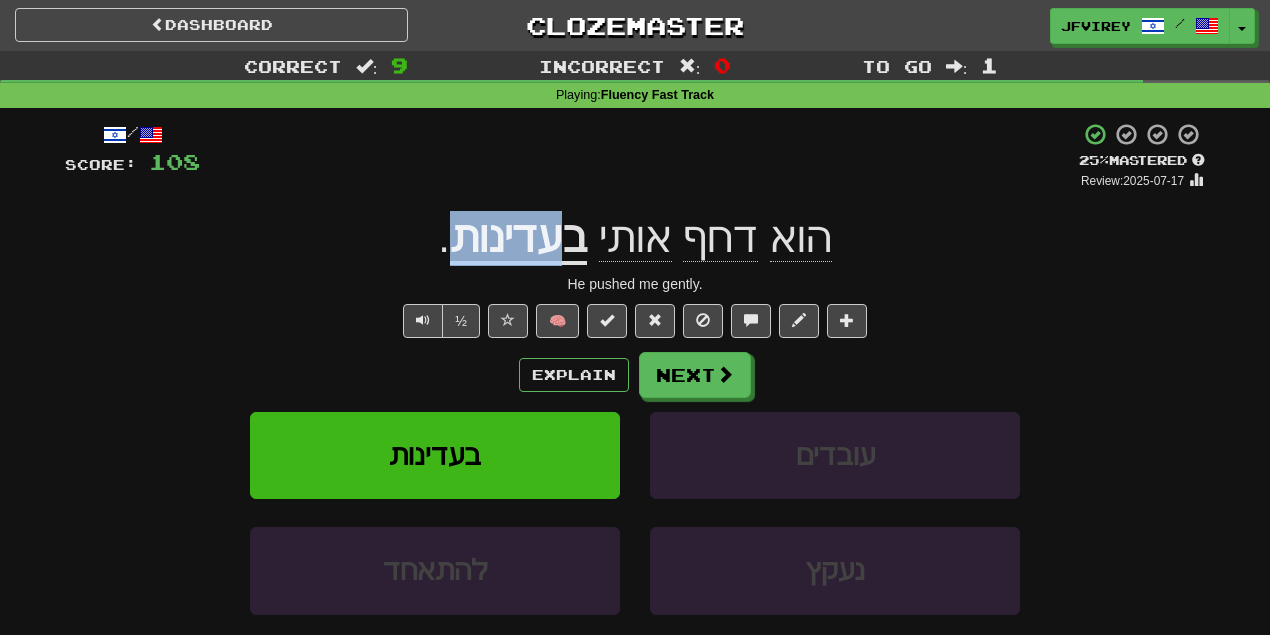 drag, startPoint x: 565, startPoint y: 252, endPoint x: 457, endPoint y: 252, distance: 108 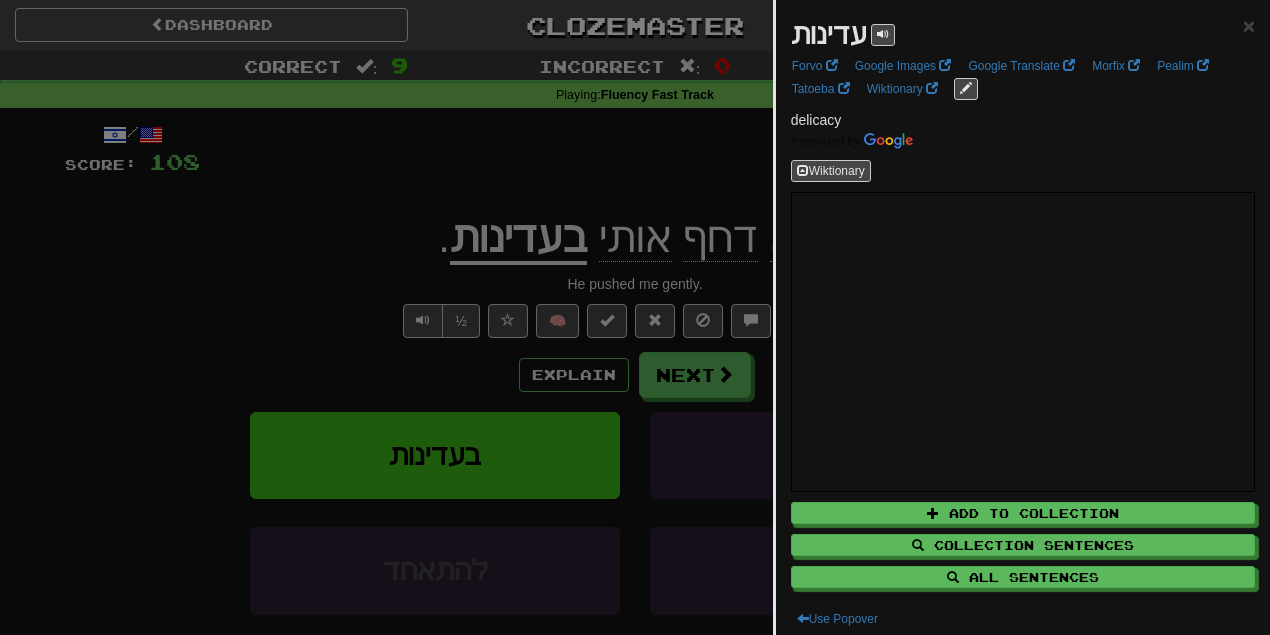 click at bounding box center [635, 317] 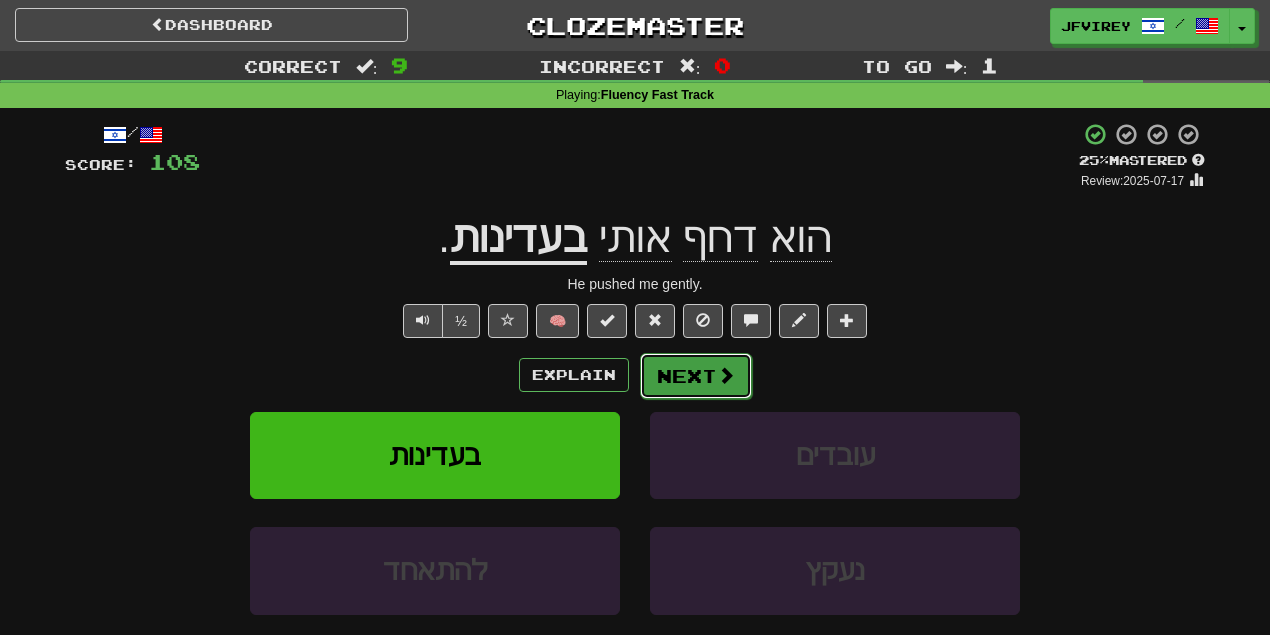 click on "Next" at bounding box center [696, 376] 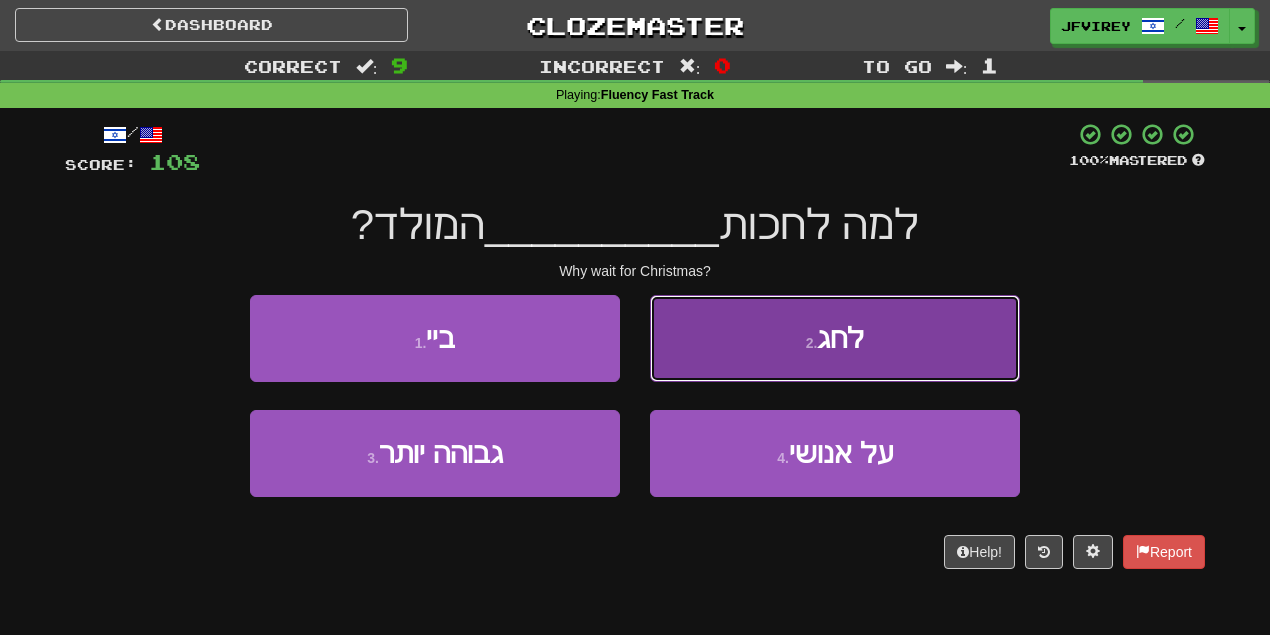 click on "2 .  לחג" at bounding box center [835, 338] 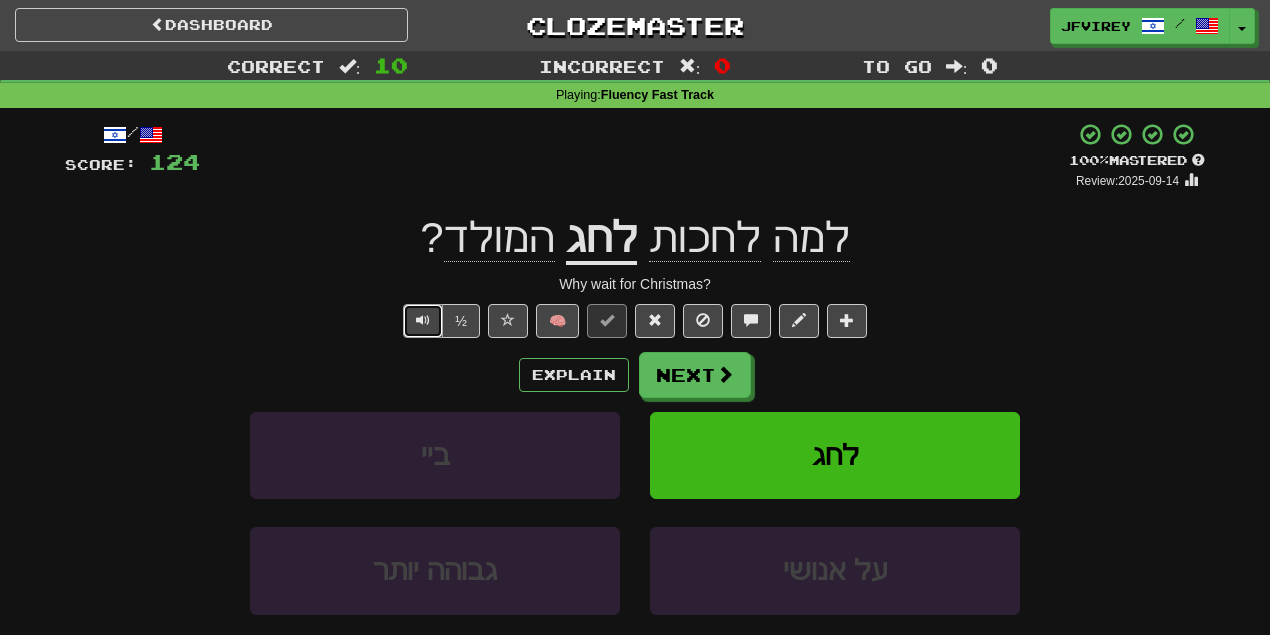 click at bounding box center [423, 321] 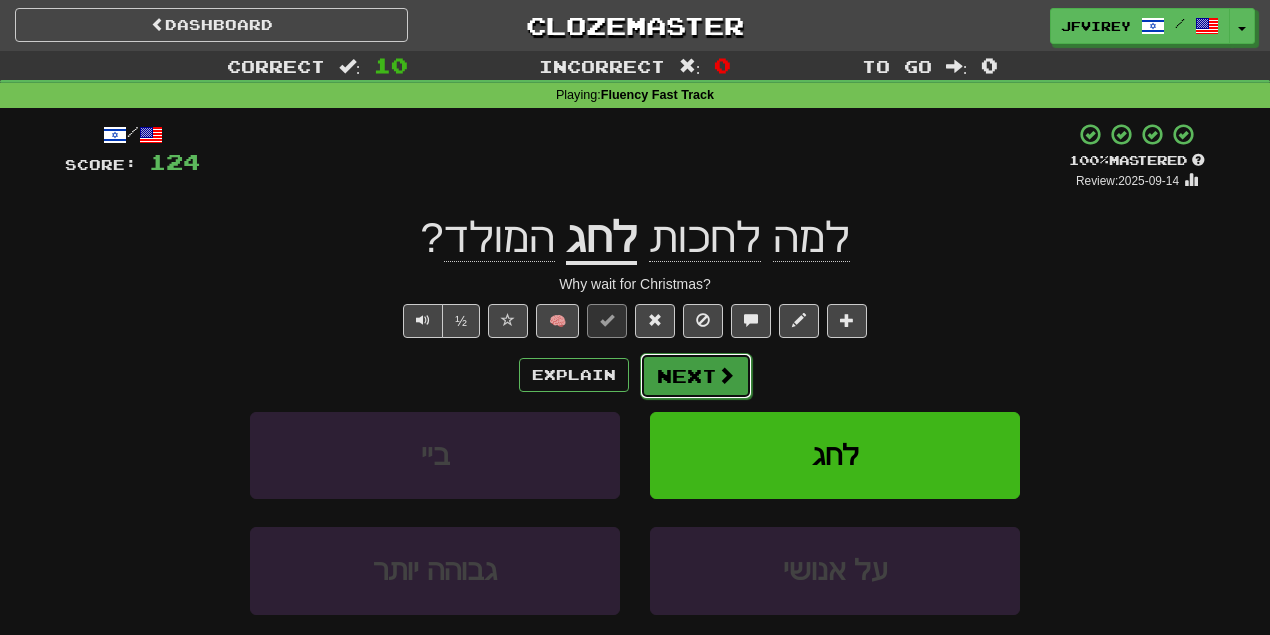 click on "Next" at bounding box center [696, 376] 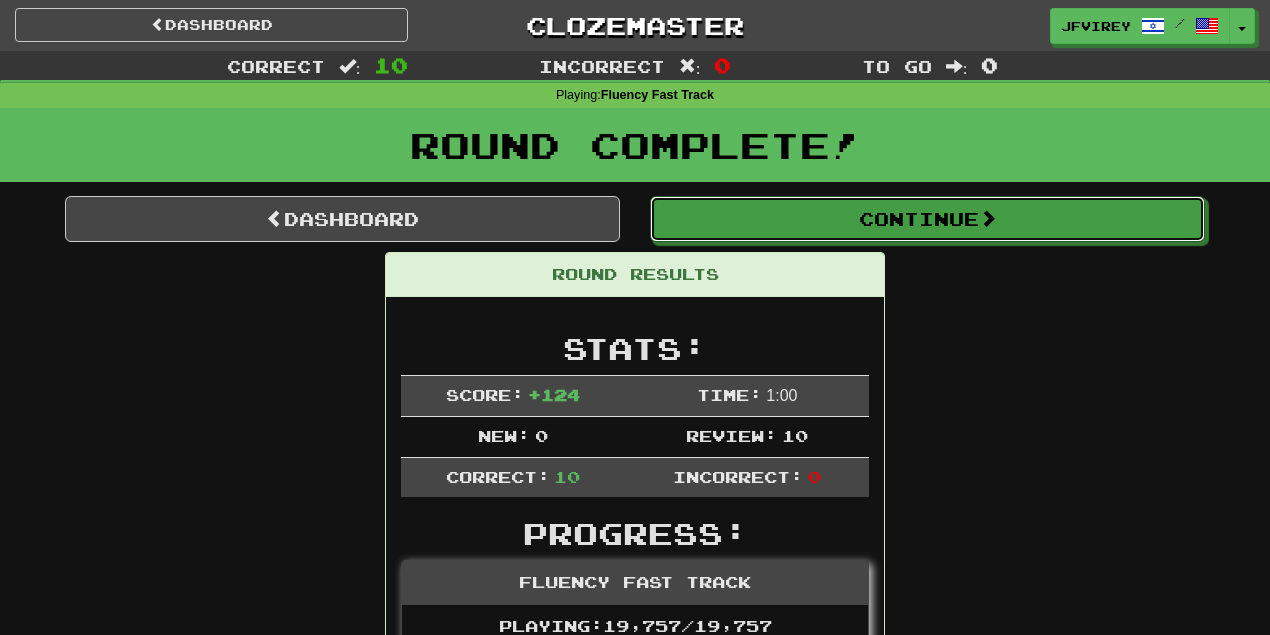 click on "Continue" at bounding box center [927, 219] 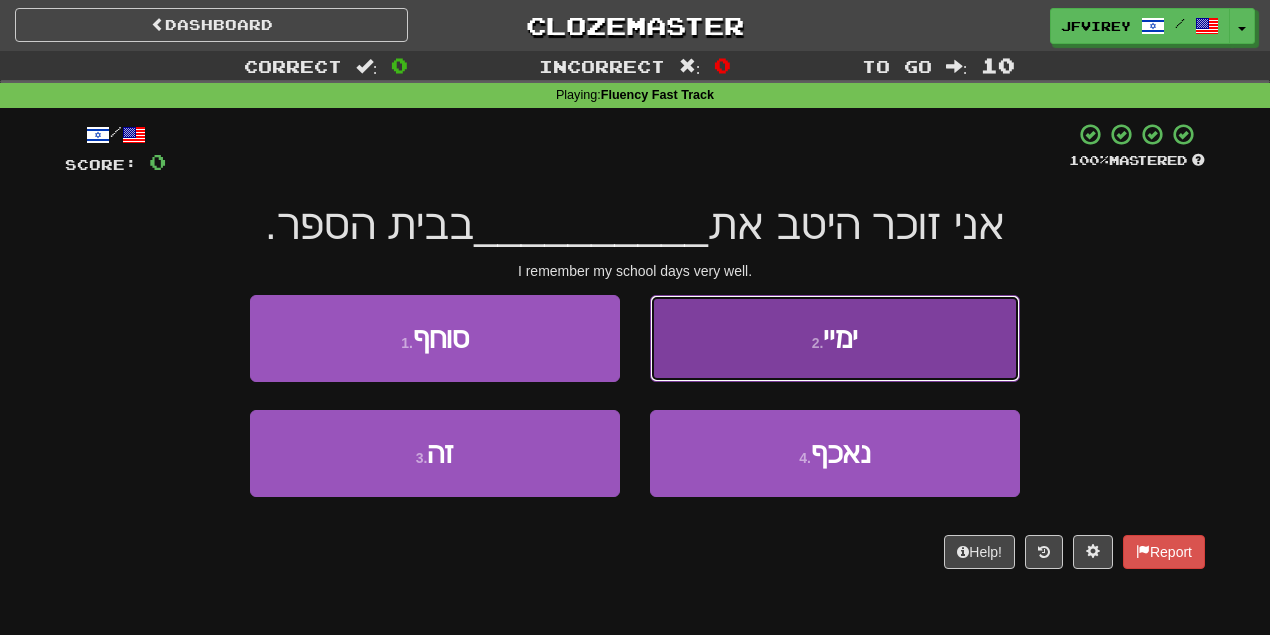click on "2 .  ימיי" at bounding box center (835, 338) 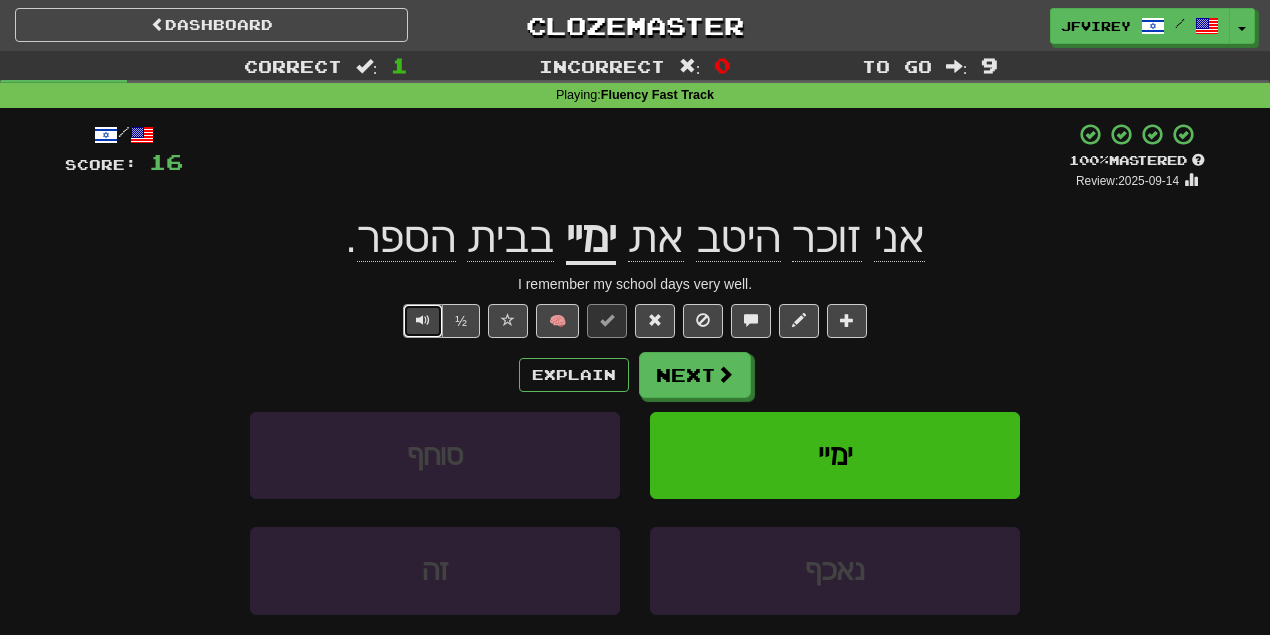 click at bounding box center [423, 320] 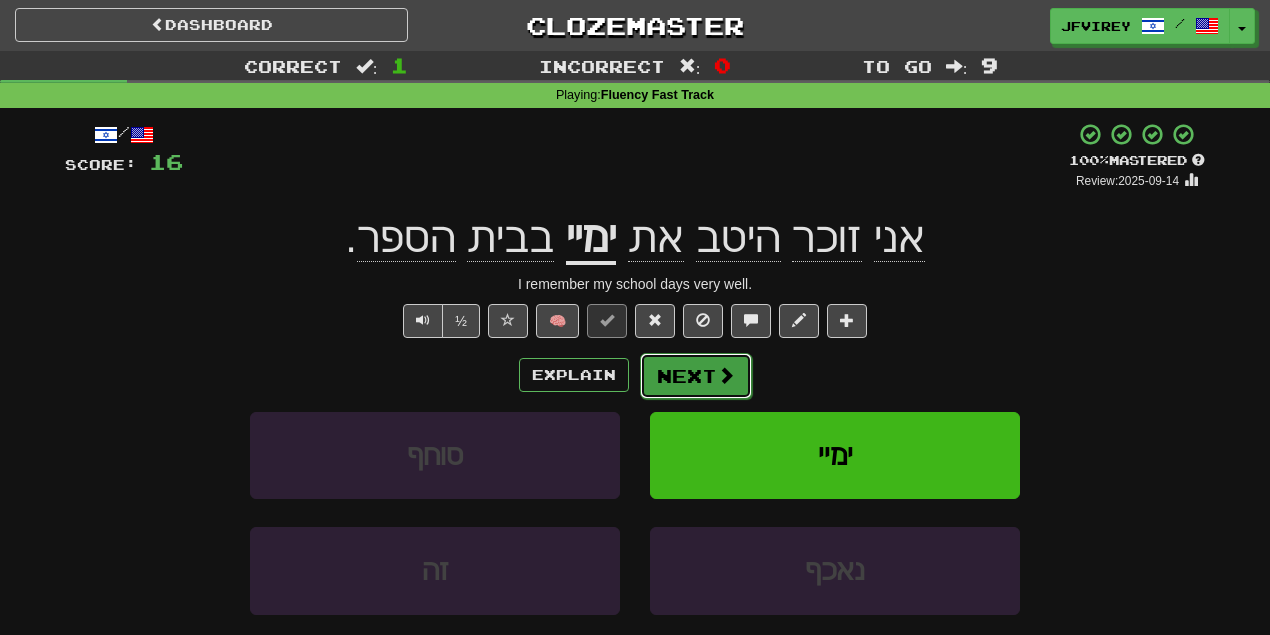 click on "Next" at bounding box center [696, 376] 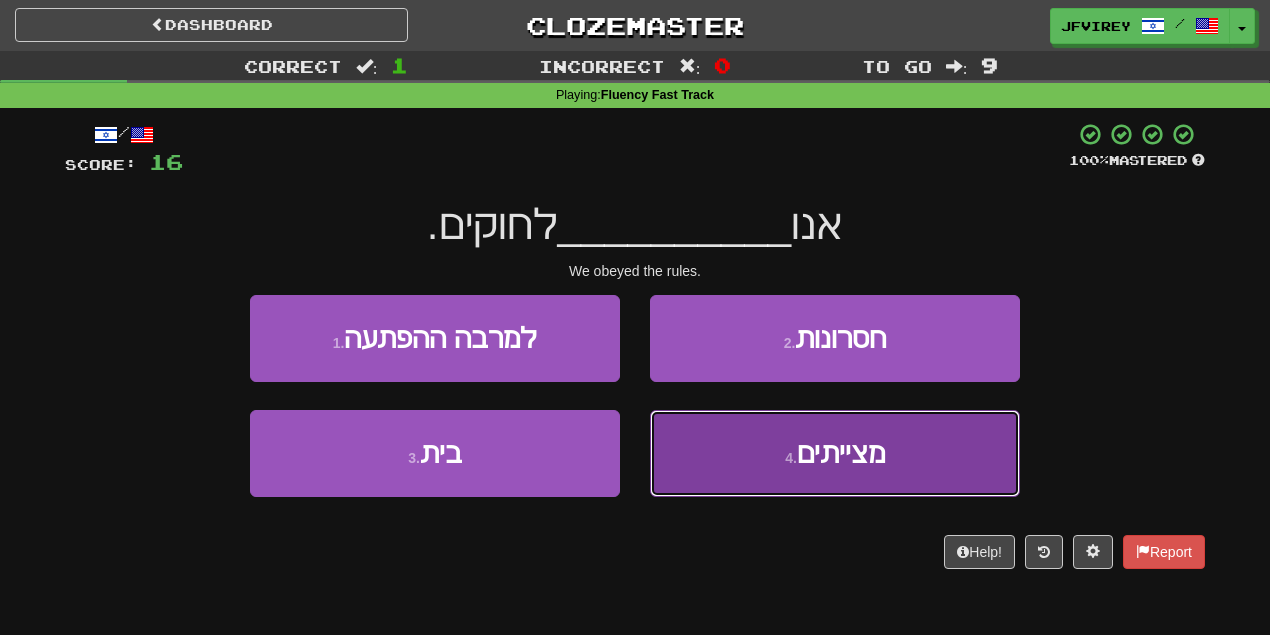 click on "מצייתים" at bounding box center [841, 453] 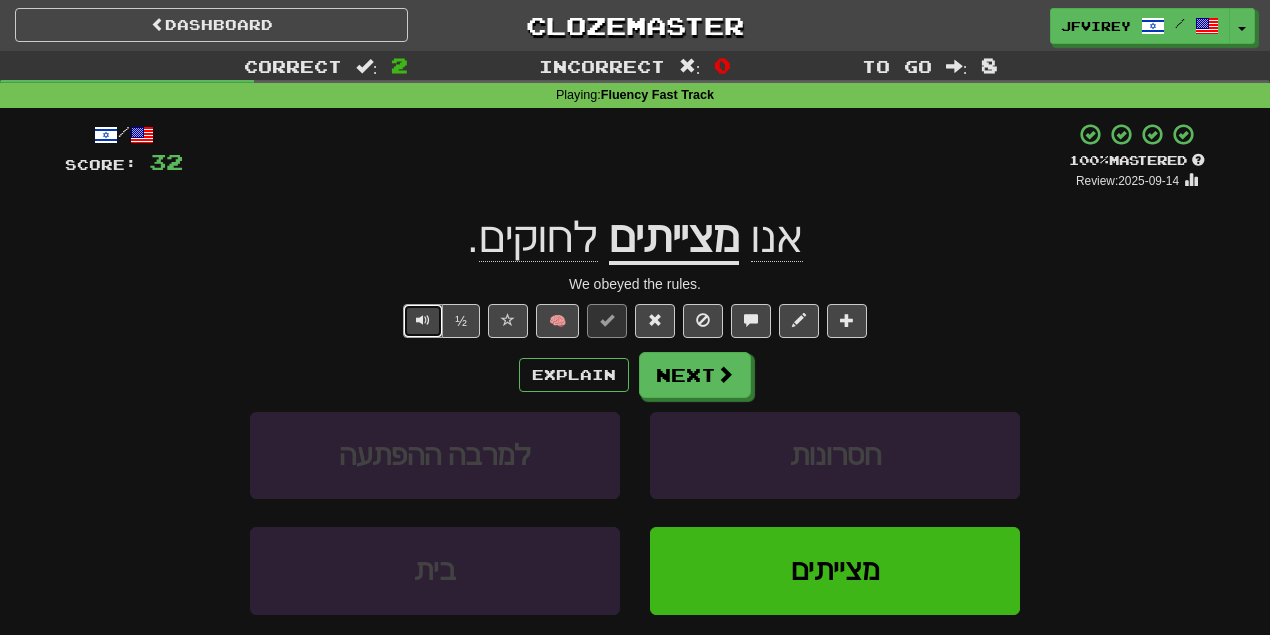 click at bounding box center [423, 320] 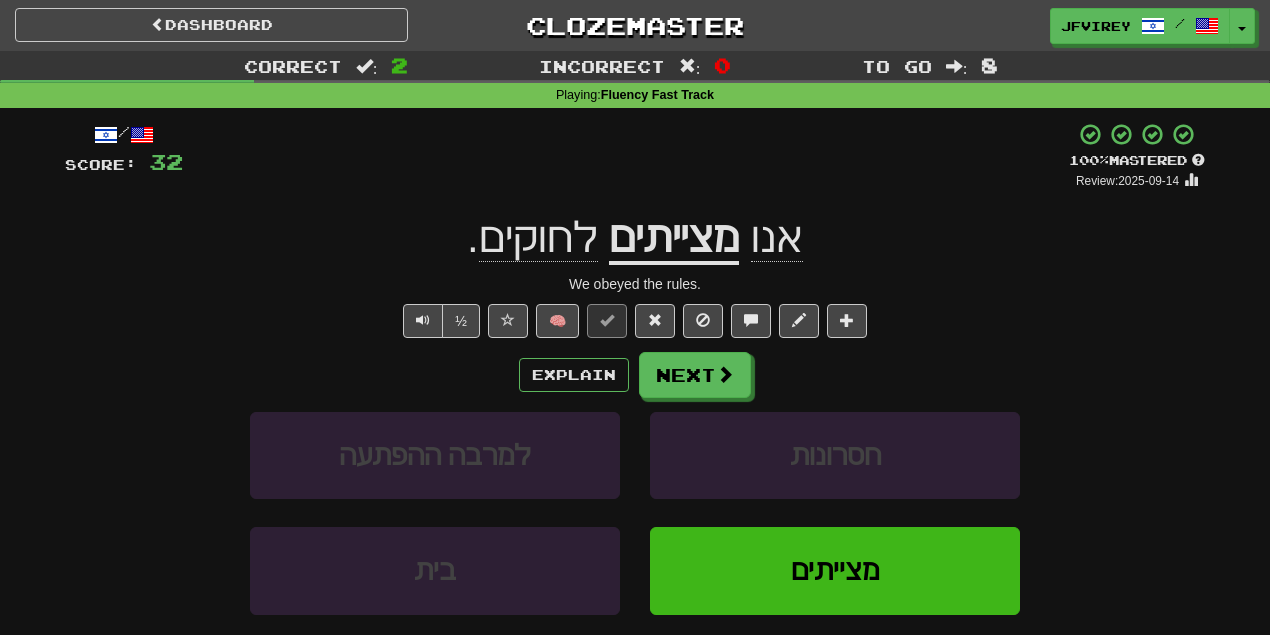 click on "מצייתים" at bounding box center (674, 239) 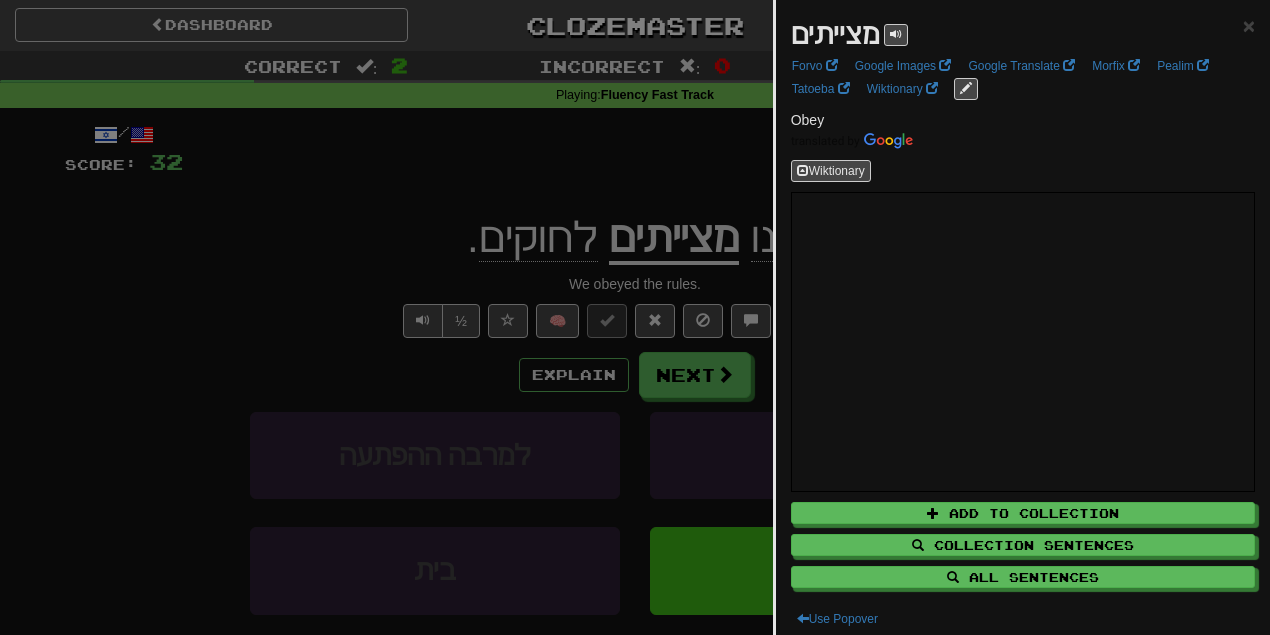 click at bounding box center (635, 317) 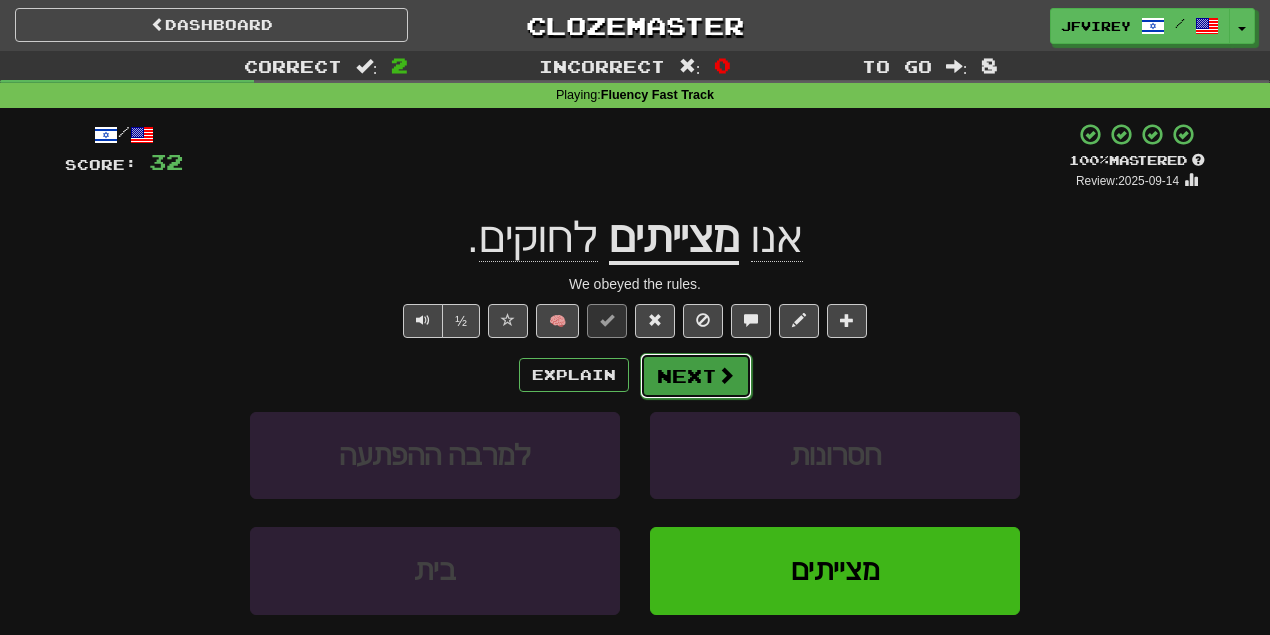 click on "Next" at bounding box center [696, 376] 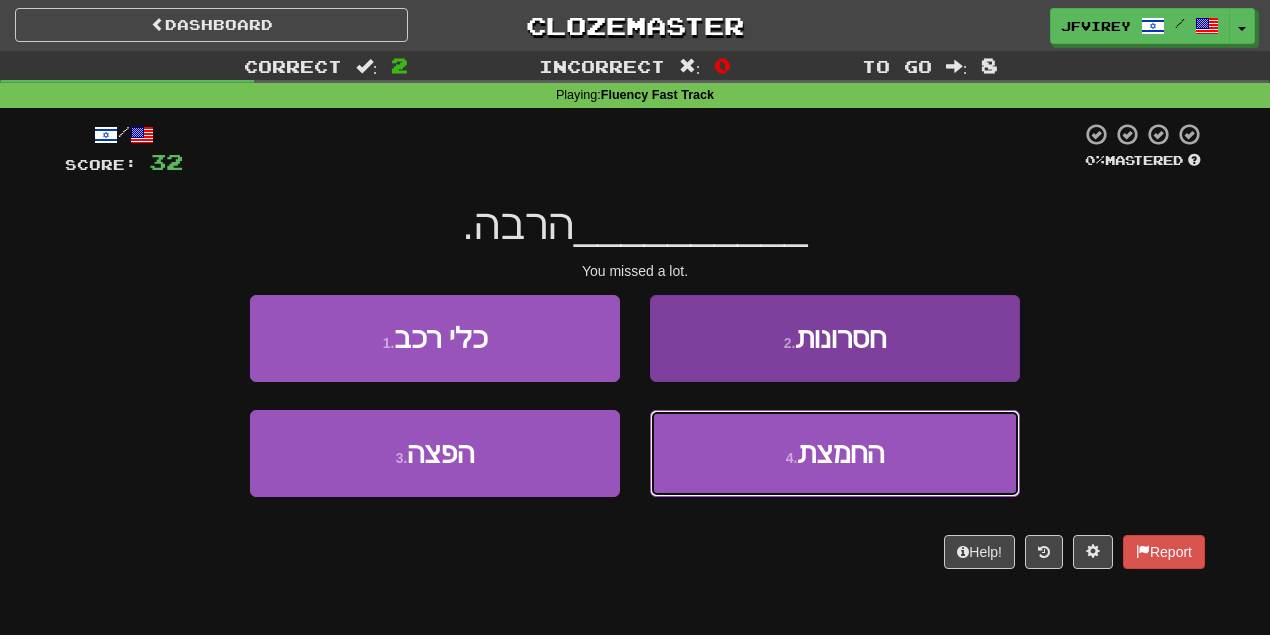 click on "4 .  החמצת" at bounding box center [835, 453] 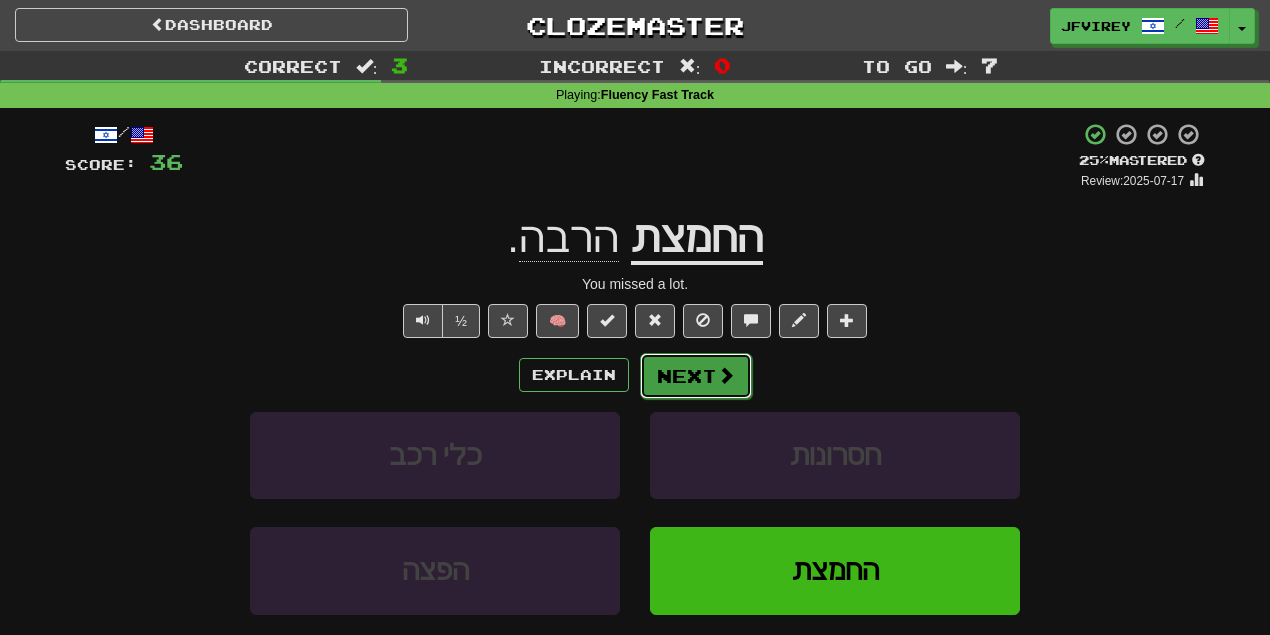 click on "Next" at bounding box center [696, 376] 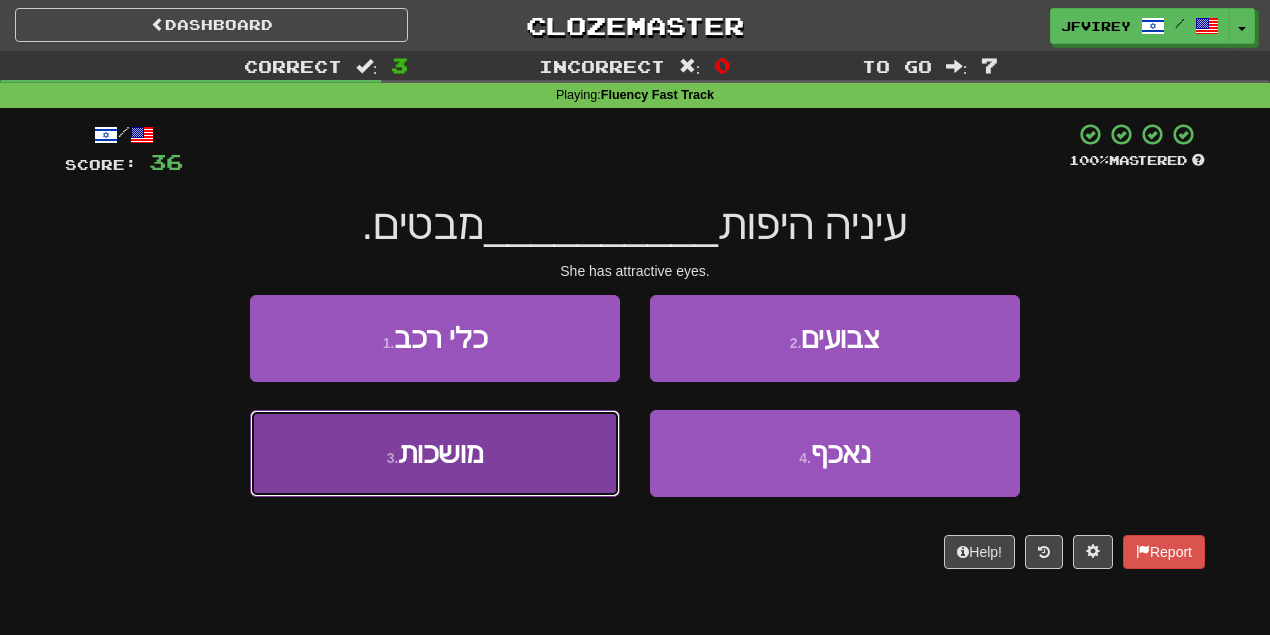 click on "3 .  מושכות" at bounding box center (435, 453) 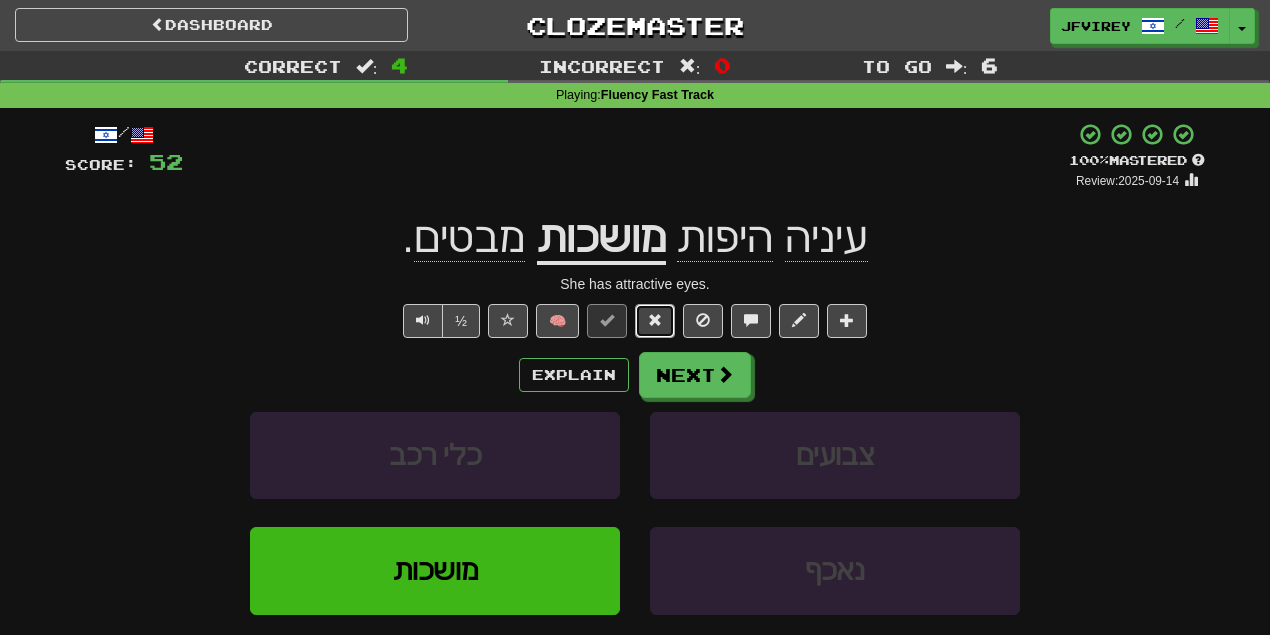click at bounding box center [655, 320] 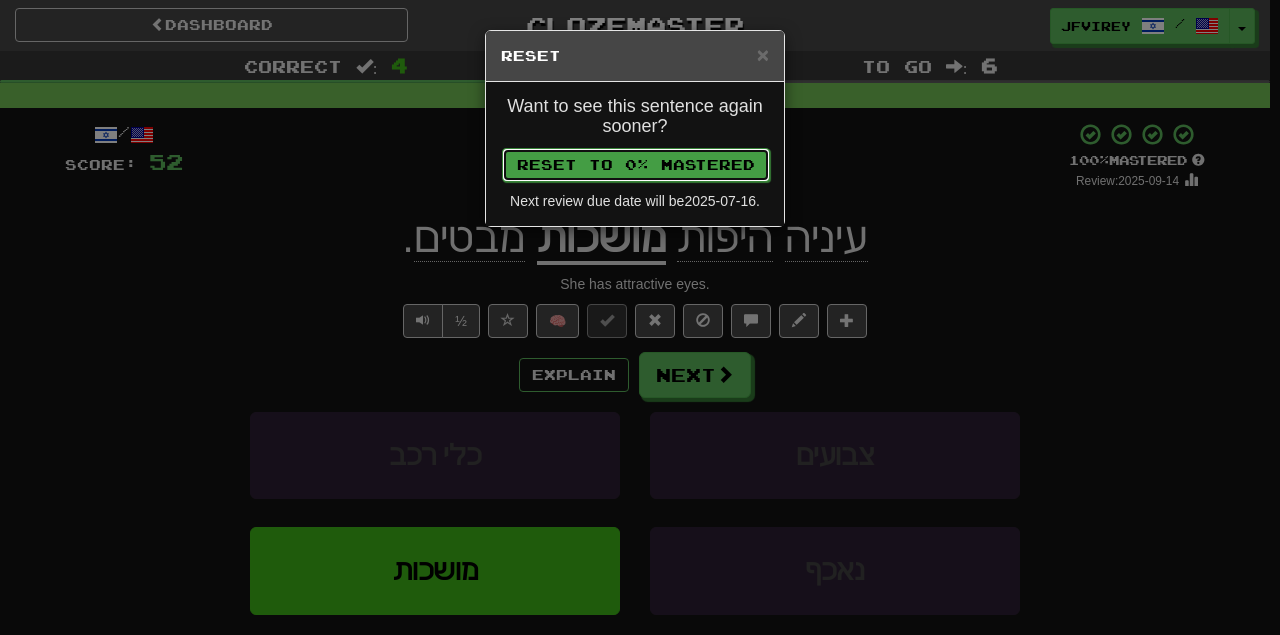 click on "Reset to 0% Mastered" at bounding box center [636, 165] 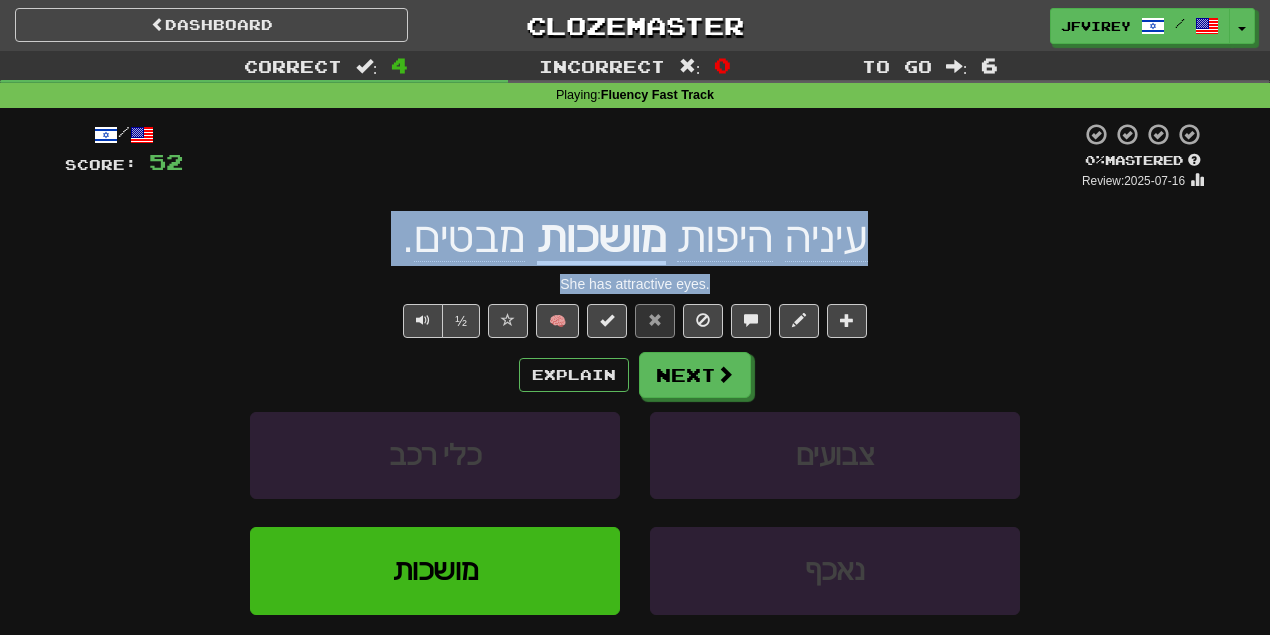 drag, startPoint x: 742, startPoint y: 276, endPoint x: 894, endPoint y: 241, distance: 155.97757 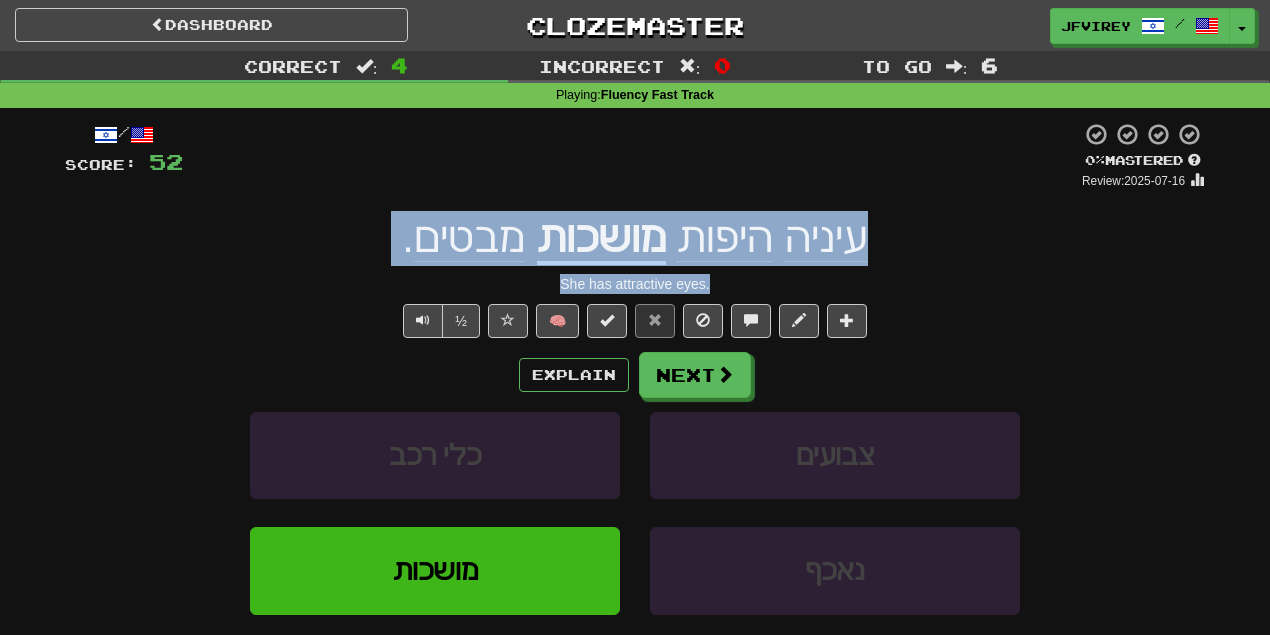 copy on "עיניה   היפות   מושכות   מבטים . She has attractive eyes." 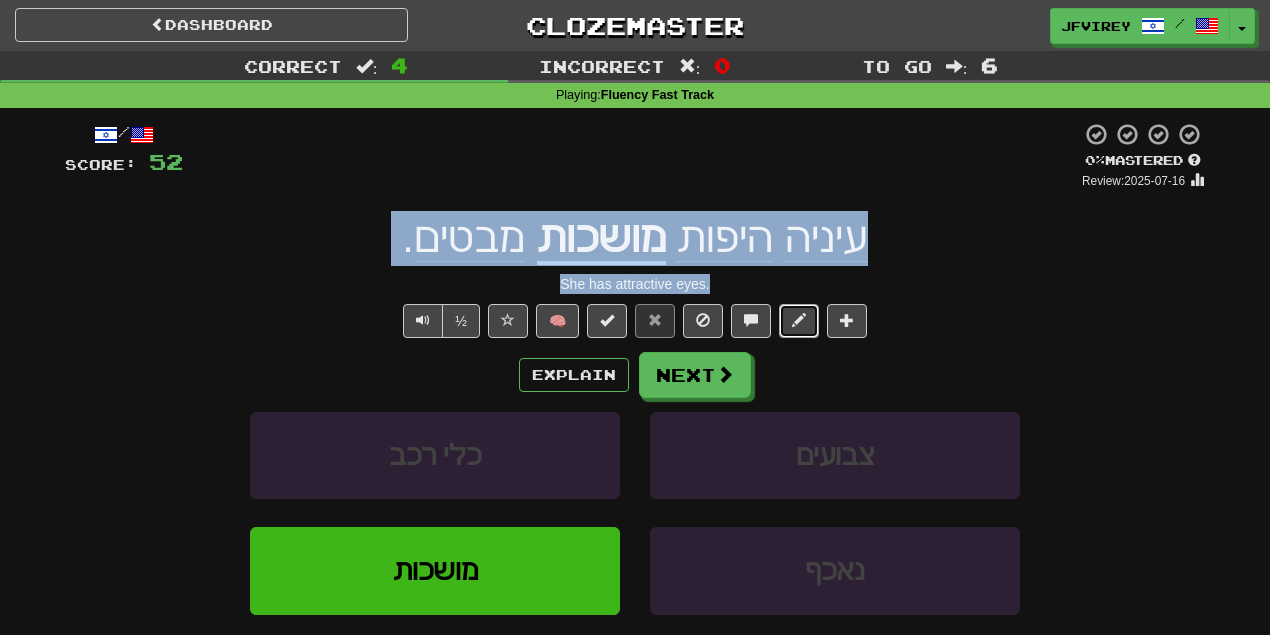 click at bounding box center (799, 320) 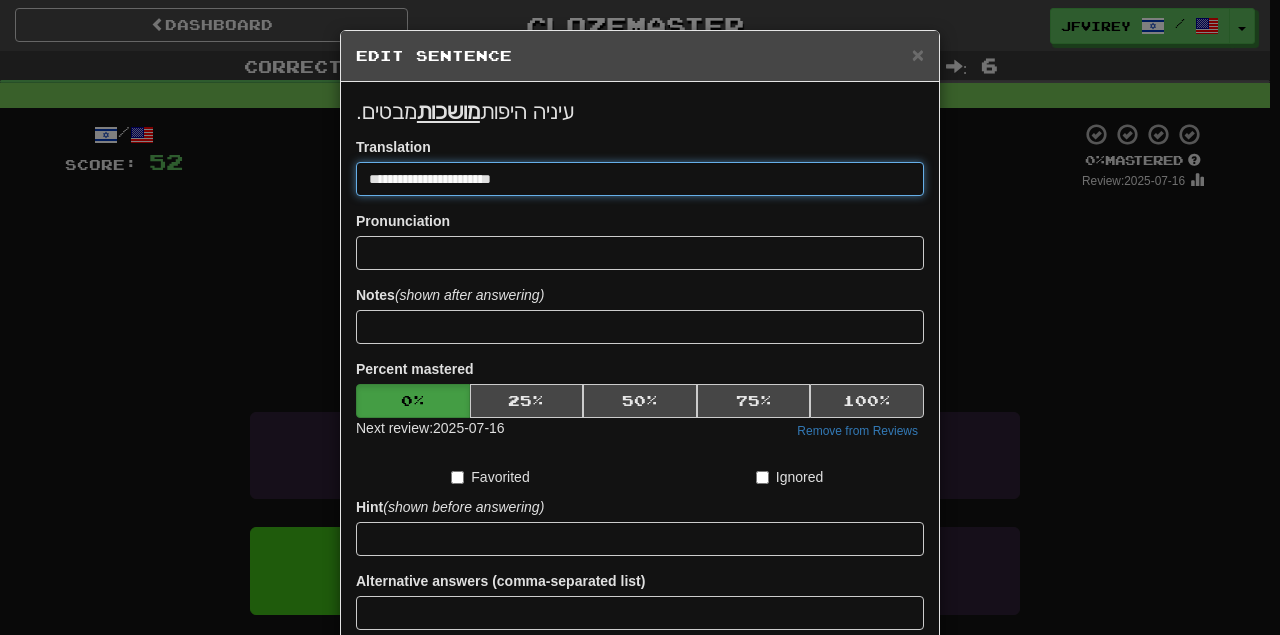 drag, startPoint x: 552, startPoint y: 175, endPoint x: 278, endPoint y: 175, distance: 274 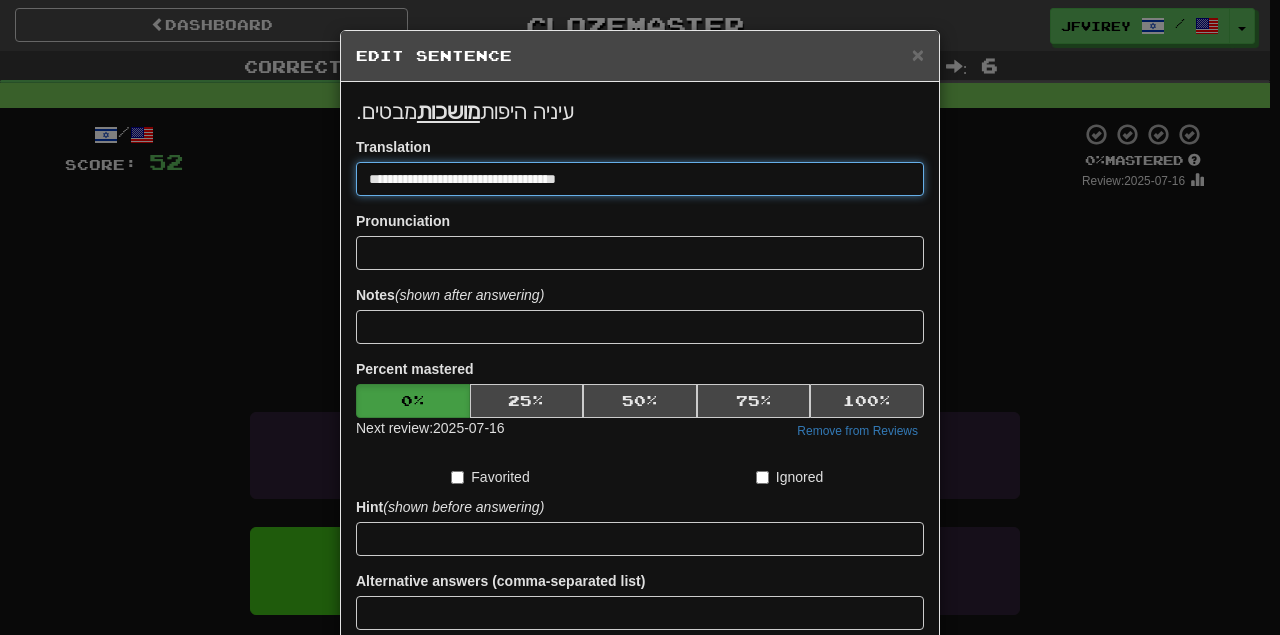 drag, startPoint x: 521, startPoint y: 176, endPoint x: 576, endPoint y: 182, distance: 55.326305 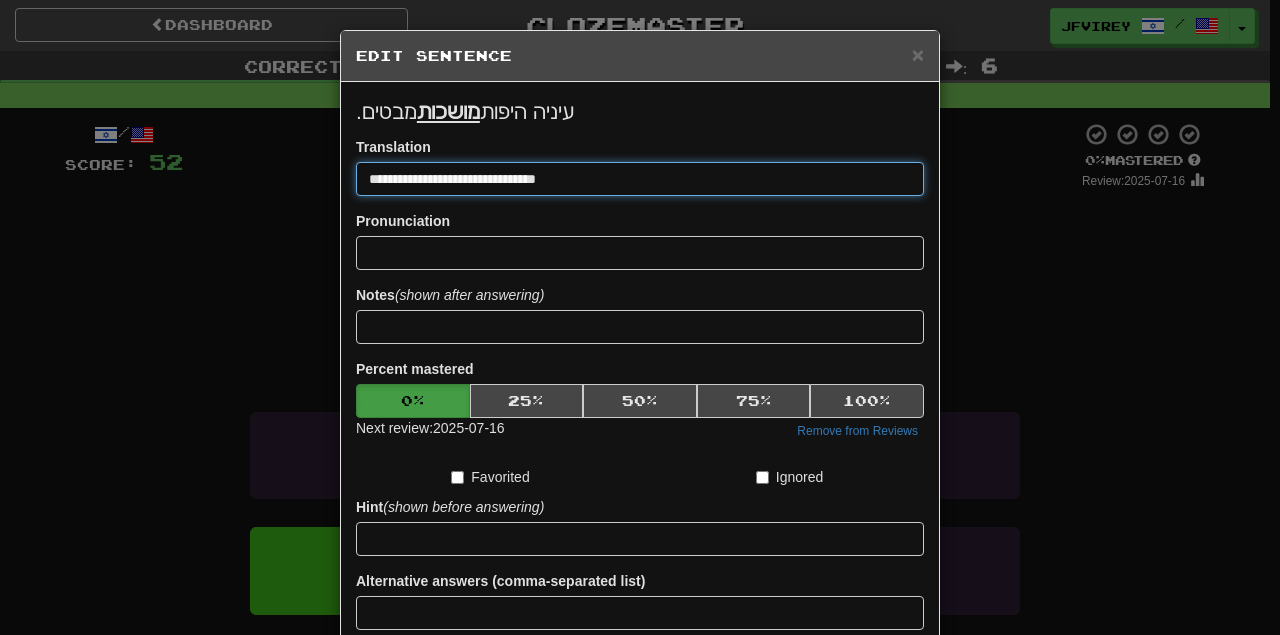 type on "**********" 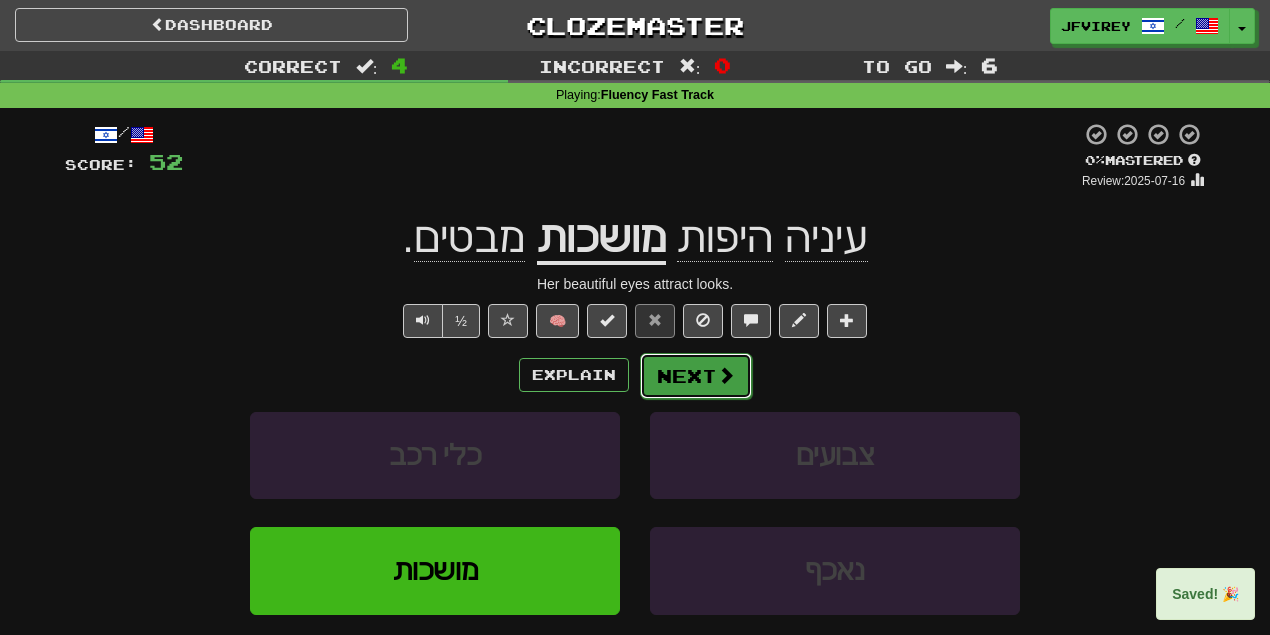 click on "Next" at bounding box center (696, 376) 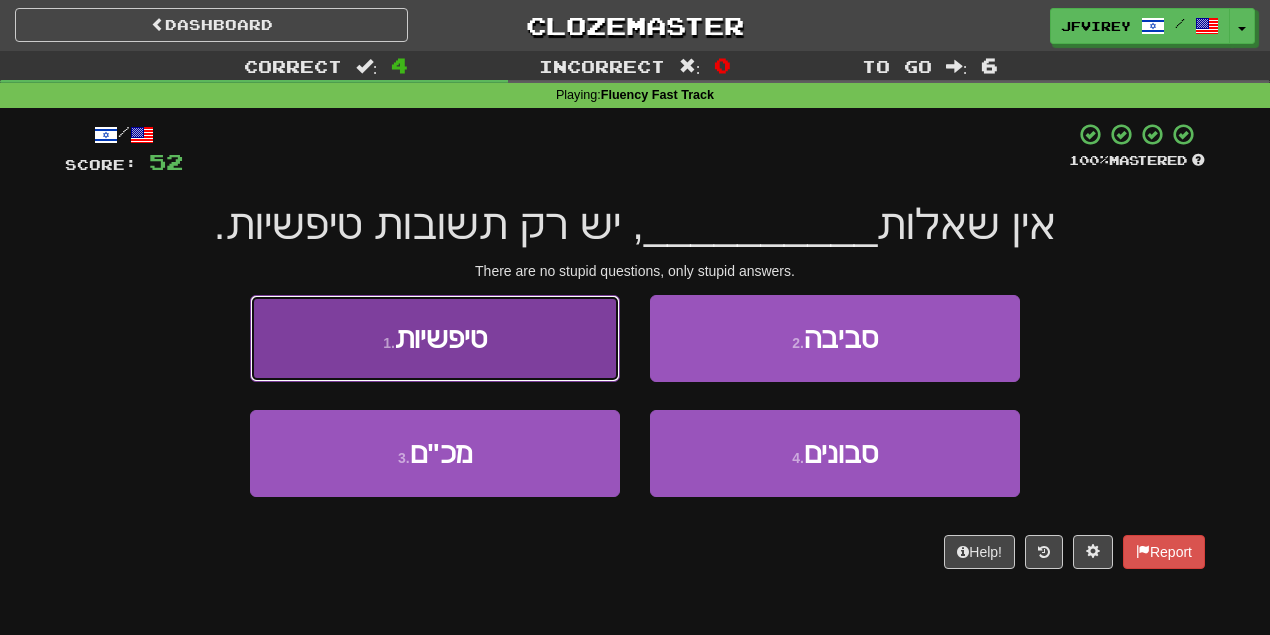 click on "1 .  טיפשיות" at bounding box center [435, 338] 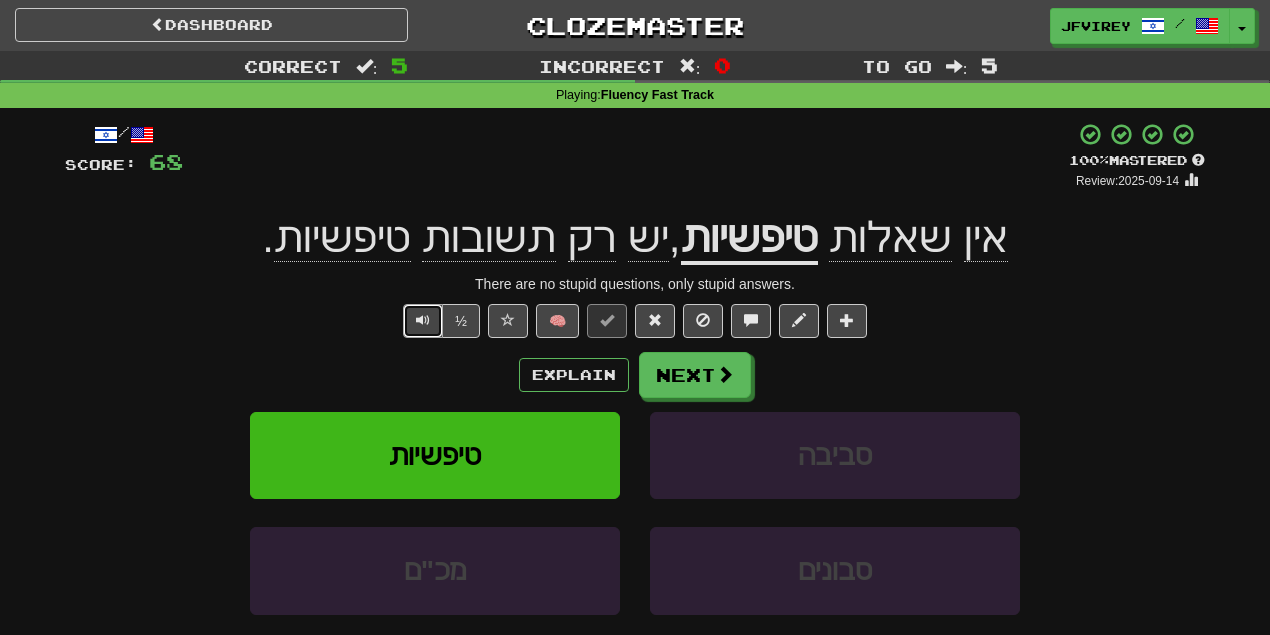 click at bounding box center [423, 321] 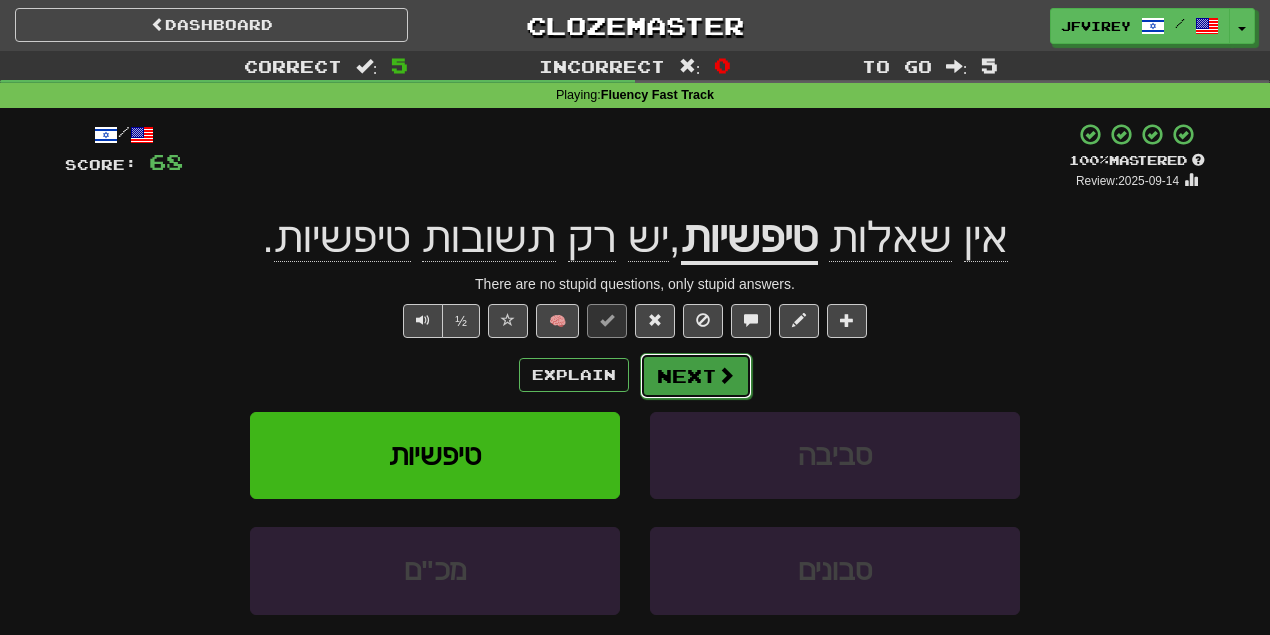 click on "Next" at bounding box center (696, 376) 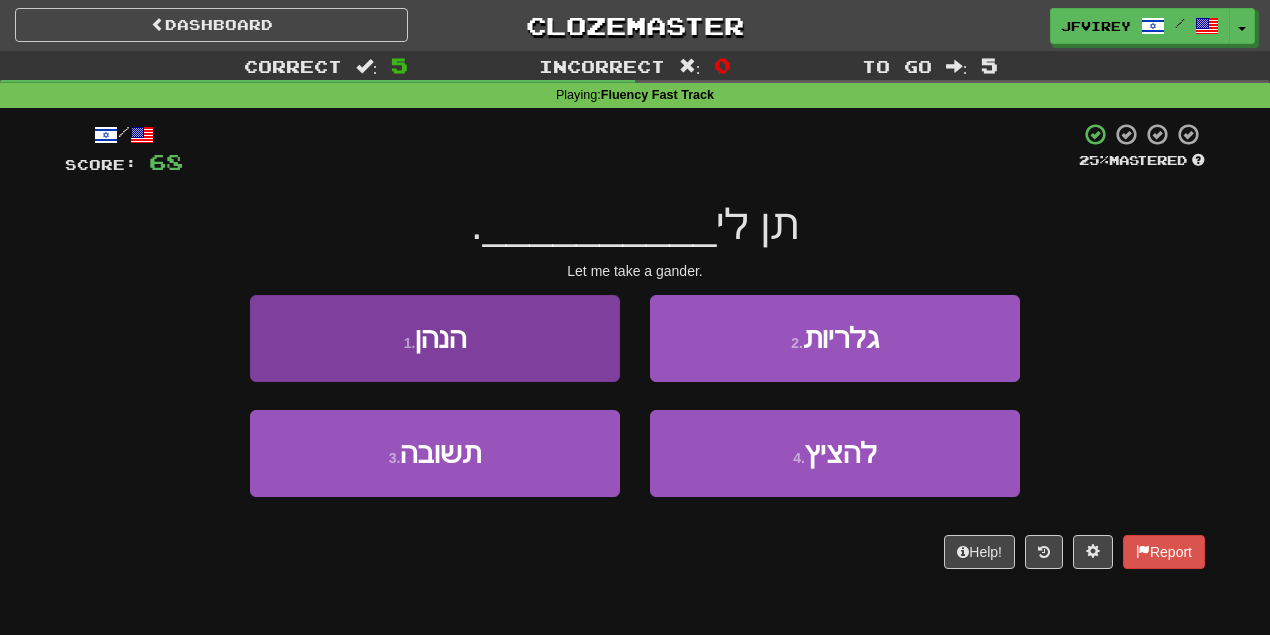 drag, startPoint x: 529, startPoint y: 386, endPoint x: 530, endPoint y: 376, distance: 10.049875 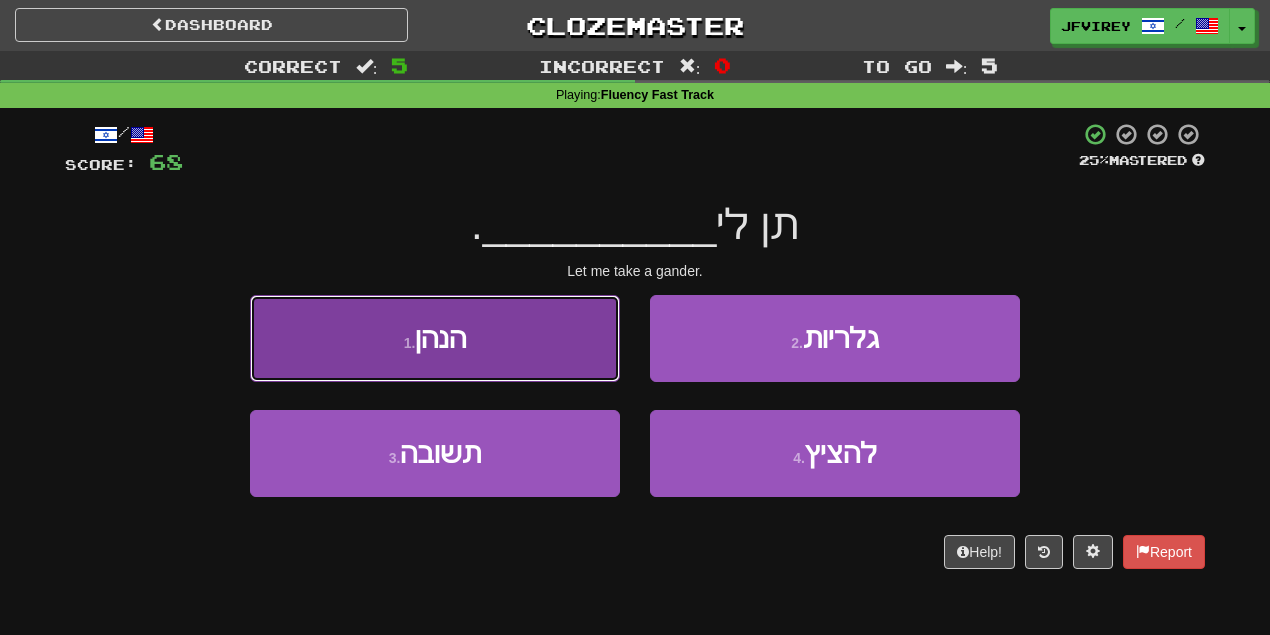 click on "1 .  הנהן" at bounding box center [435, 338] 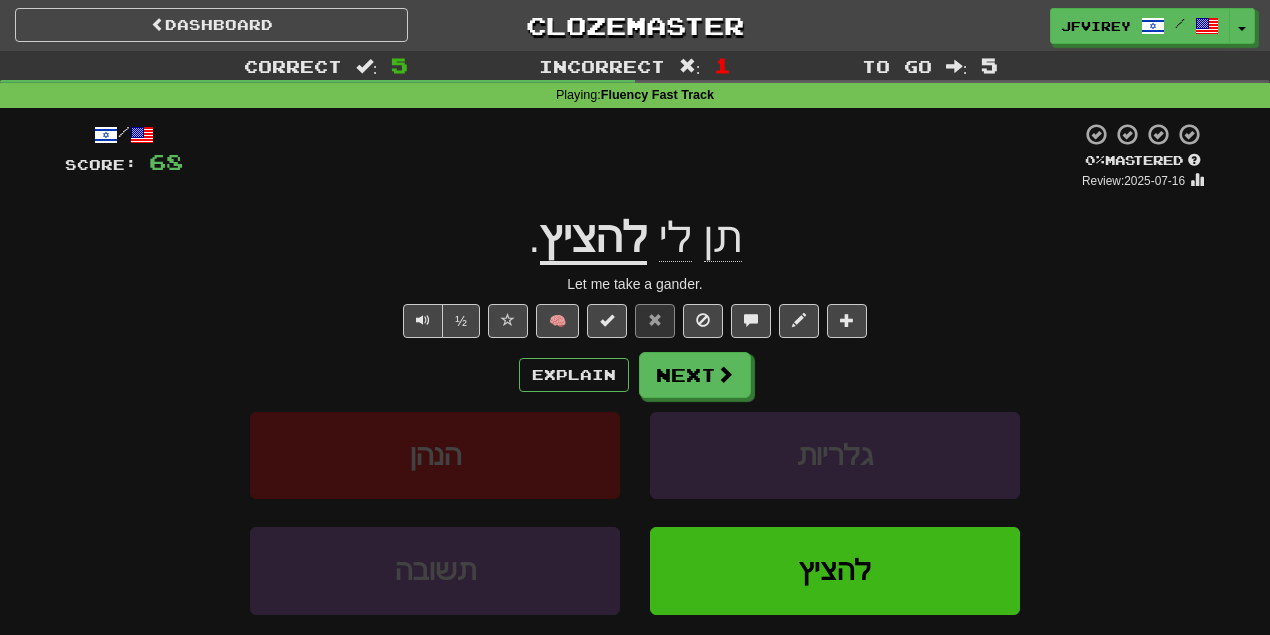 click on "להציץ" at bounding box center (593, 239) 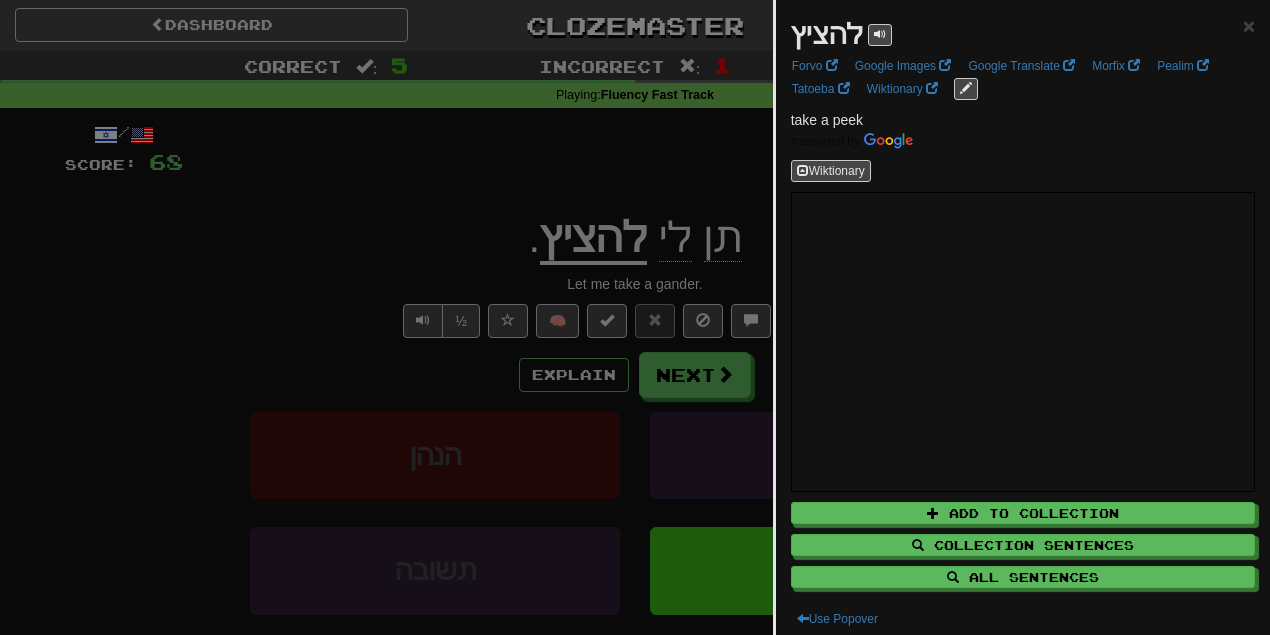 click at bounding box center [635, 317] 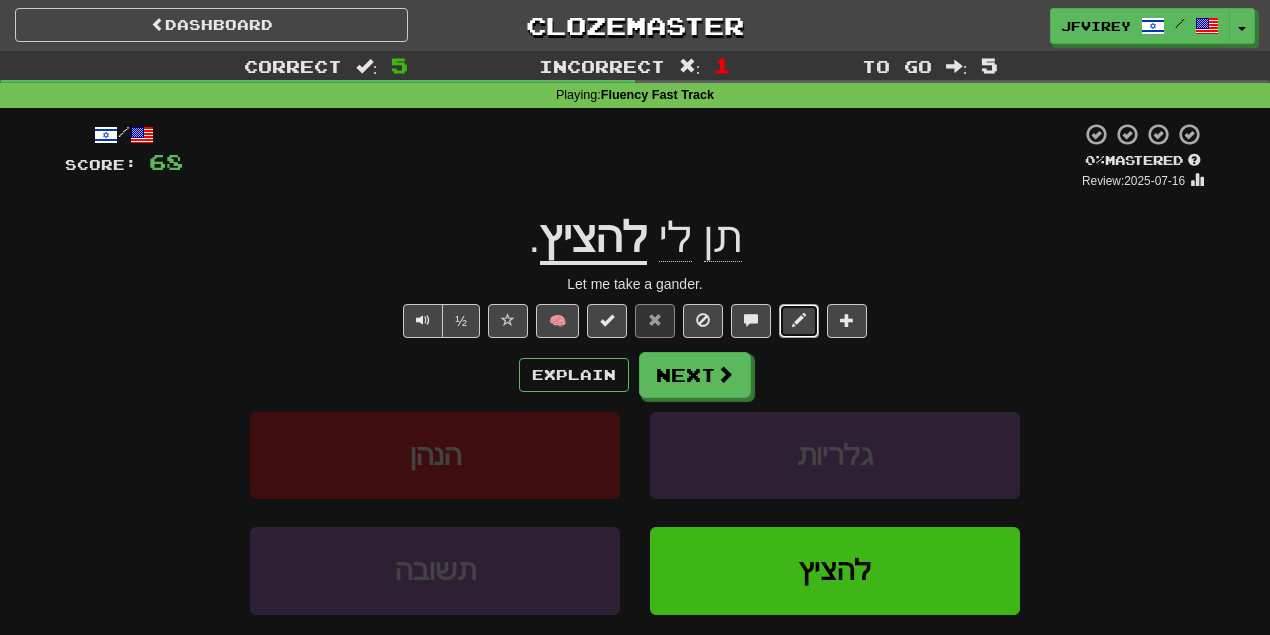 click at bounding box center [799, 321] 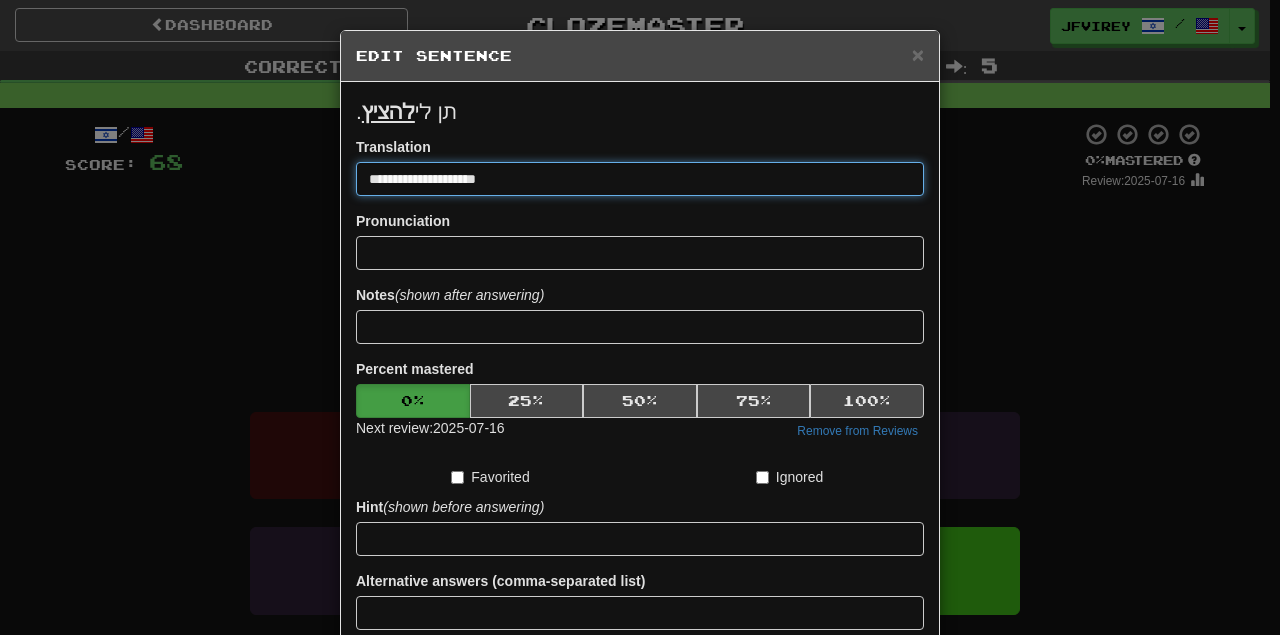 drag, startPoint x: 452, startPoint y: 177, endPoint x: 494, endPoint y: 184, distance: 42.579338 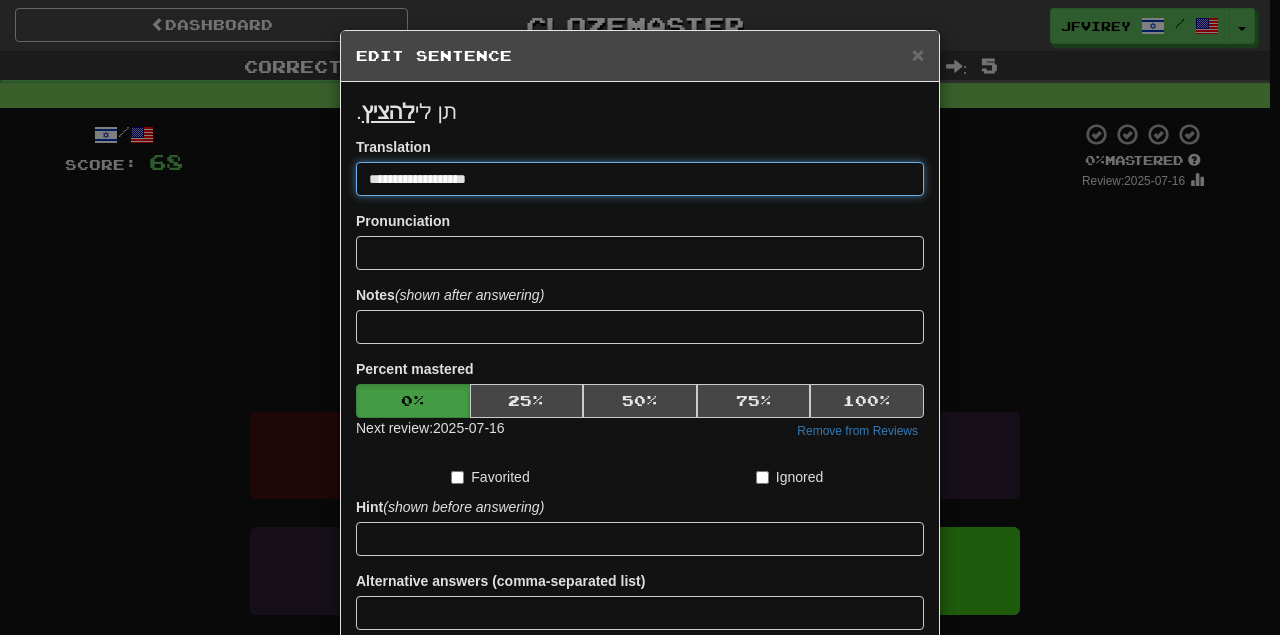 type on "**********" 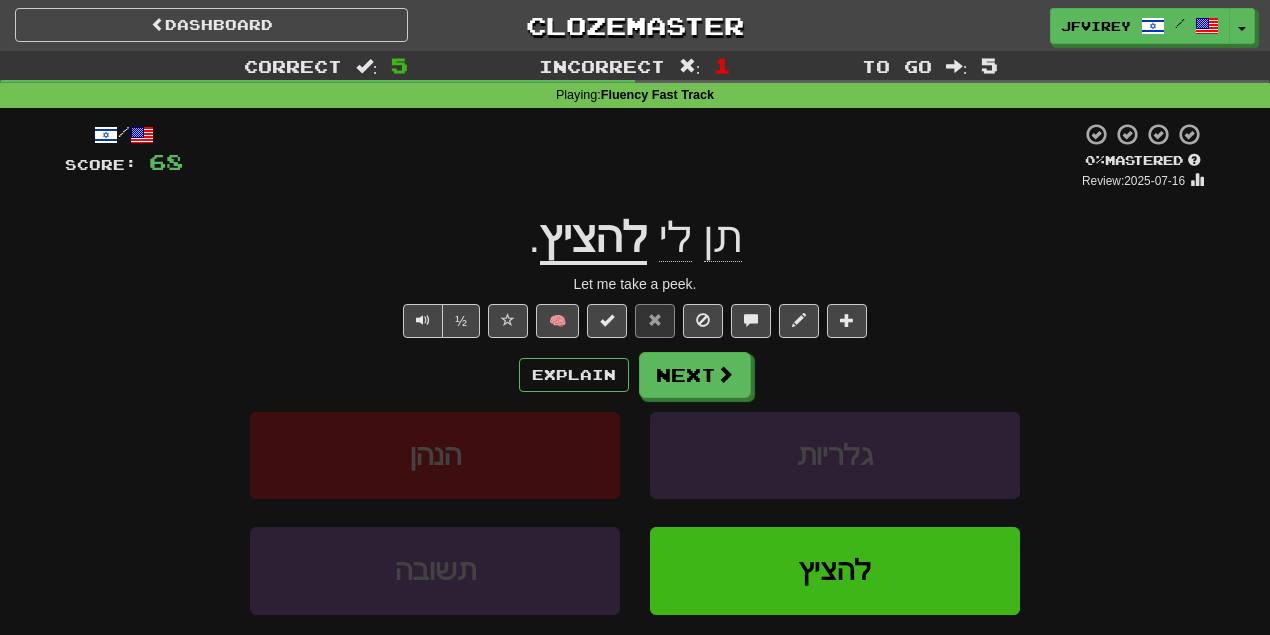 click on "להציץ" at bounding box center [593, 239] 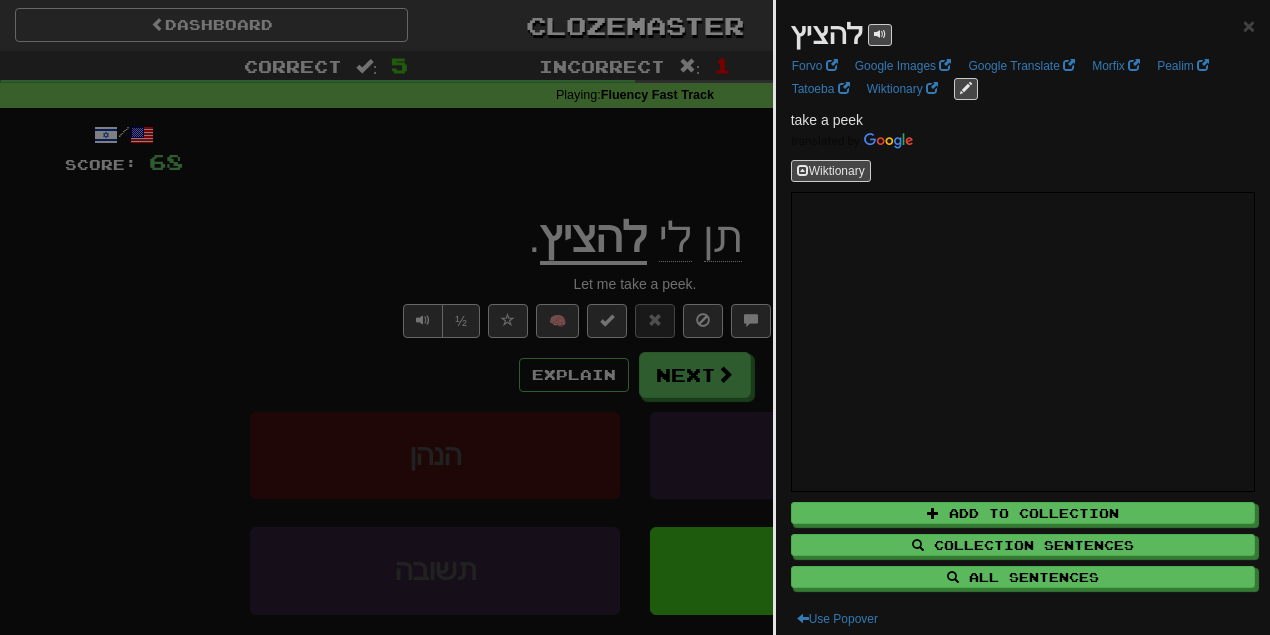 click at bounding box center (635, 317) 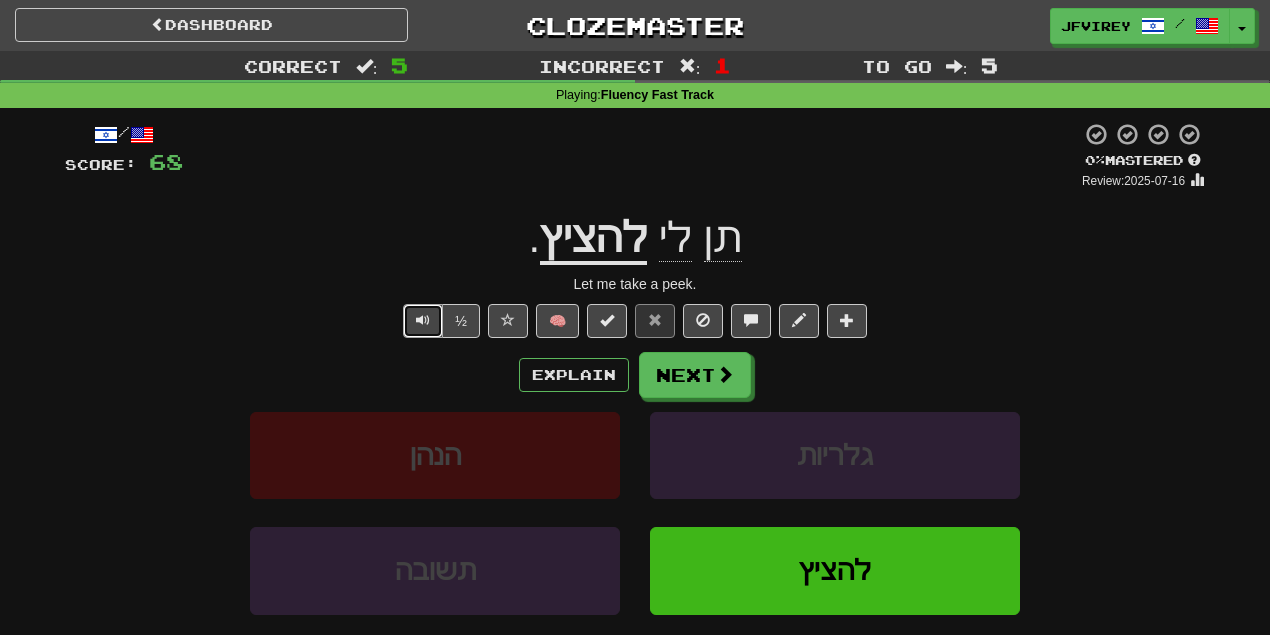 click at bounding box center (423, 321) 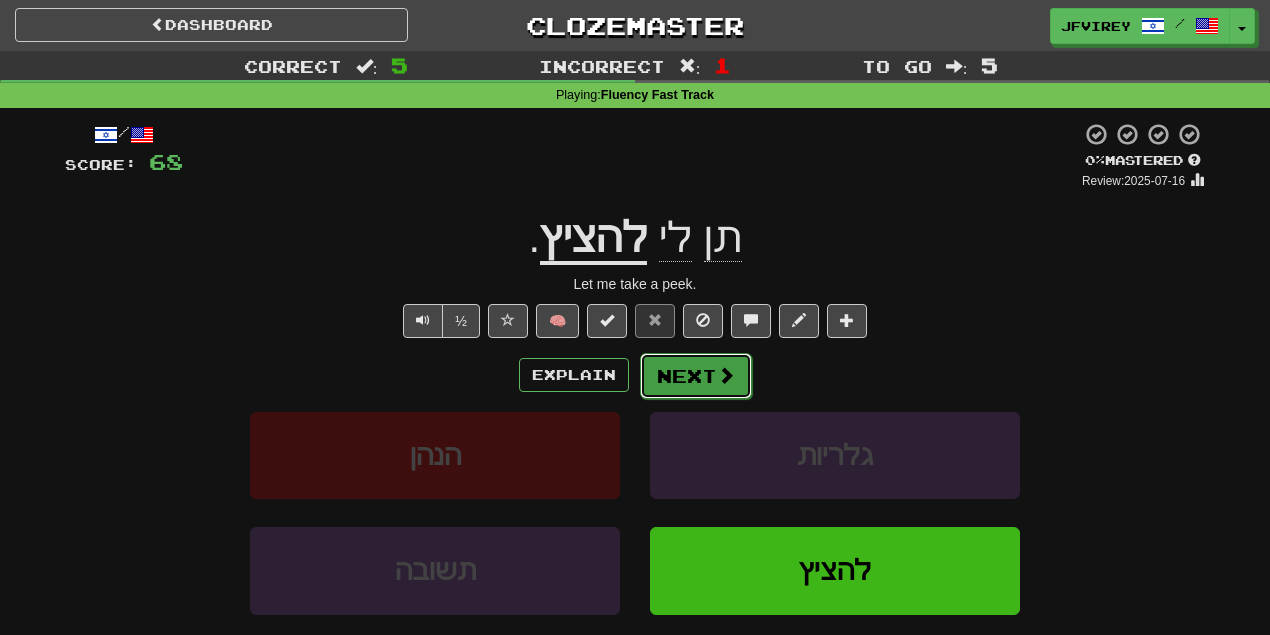 click on "Next" at bounding box center (696, 376) 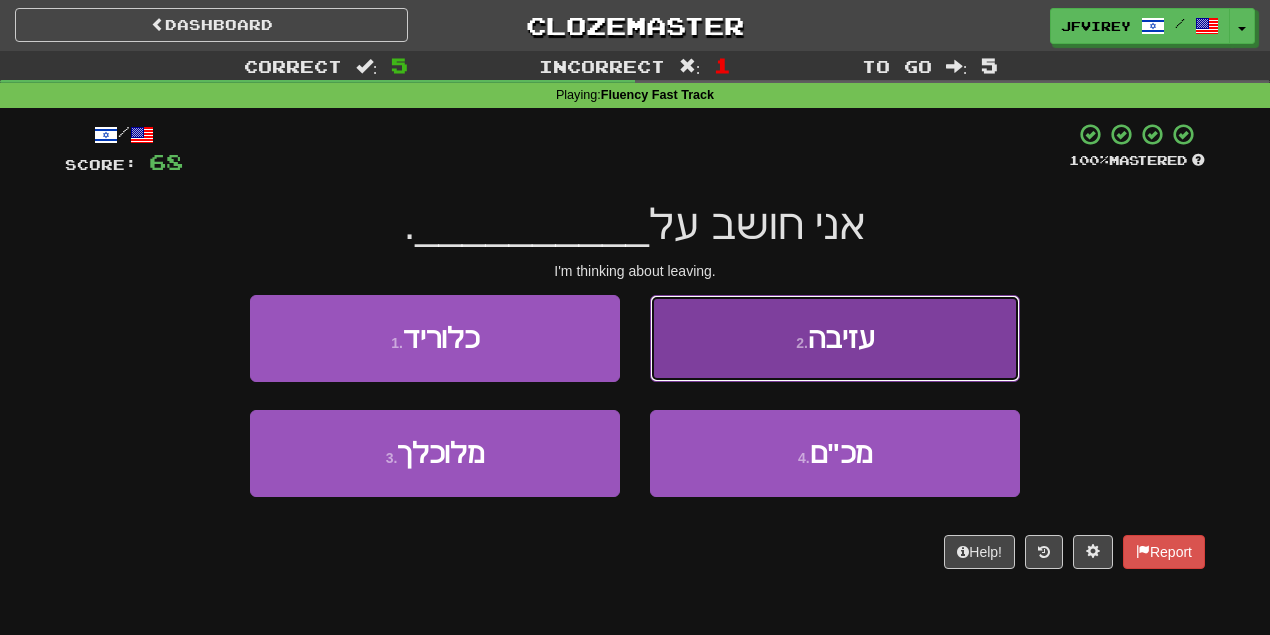 click on "2 .  עזיבה" at bounding box center (835, 338) 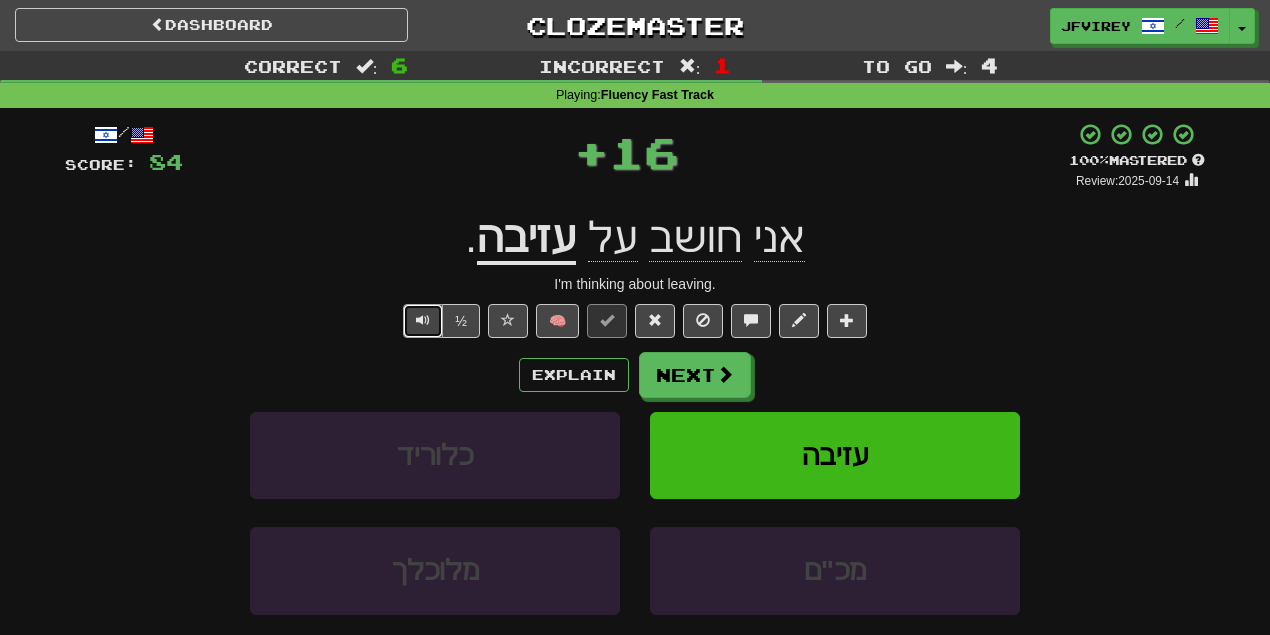 click at bounding box center [423, 320] 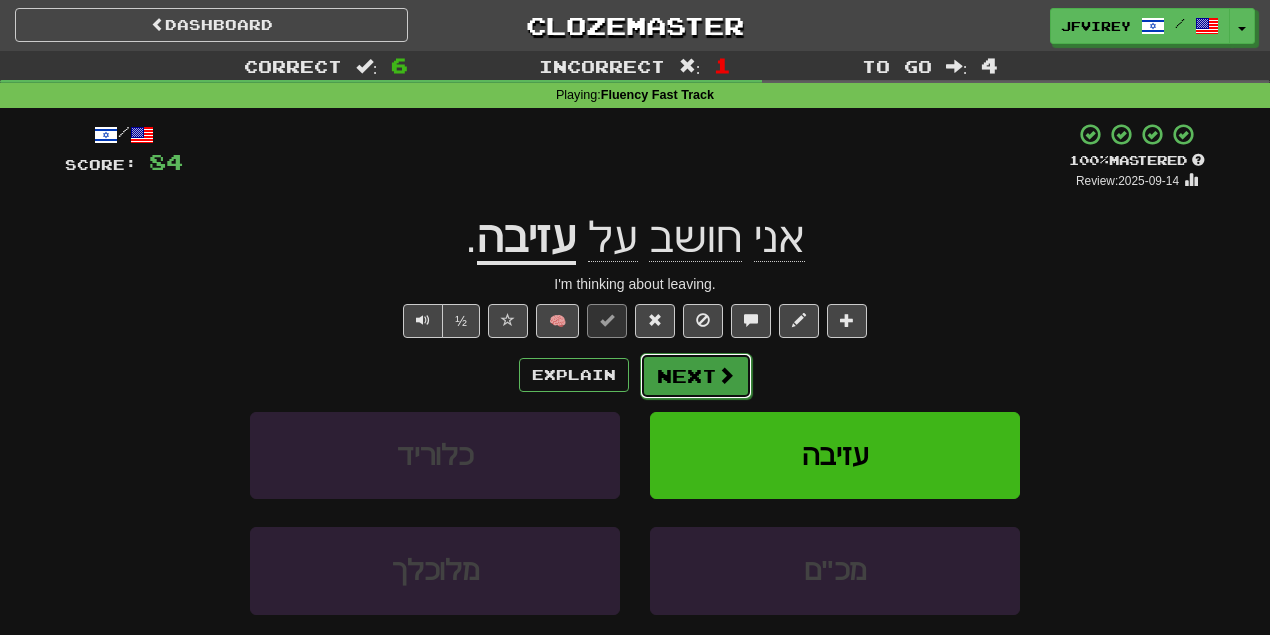 click on "Next" at bounding box center [696, 376] 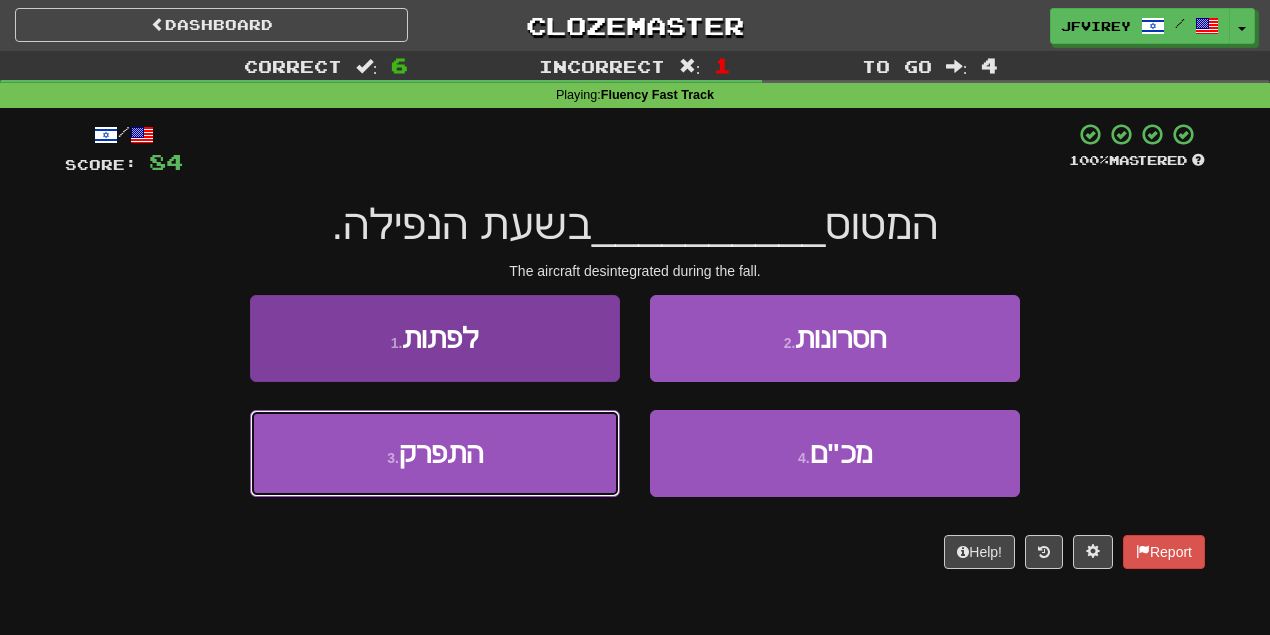 click on "3 .  התפרק" at bounding box center [435, 453] 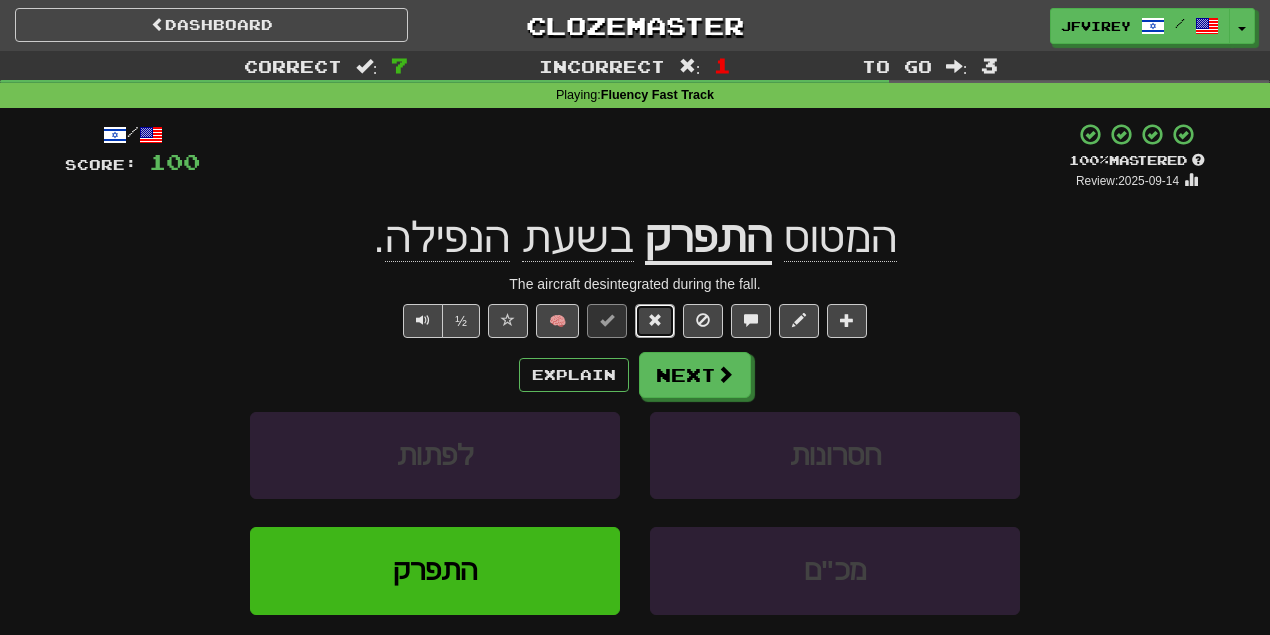 click at bounding box center [655, 320] 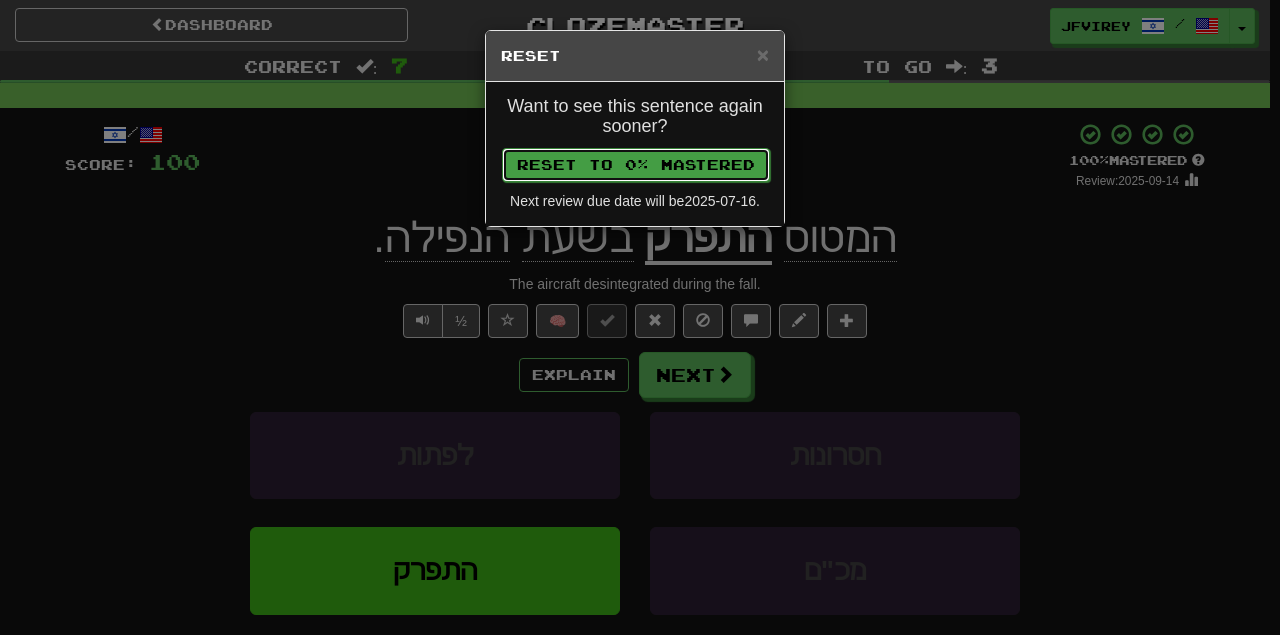 click on "Reset to 0% Mastered" at bounding box center (636, 165) 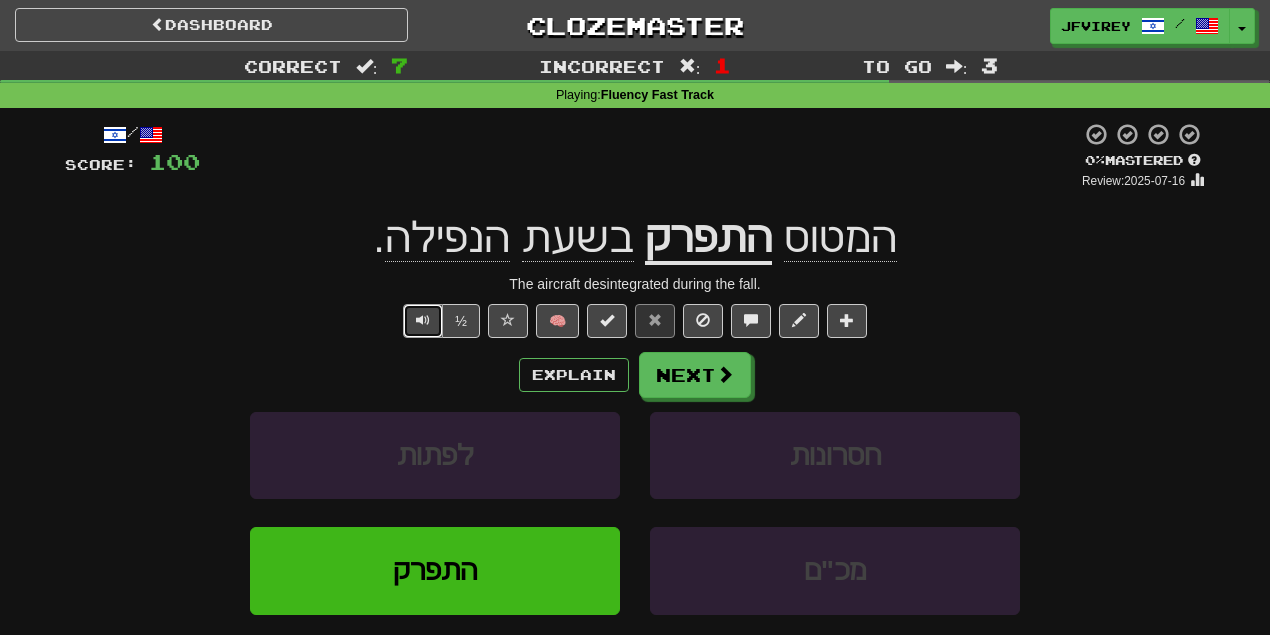 click at bounding box center (423, 321) 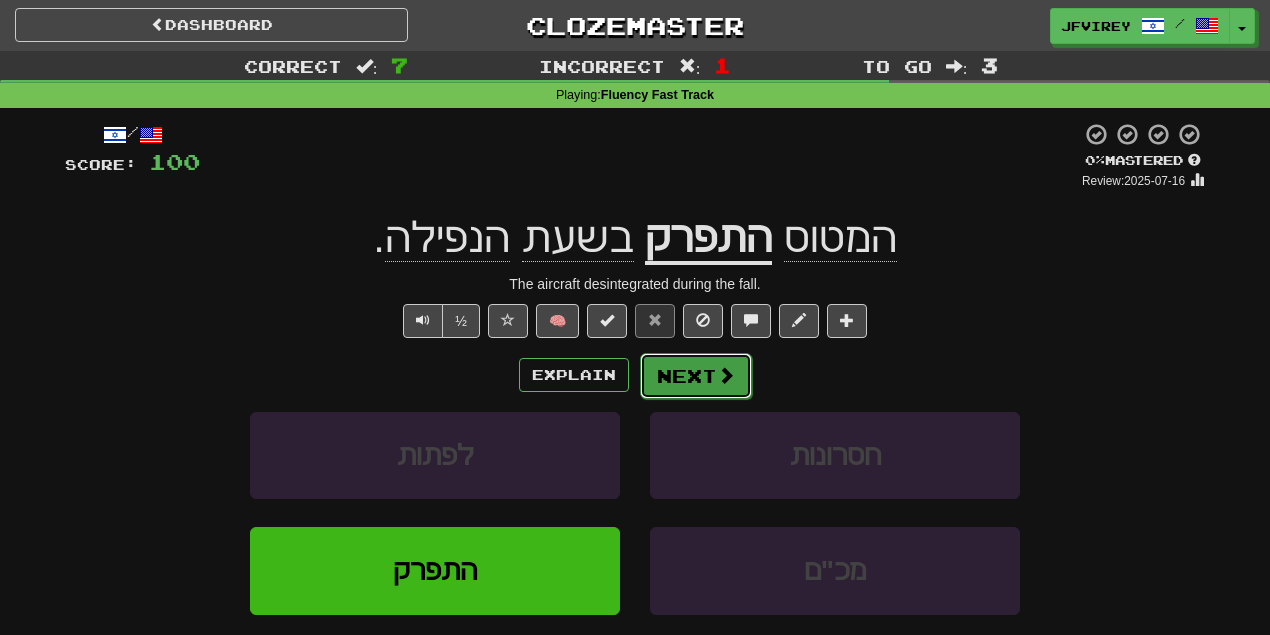 click on "Next" at bounding box center [696, 376] 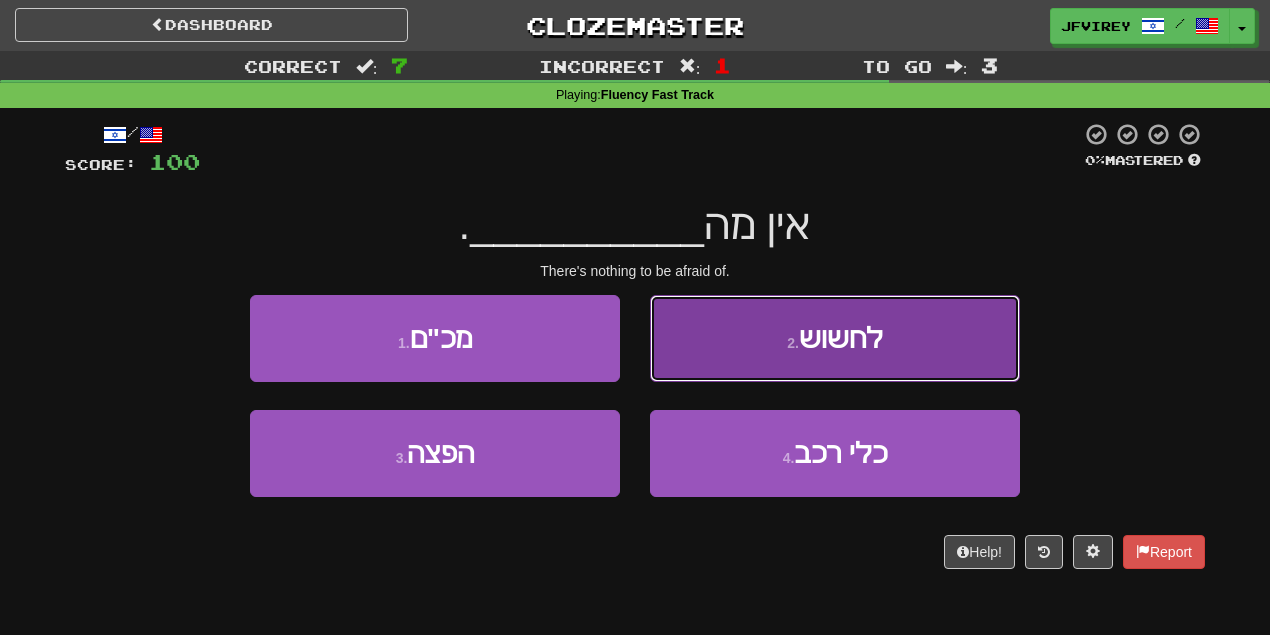 click on "2 .  לחשוש" at bounding box center [835, 338] 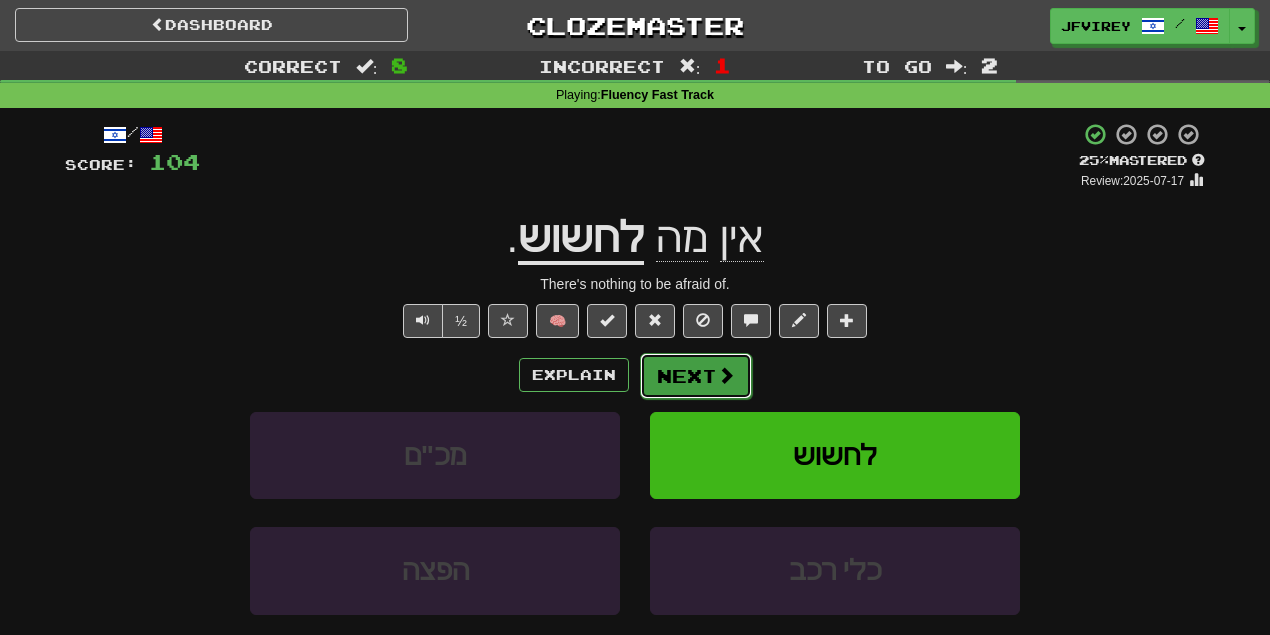 click on "Next" at bounding box center (696, 376) 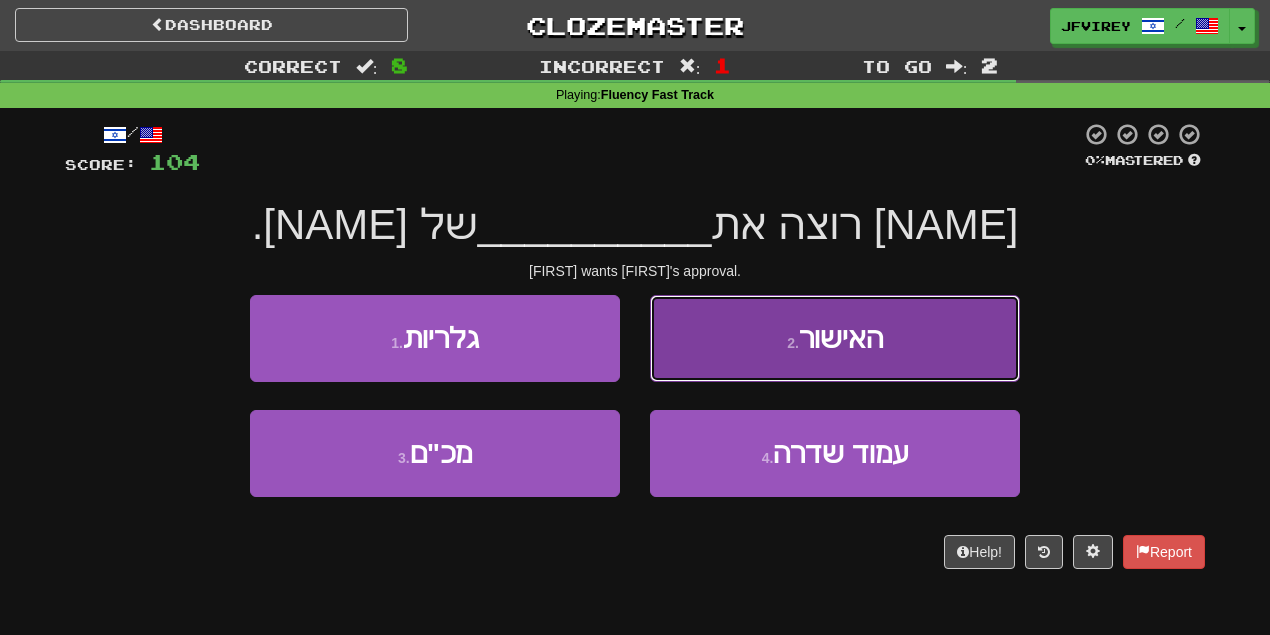 click on "2 .  האישור" at bounding box center (835, 338) 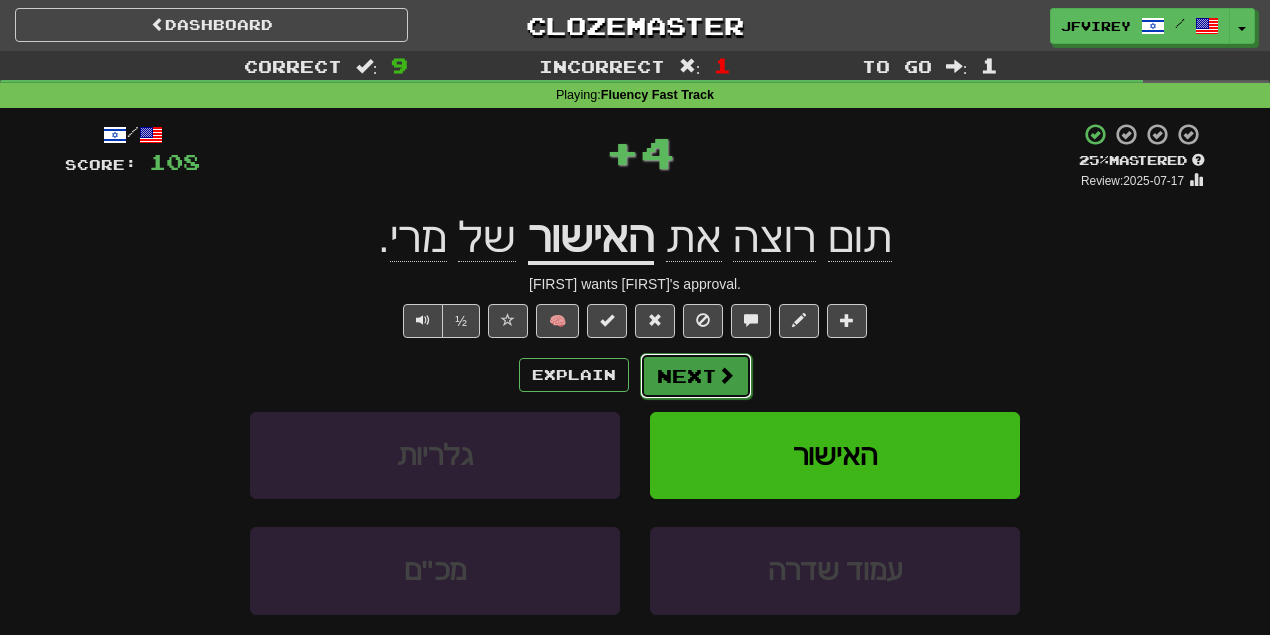 click on "Next" at bounding box center (696, 376) 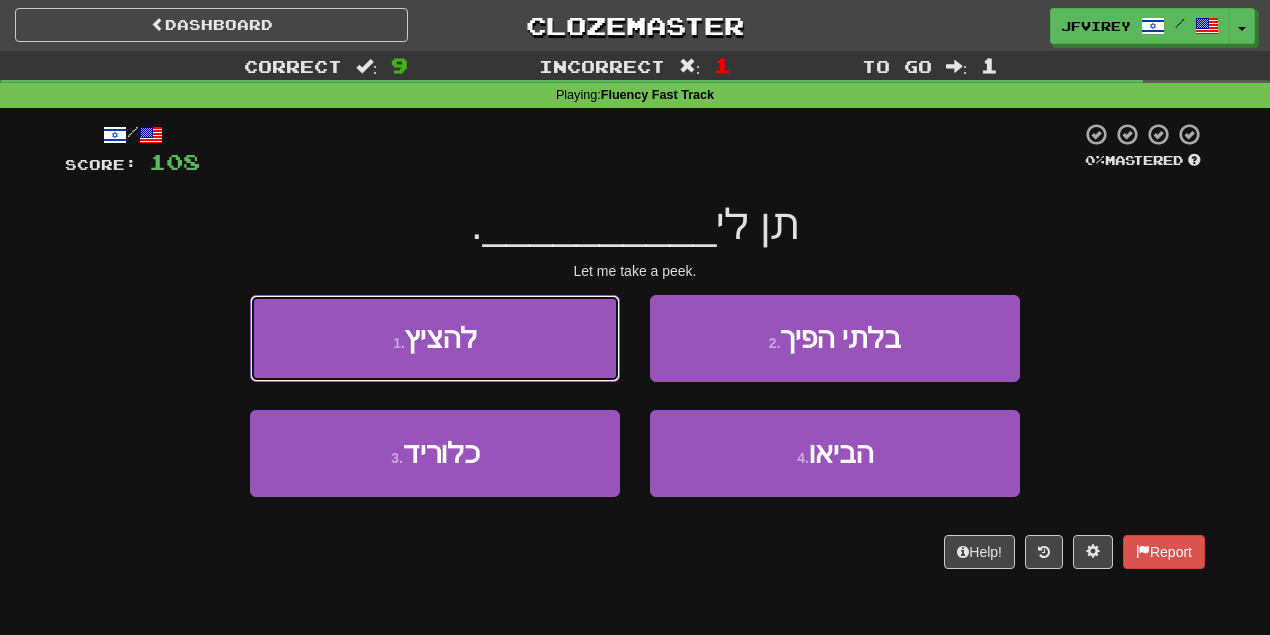 click on "1 .  להציץ" at bounding box center [435, 338] 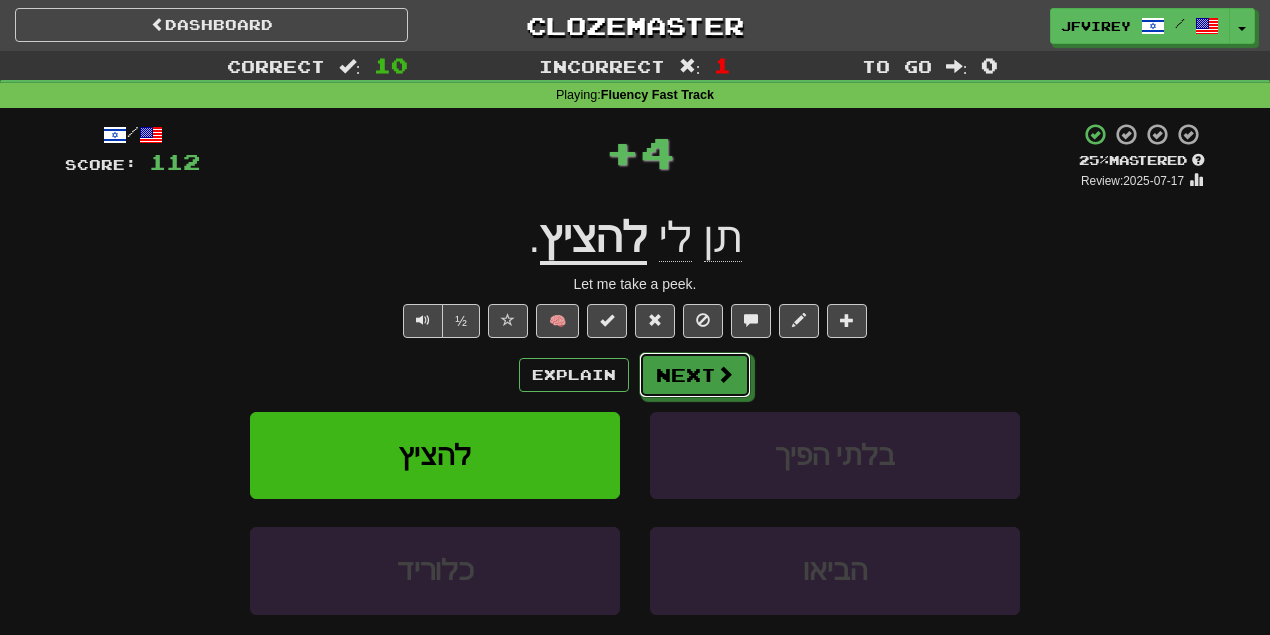 click on "Next" at bounding box center [695, 375] 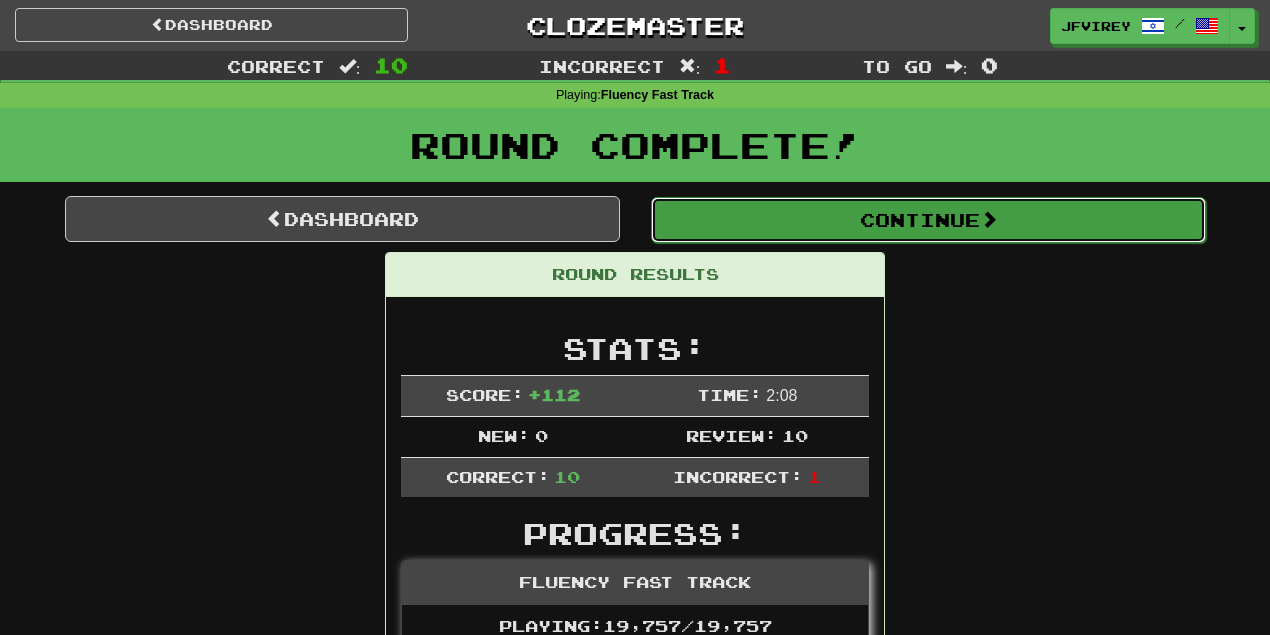 click on "Continue" at bounding box center [928, 220] 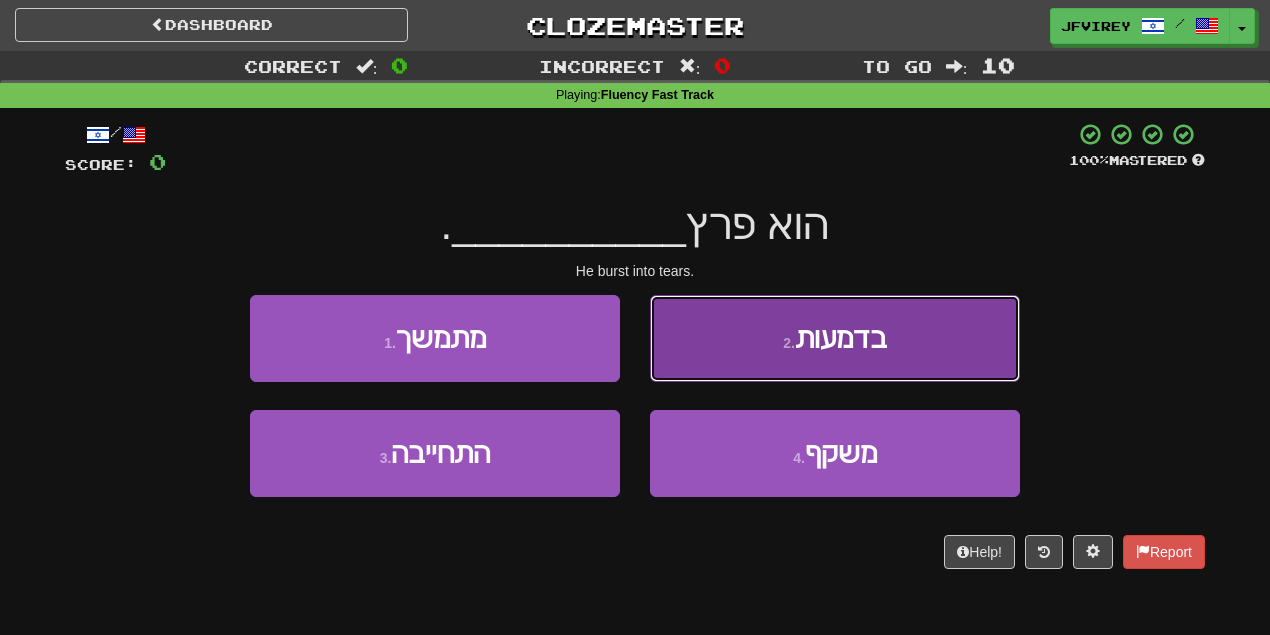 click on "2 .  בדמעות" at bounding box center (835, 338) 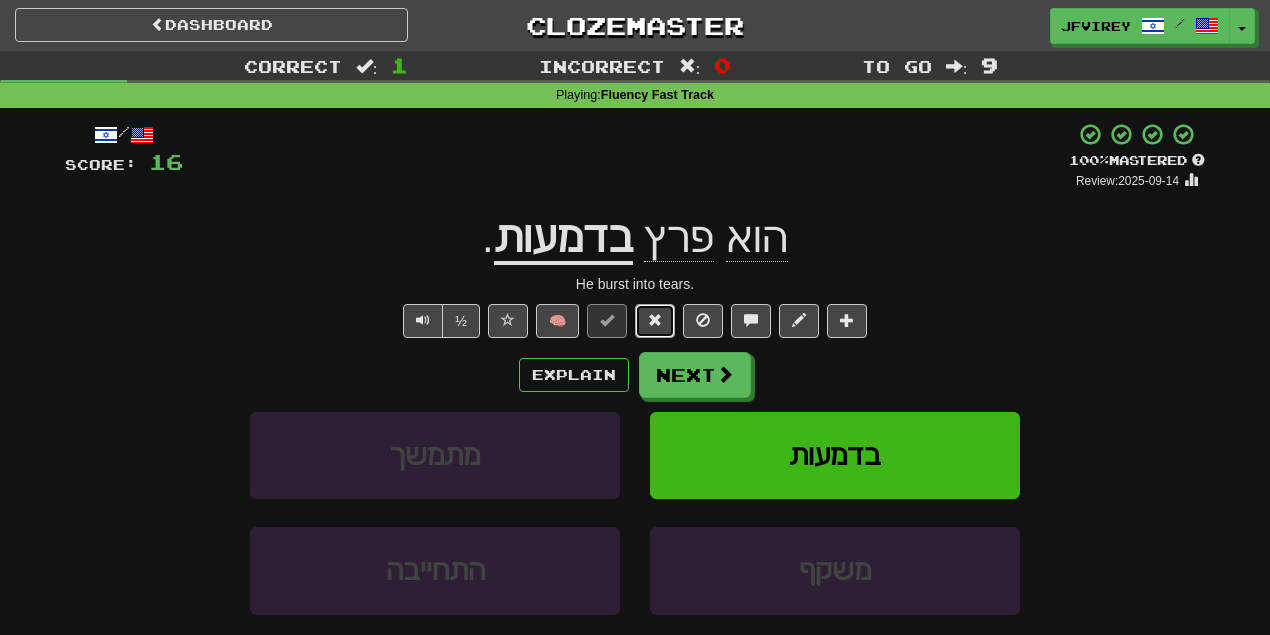 click at bounding box center [655, 320] 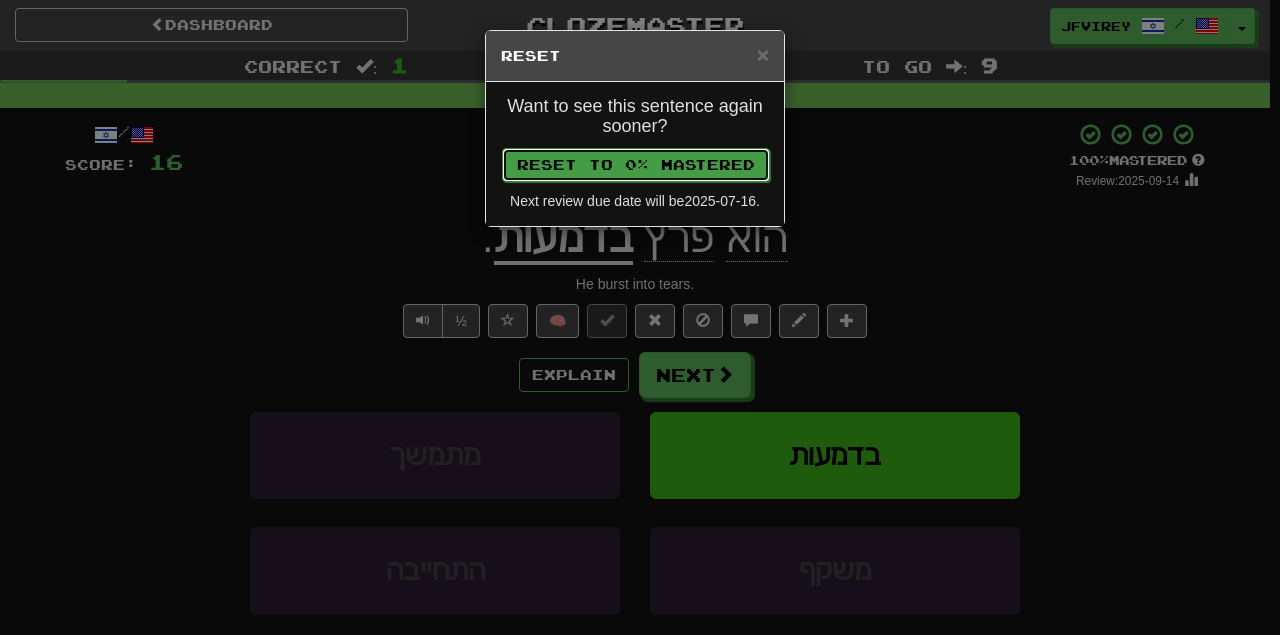 click on "Reset to 0% Mastered" at bounding box center [636, 165] 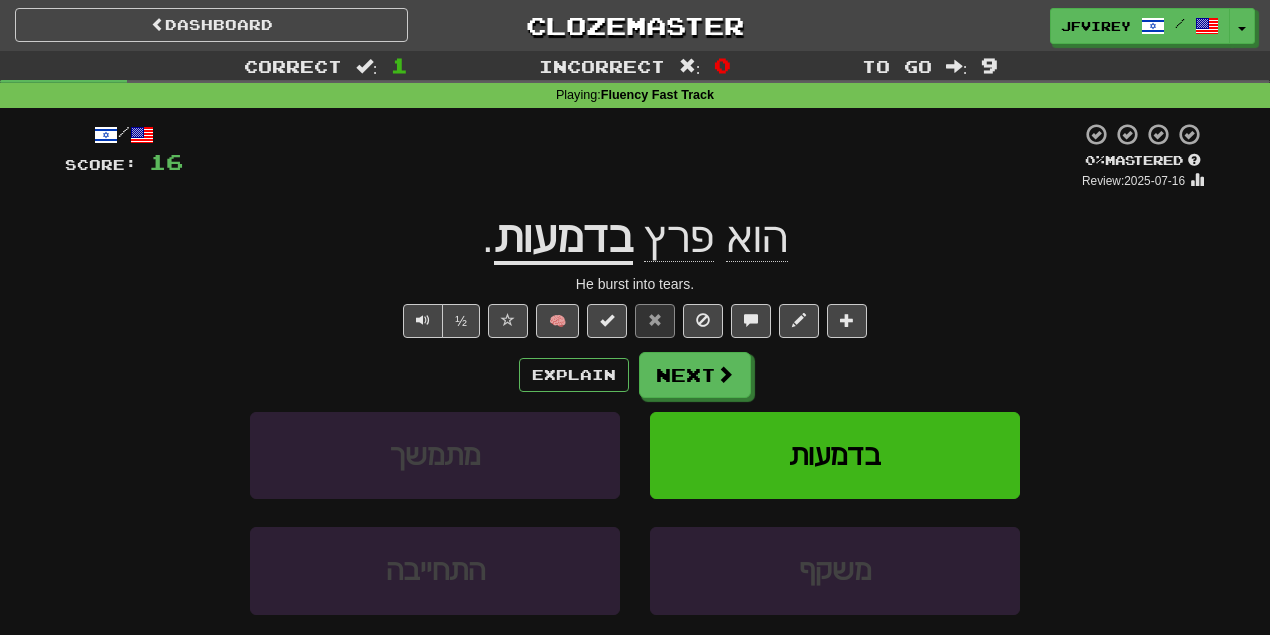 click on "פרץ" 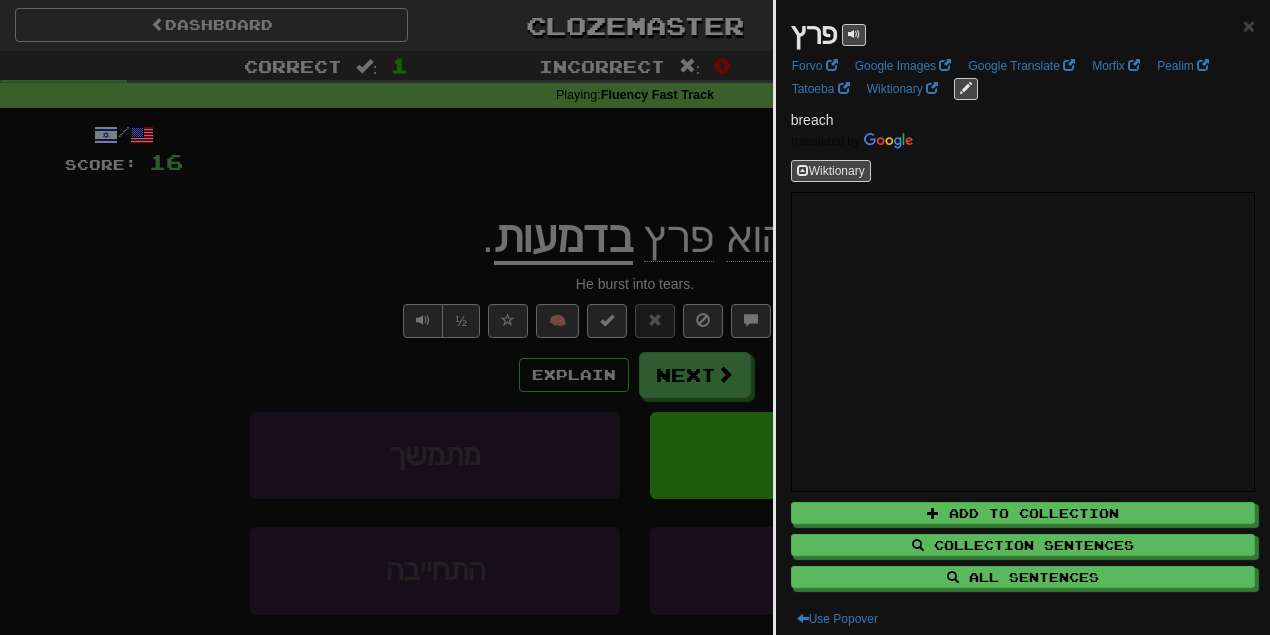 click at bounding box center [635, 317] 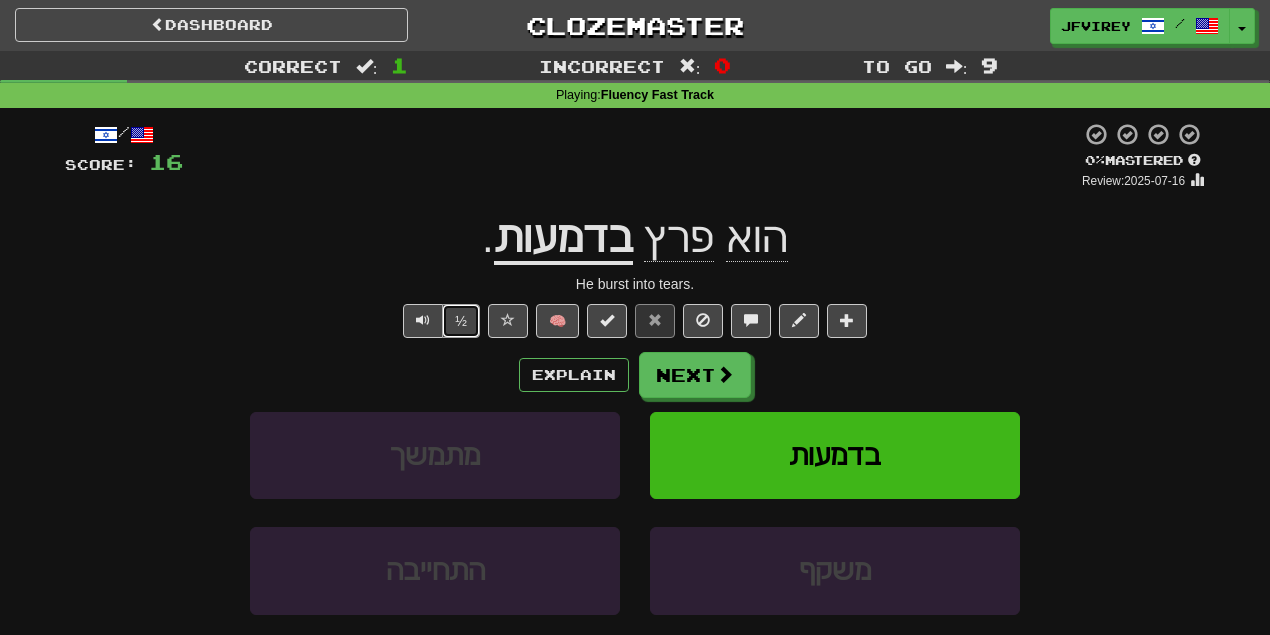 click on "½" at bounding box center [461, 321] 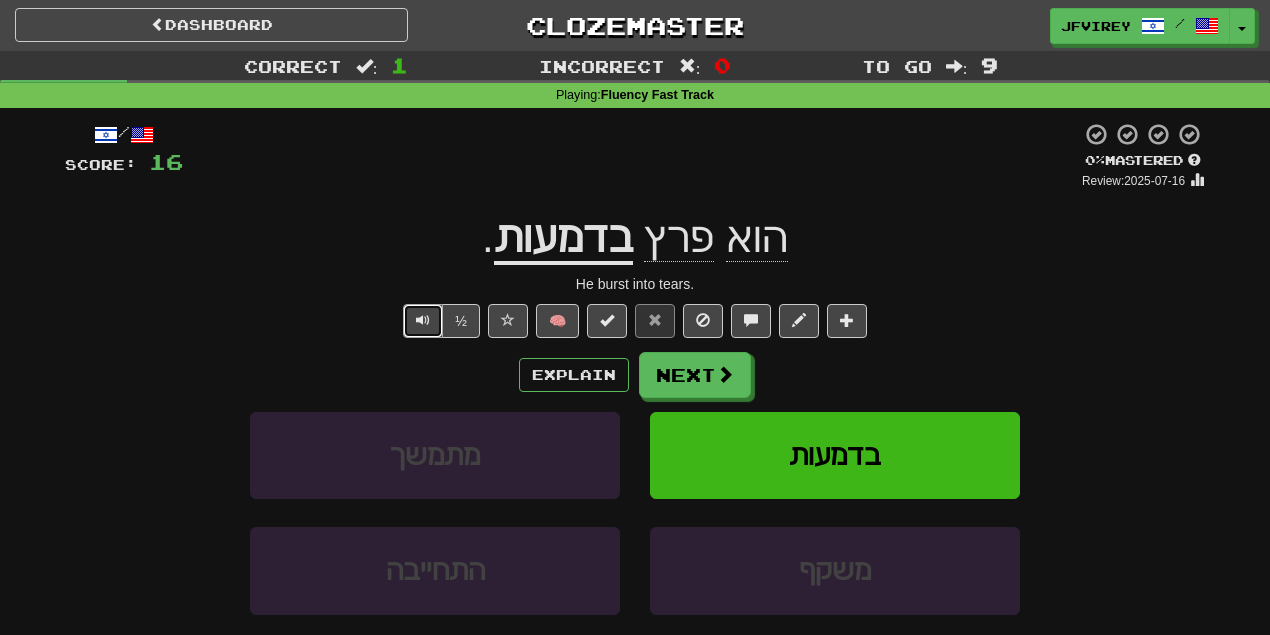 click at bounding box center (423, 320) 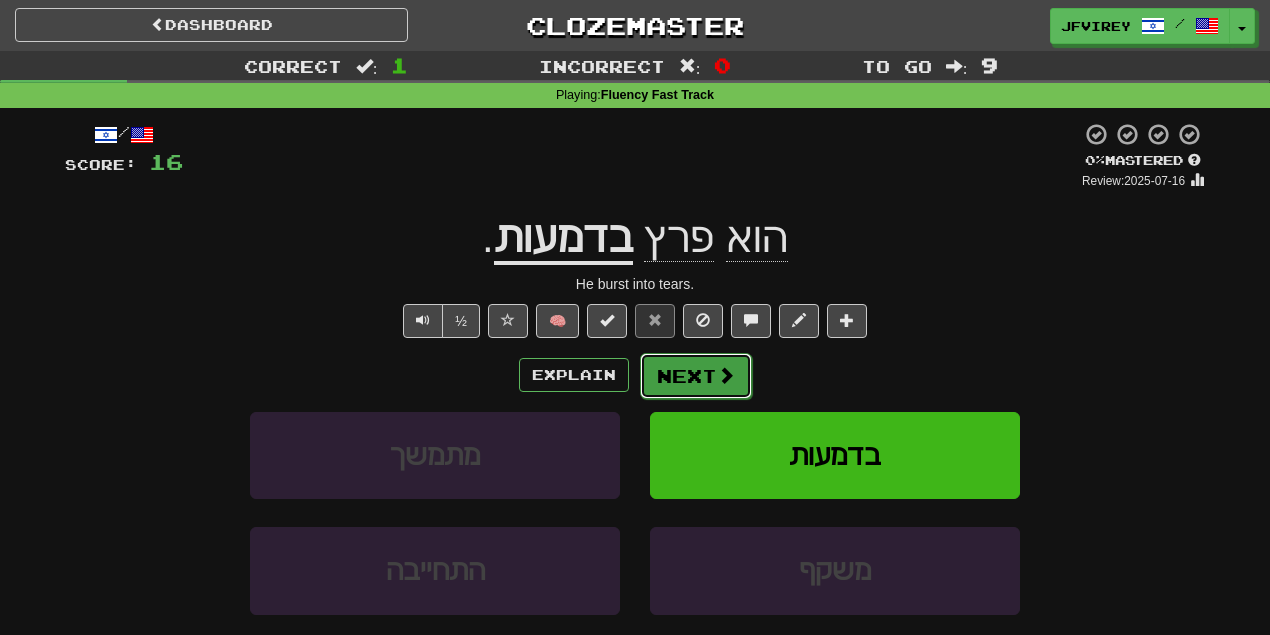 click on "Next" at bounding box center (696, 376) 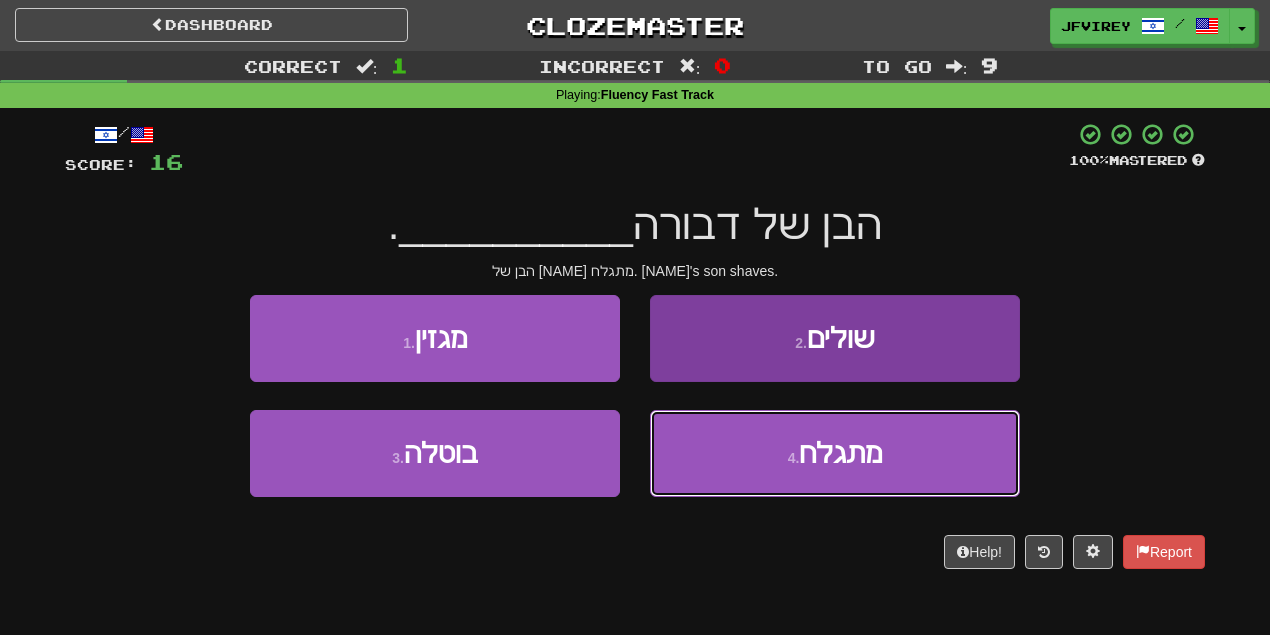 click on "4 .  מתגלח" at bounding box center (835, 453) 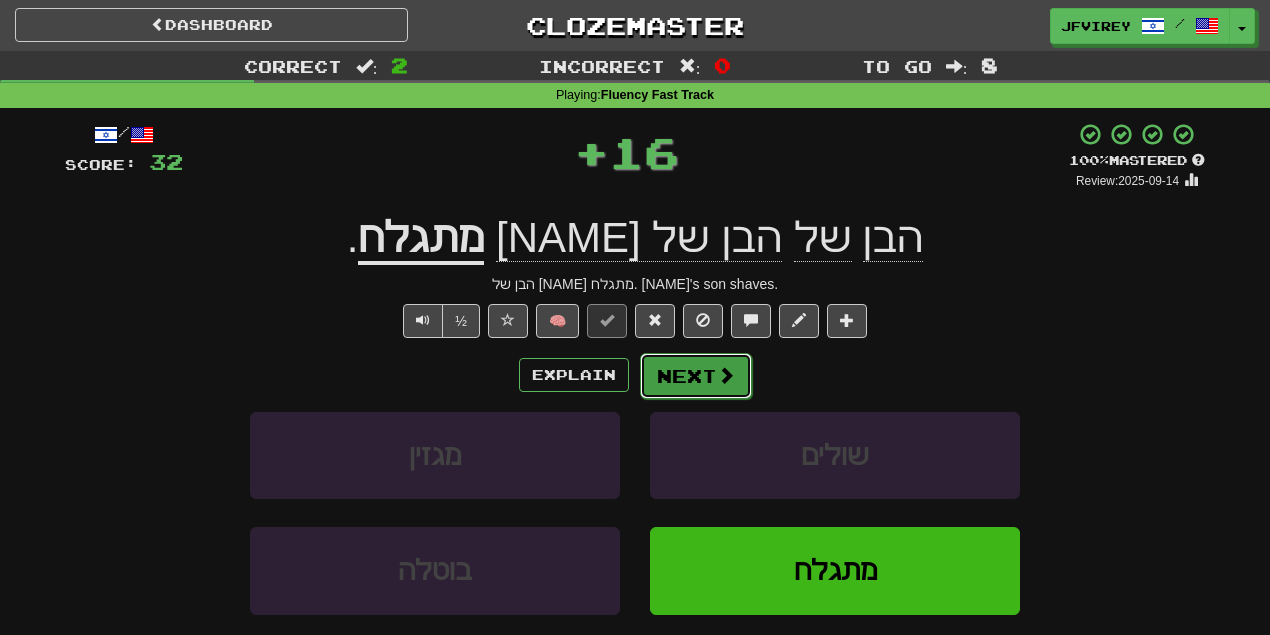 click on "Next" at bounding box center [696, 376] 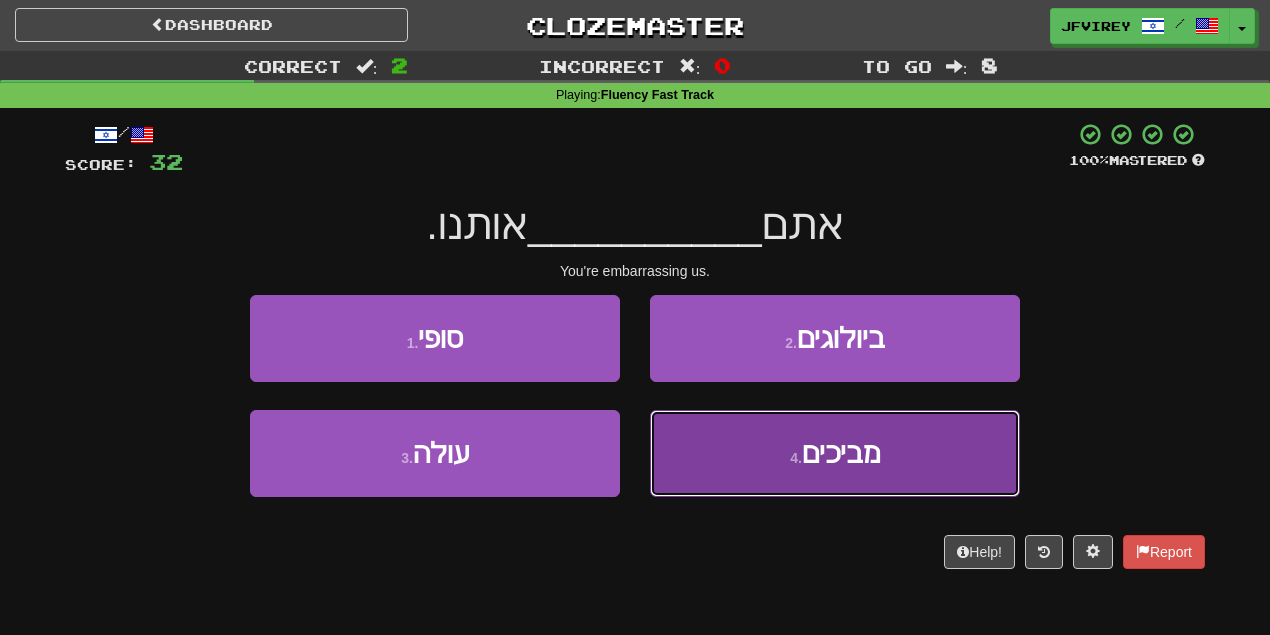 click on "4 .  מביכים" at bounding box center (835, 453) 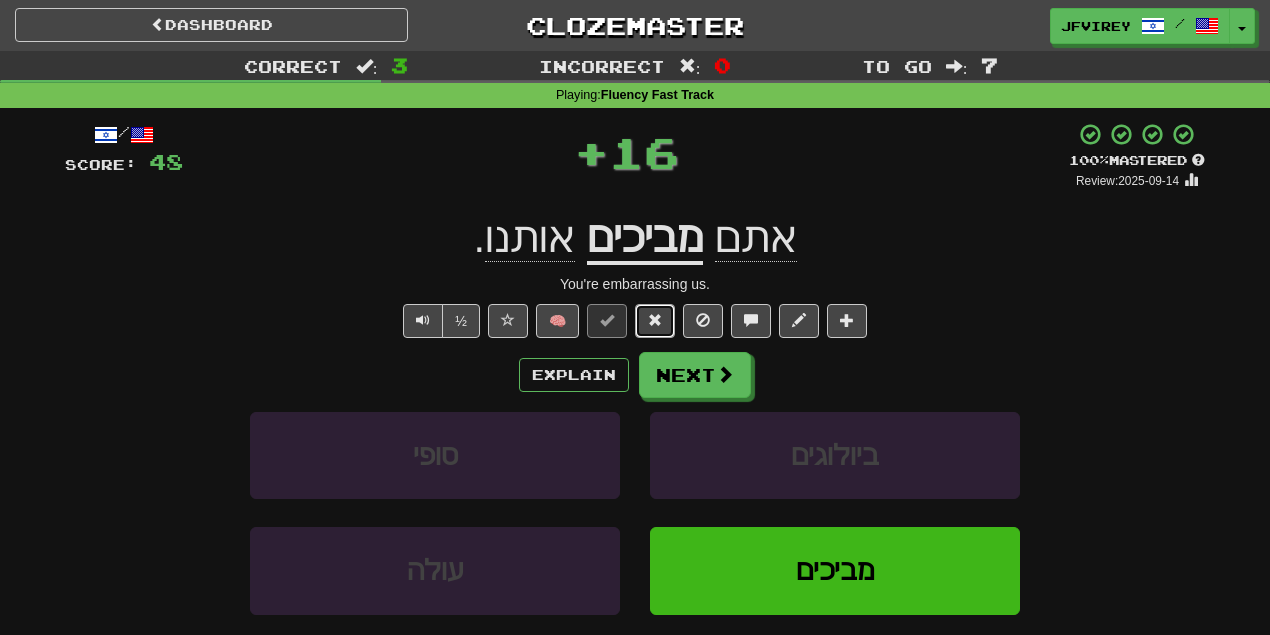 click at bounding box center [655, 321] 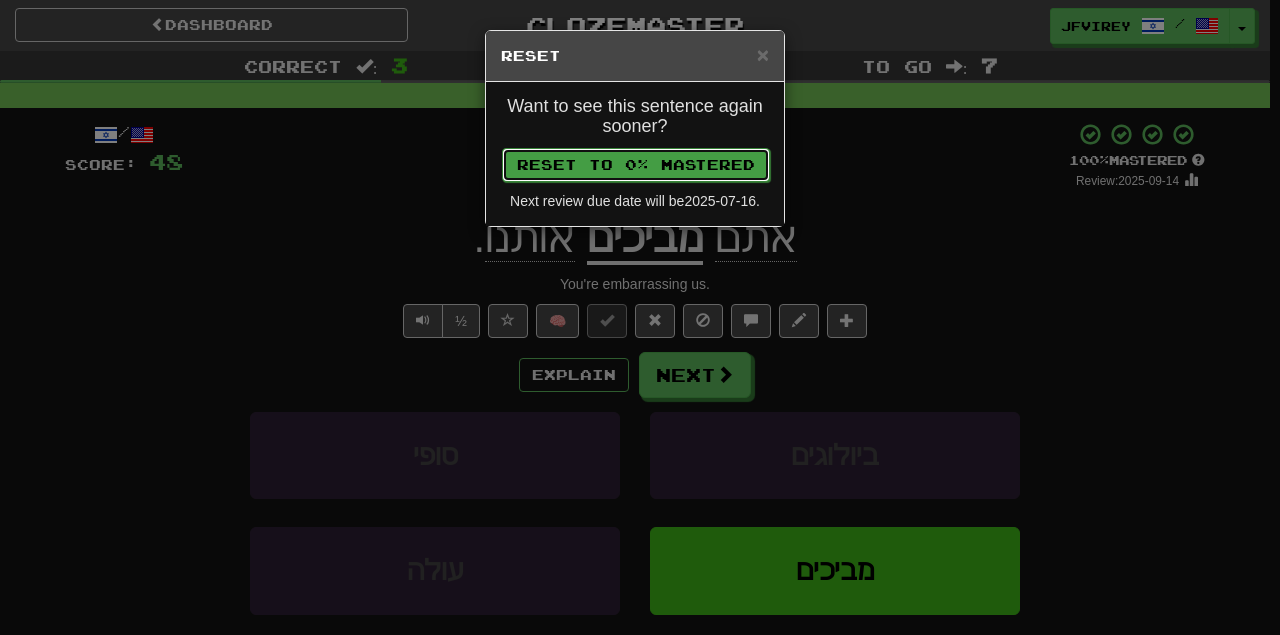 click on "Reset to 0% Mastered" at bounding box center (636, 165) 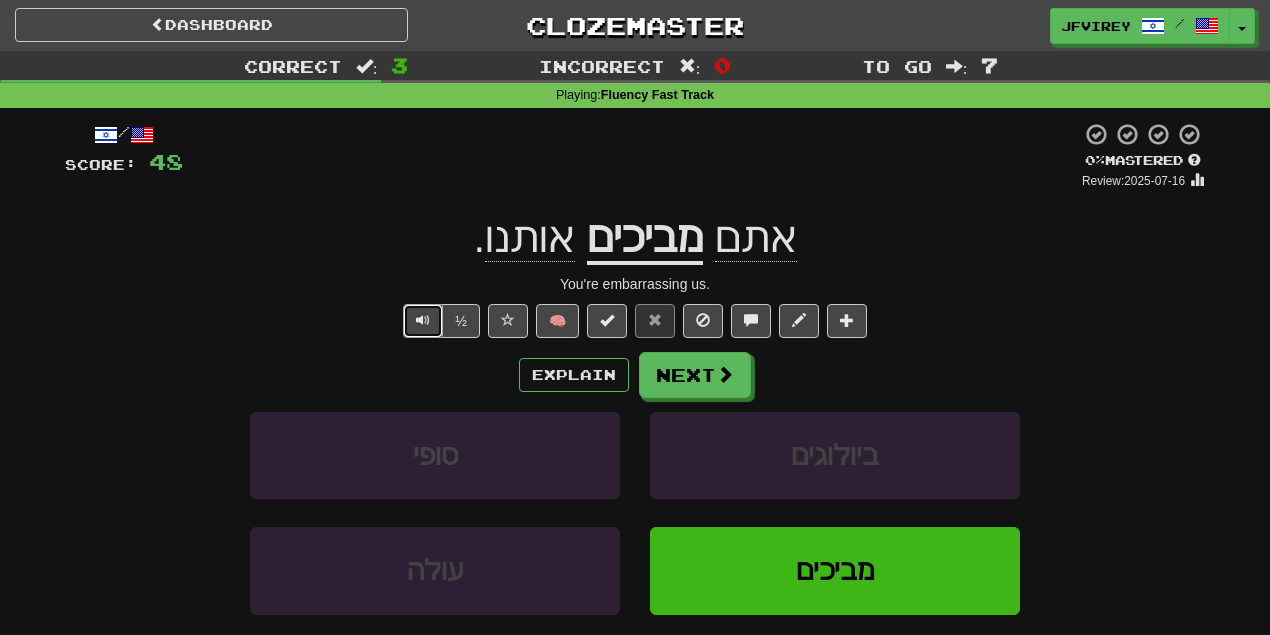 click at bounding box center [423, 320] 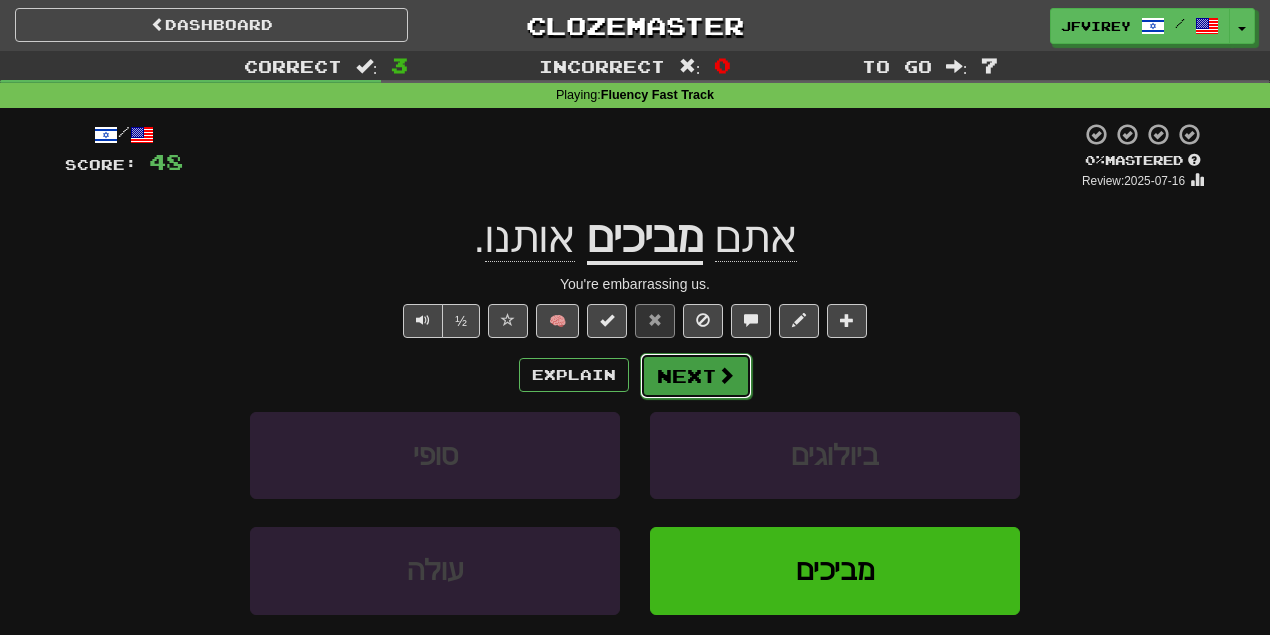 click on "Next" at bounding box center (696, 376) 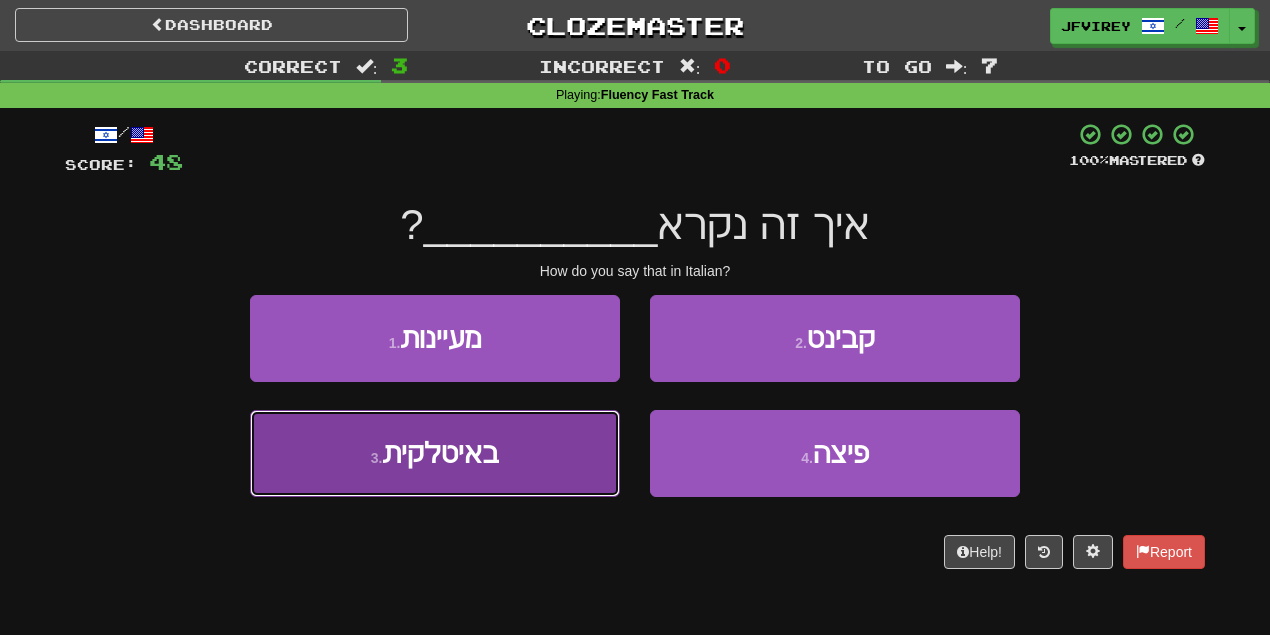 click on "3 .  באיטלקית" at bounding box center [435, 453] 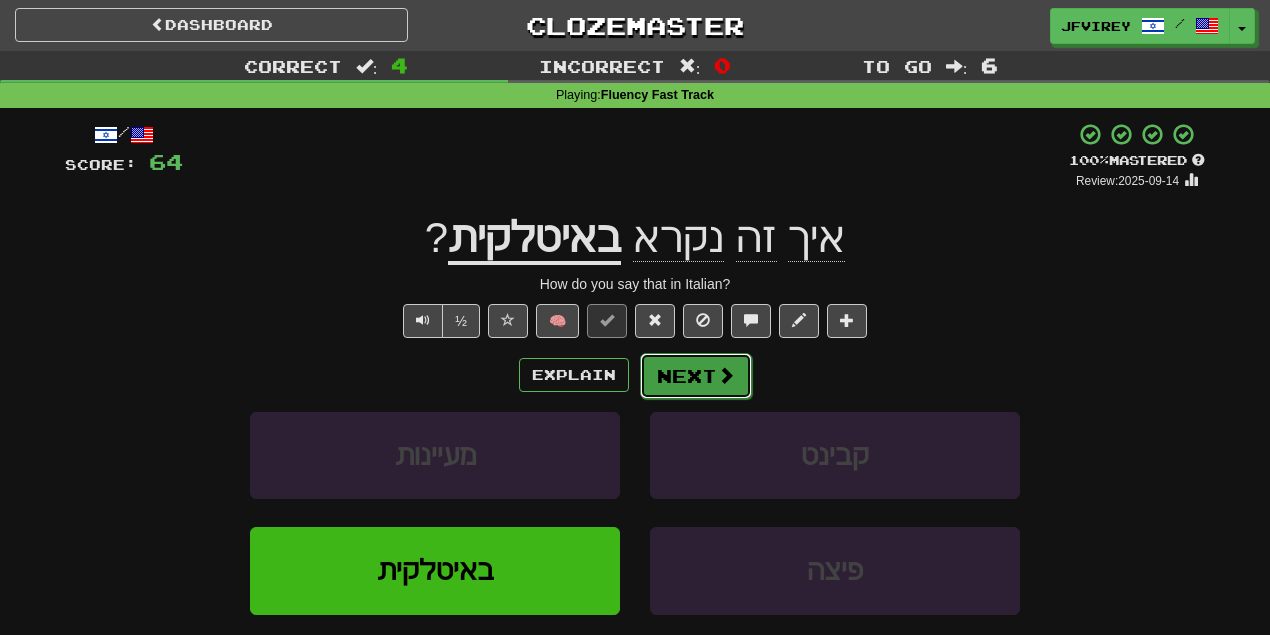 click on "Next" at bounding box center (696, 376) 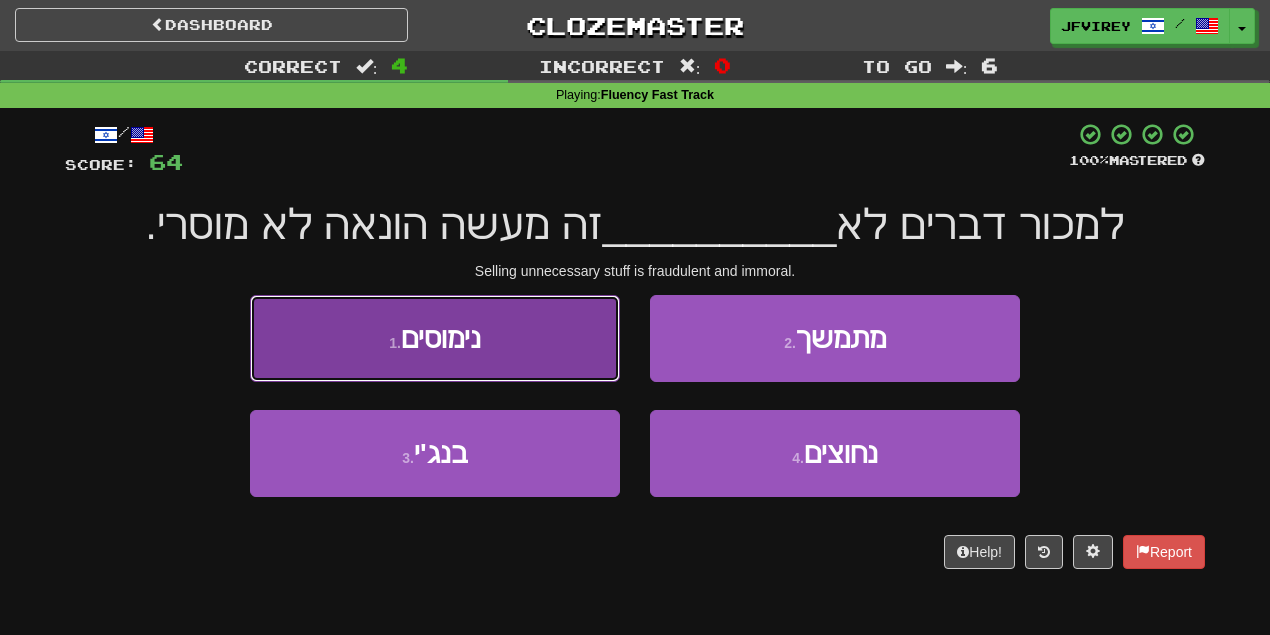 click on "1 .  נימוסים" at bounding box center [435, 338] 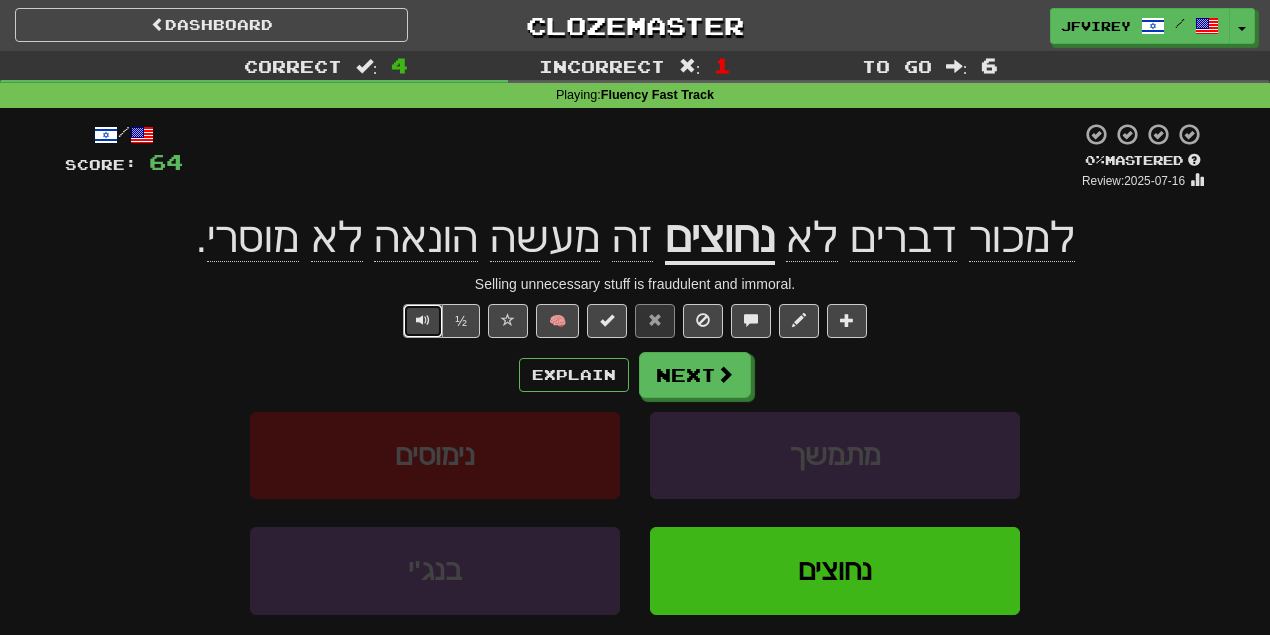 click at bounding box center (423, 320) 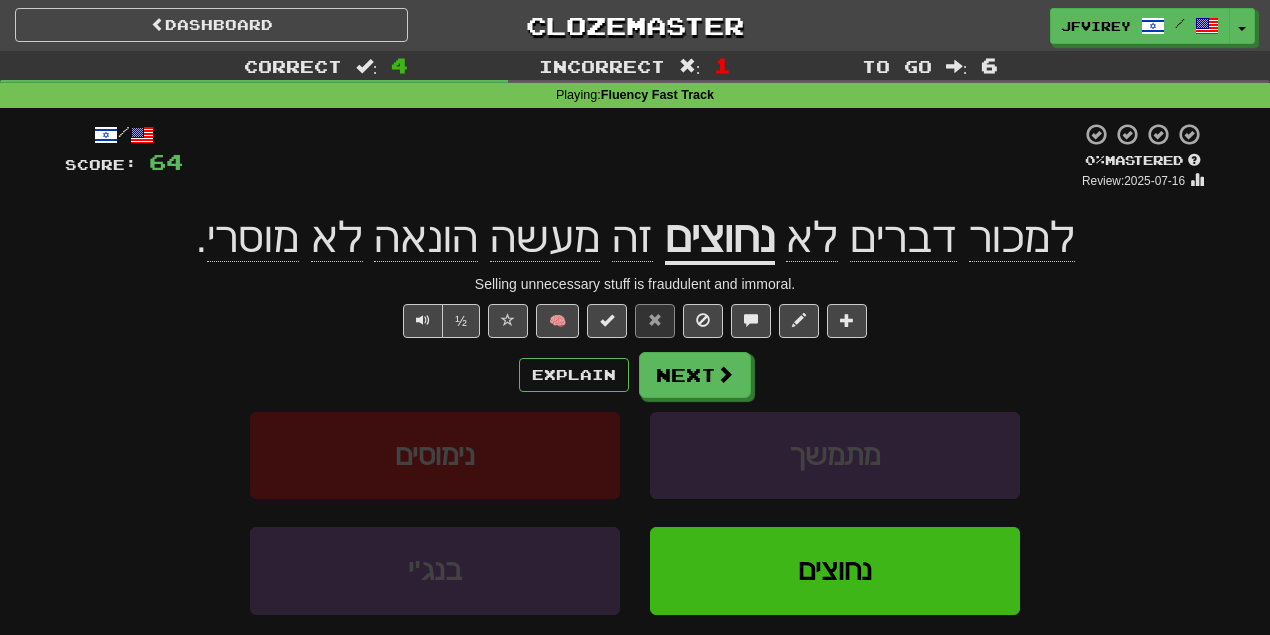 click on "הונאה" at bounding box center [426, 238] 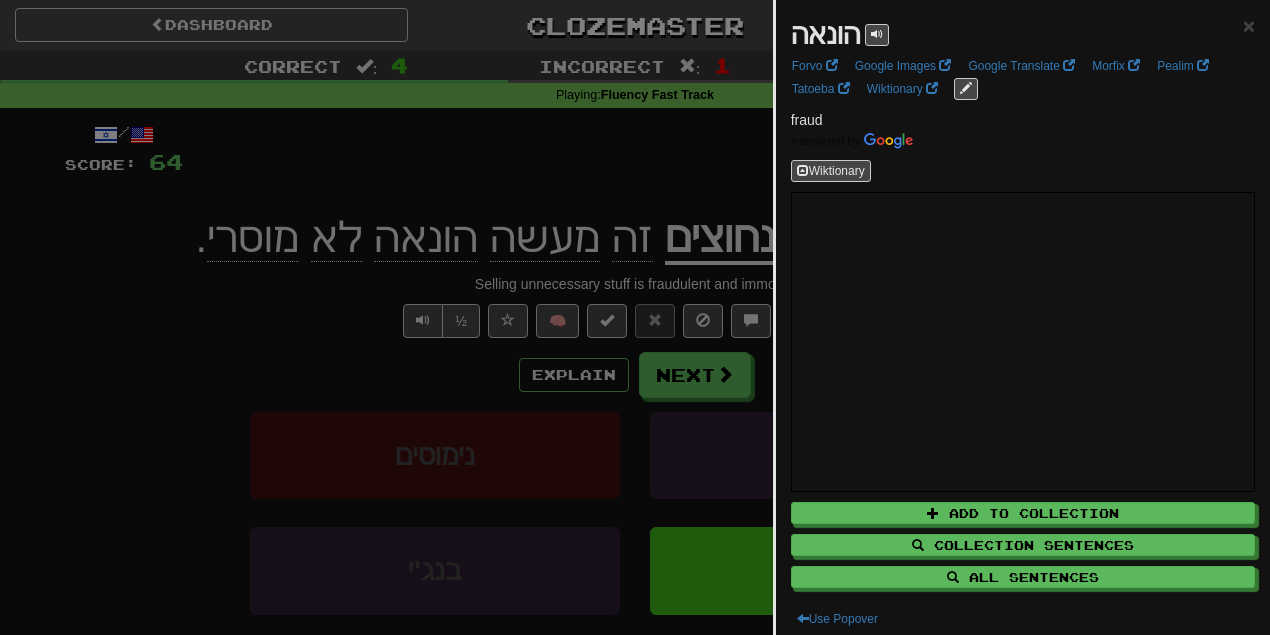 click at bounding box center [635, 317] 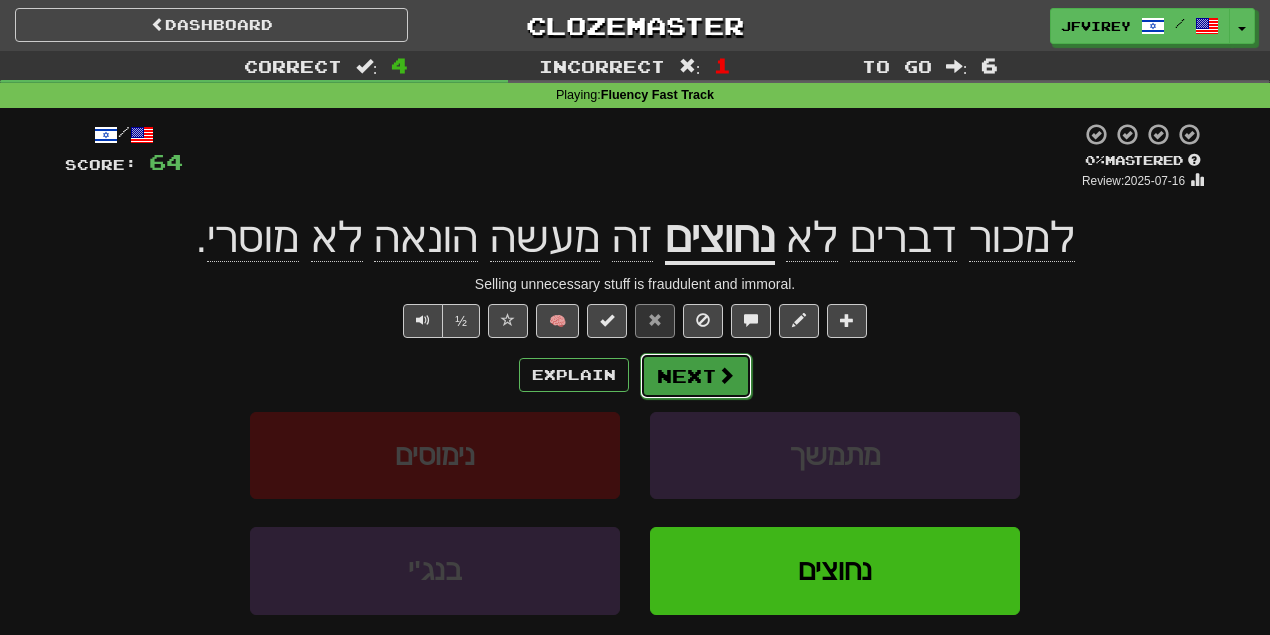 click on "Next" at bounding box center (696, 376) 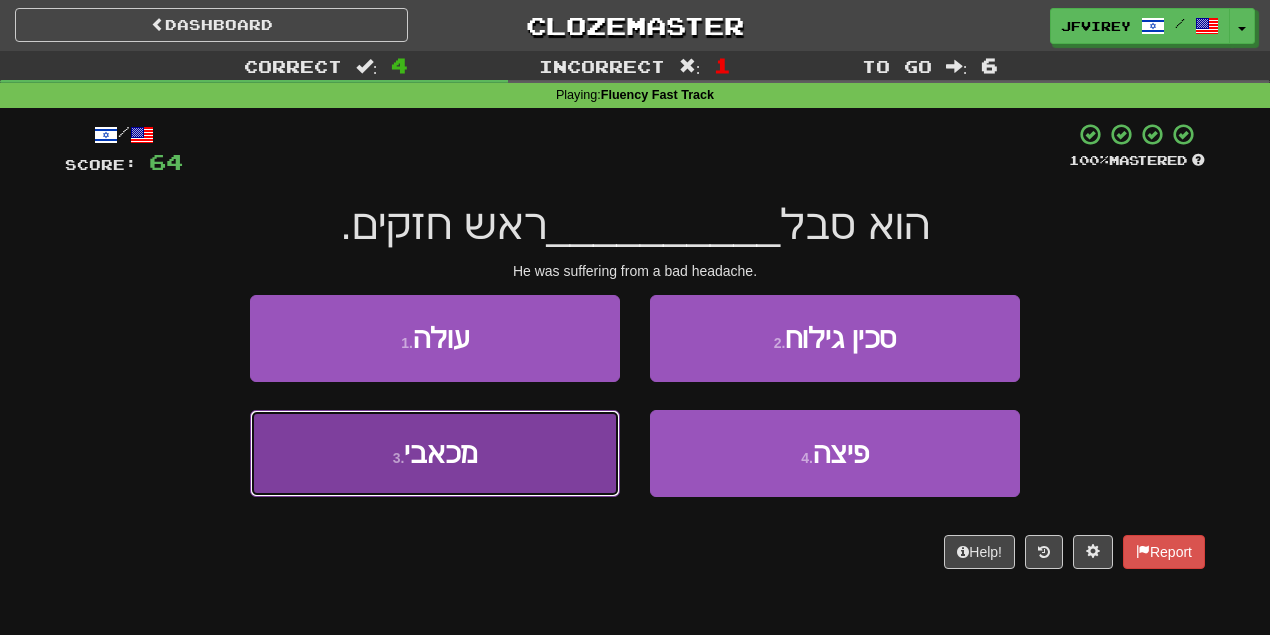 click on "3 .  מכאבי" at bounding box center [435, 453] 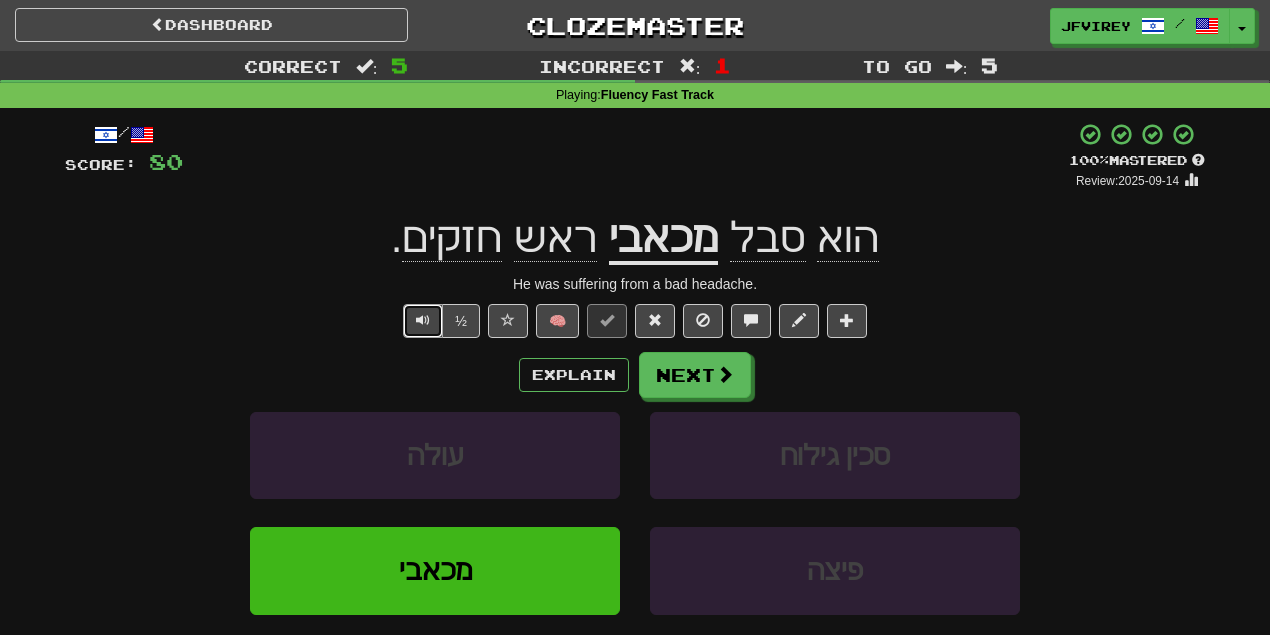 click at bounding box center [423, 321] 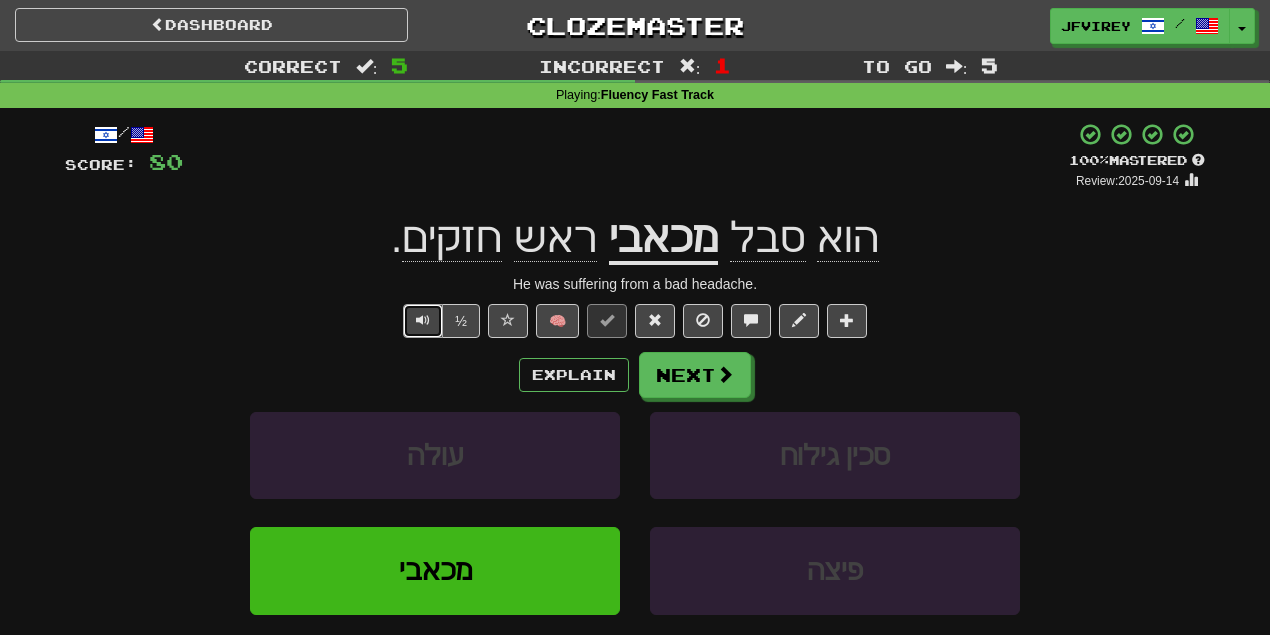 click at bounding box center (423, 321) 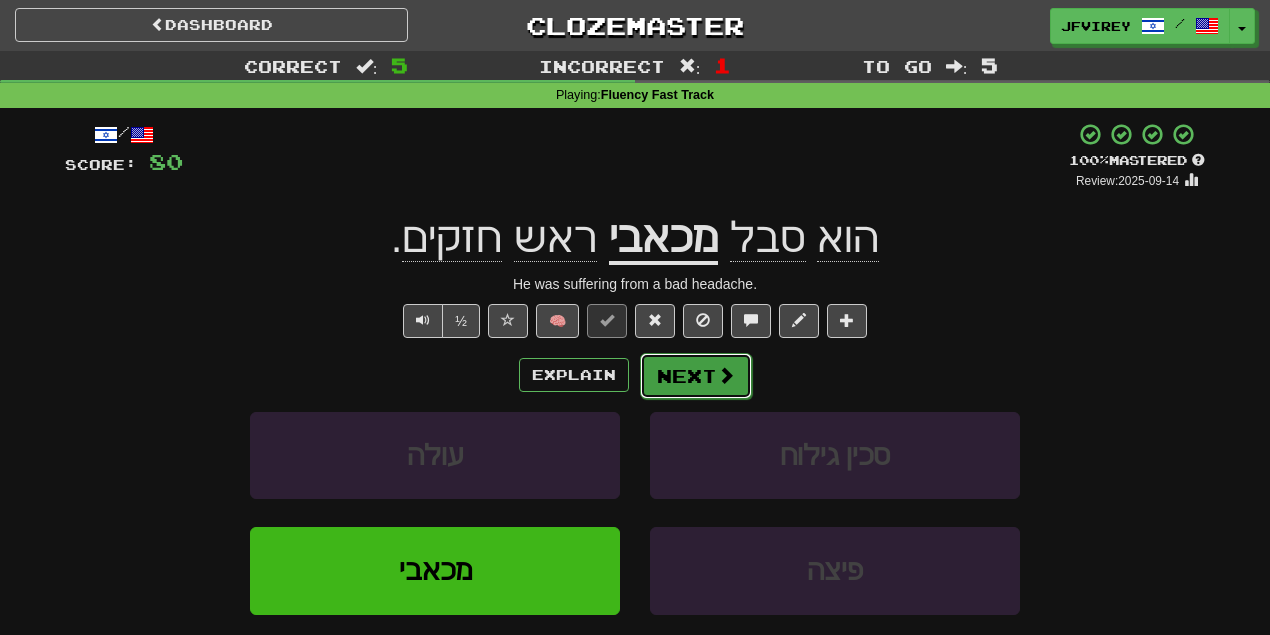 click on "Next" at bounding box center (696, 376) 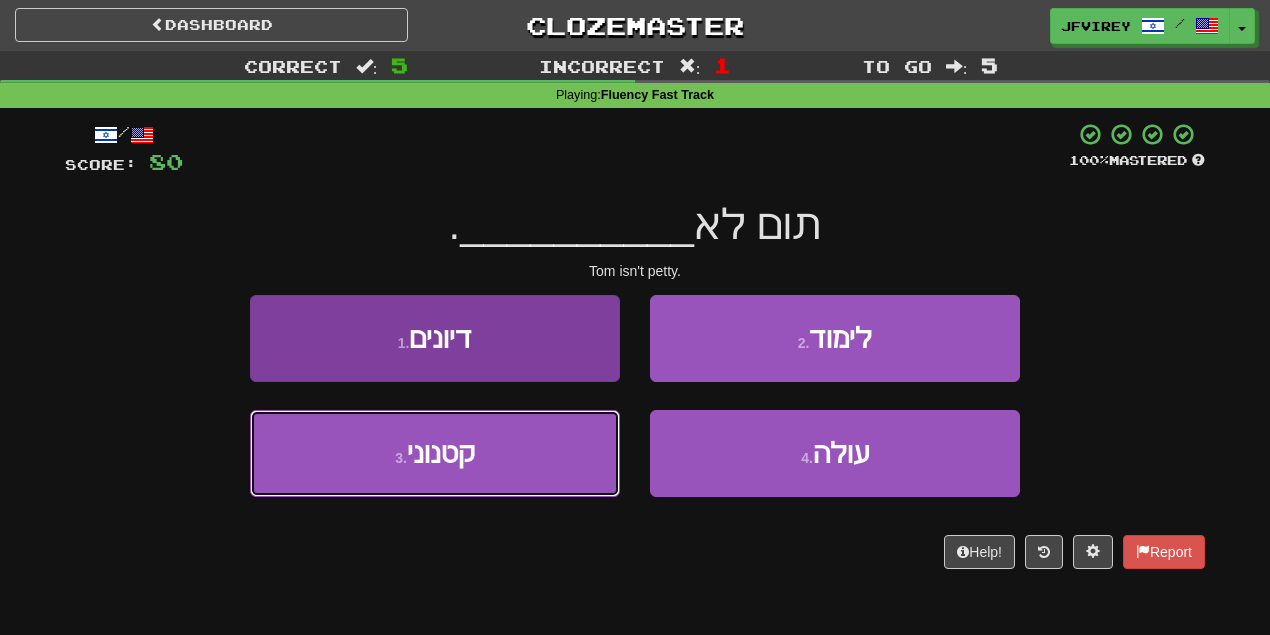 click on "3 .  קטנוני" at bounding box center (435, 453) 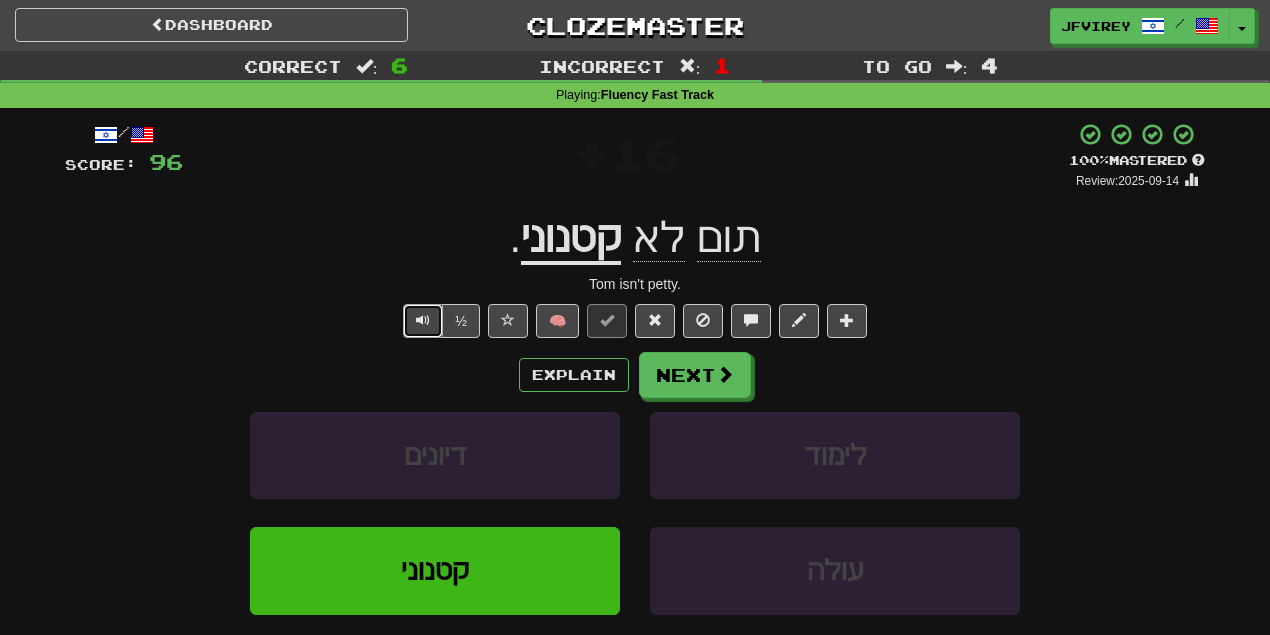 click at bounding box center [423, 320] 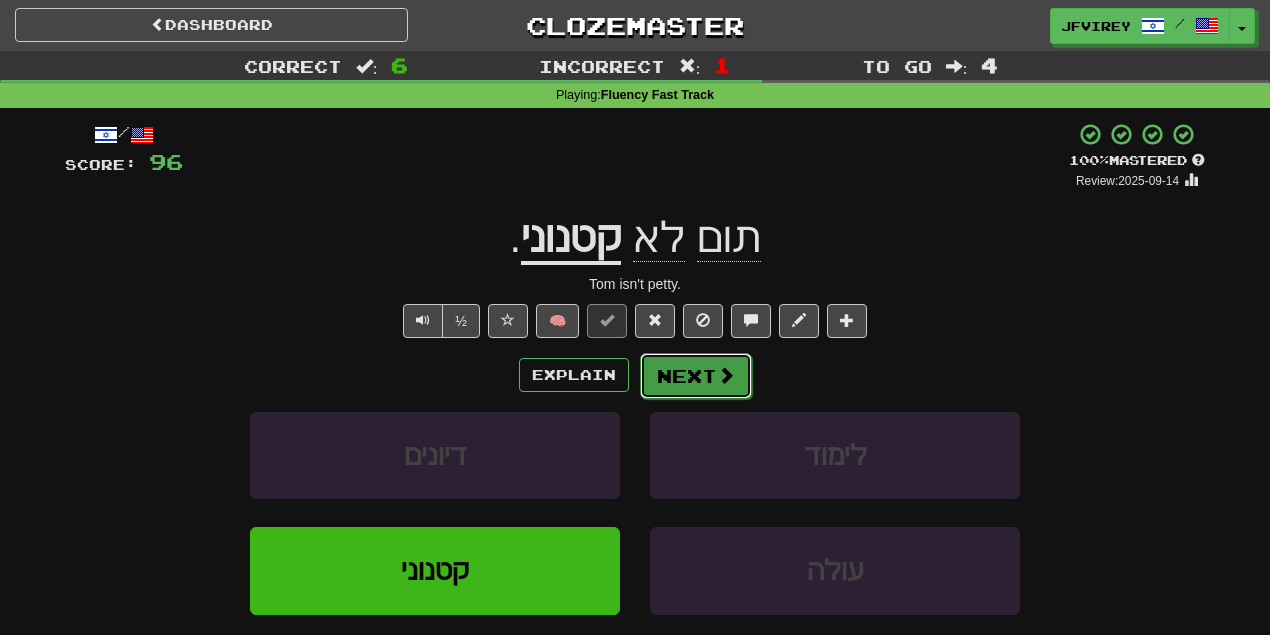 click on "Next" at bounding box center [696, 376] 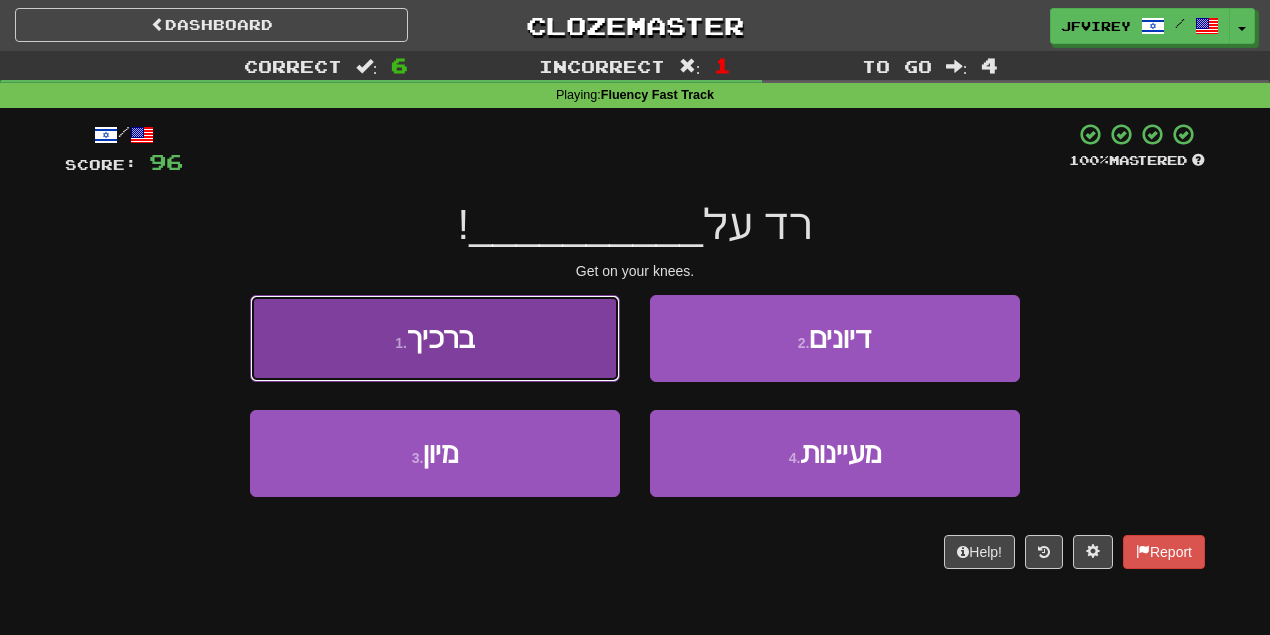 click on "1 .  ברכיך" at bounding box center (435, 338) 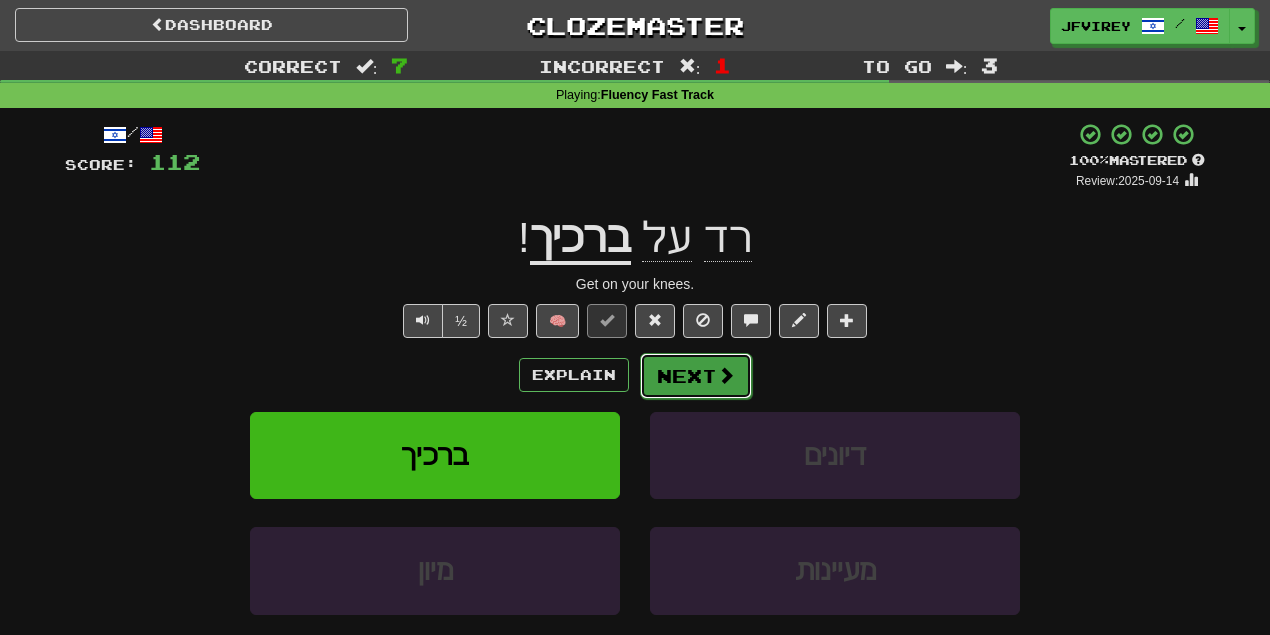 click on "Next" at bounding box center (696, 376) 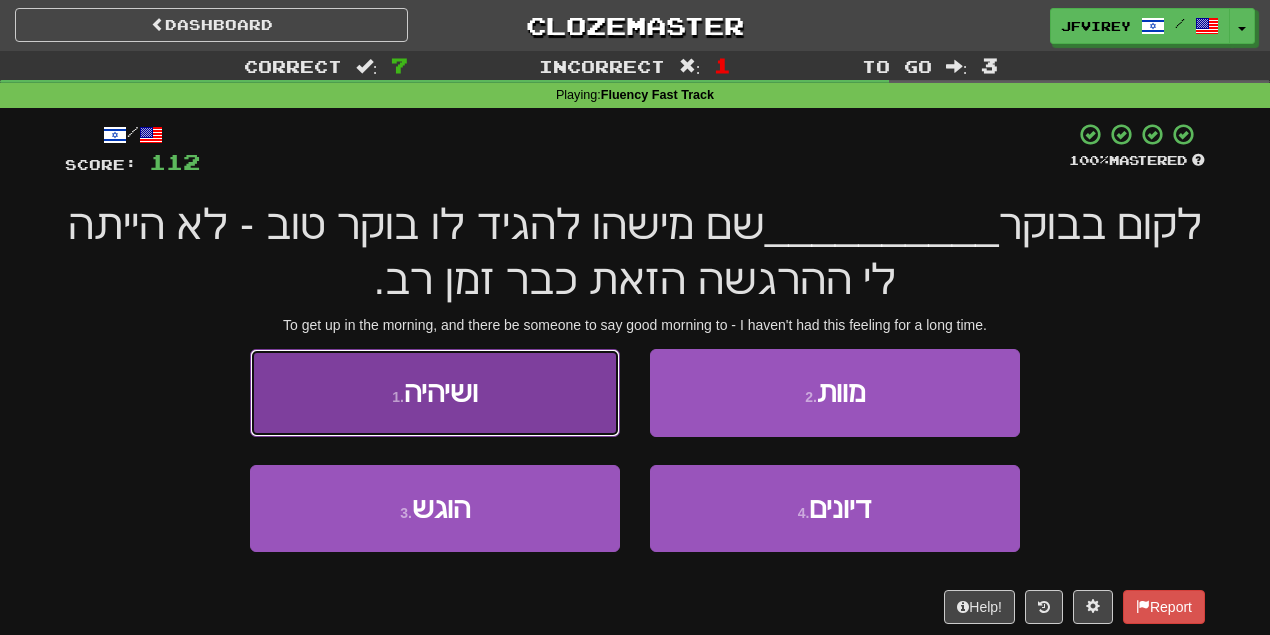 click on "1 .  ושיהיה" at bounding box center [435, 392] 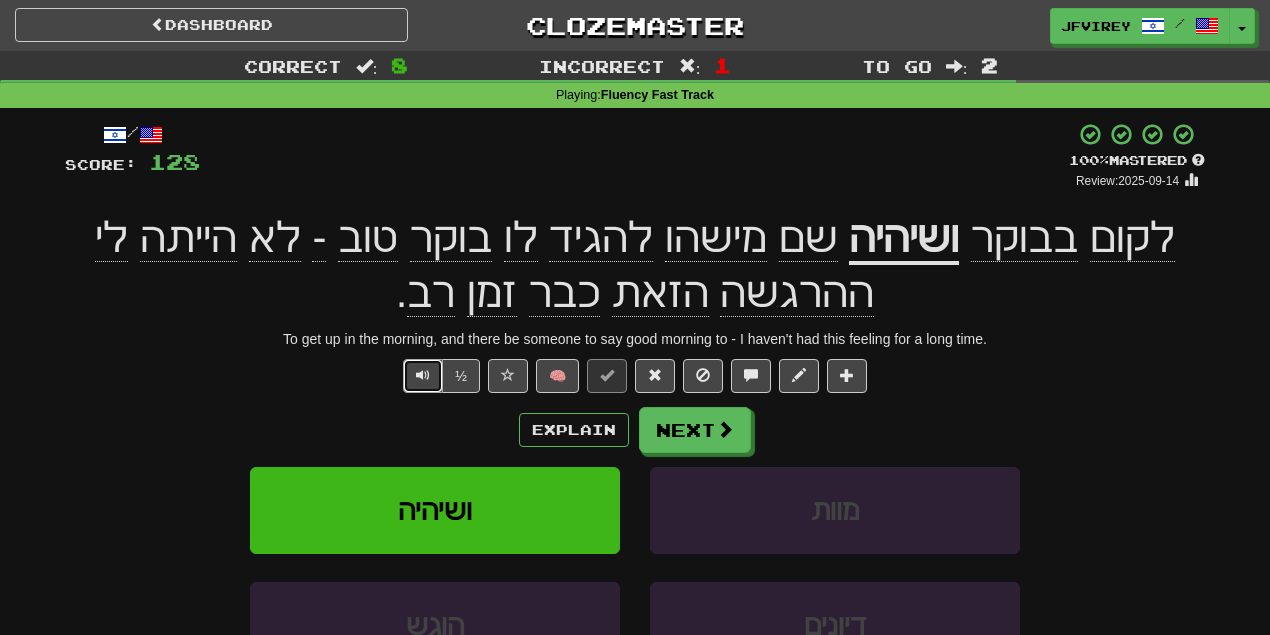 click at bounding box center [423, 375] 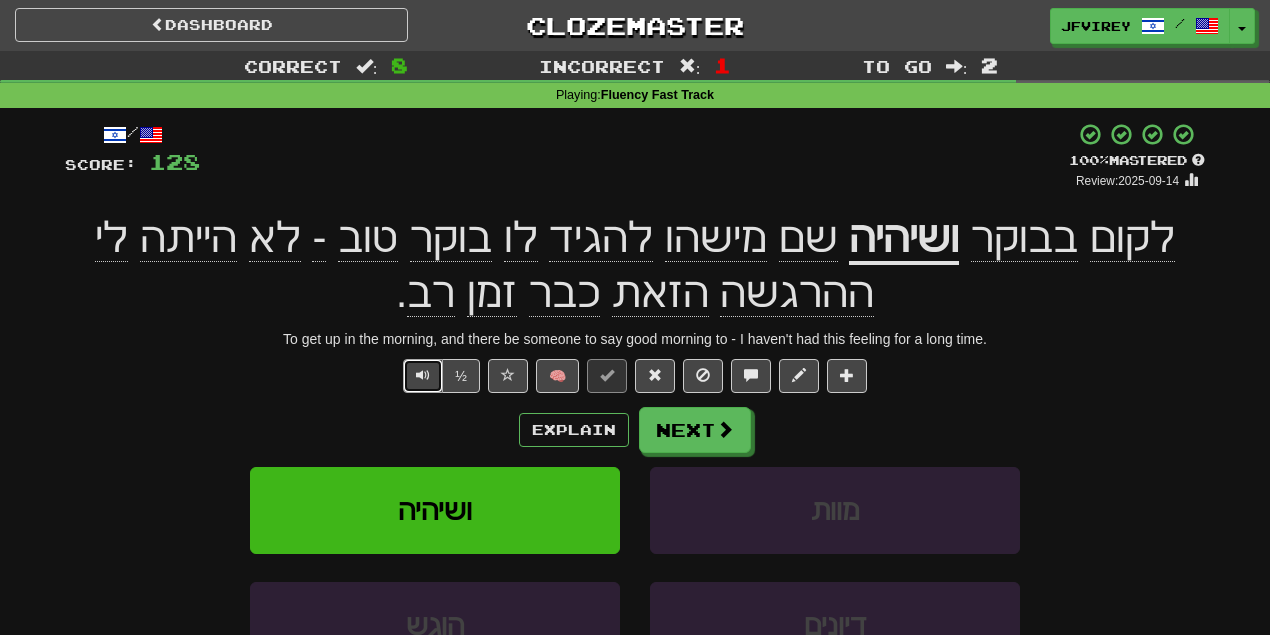 click at bounding box center (423, 375) 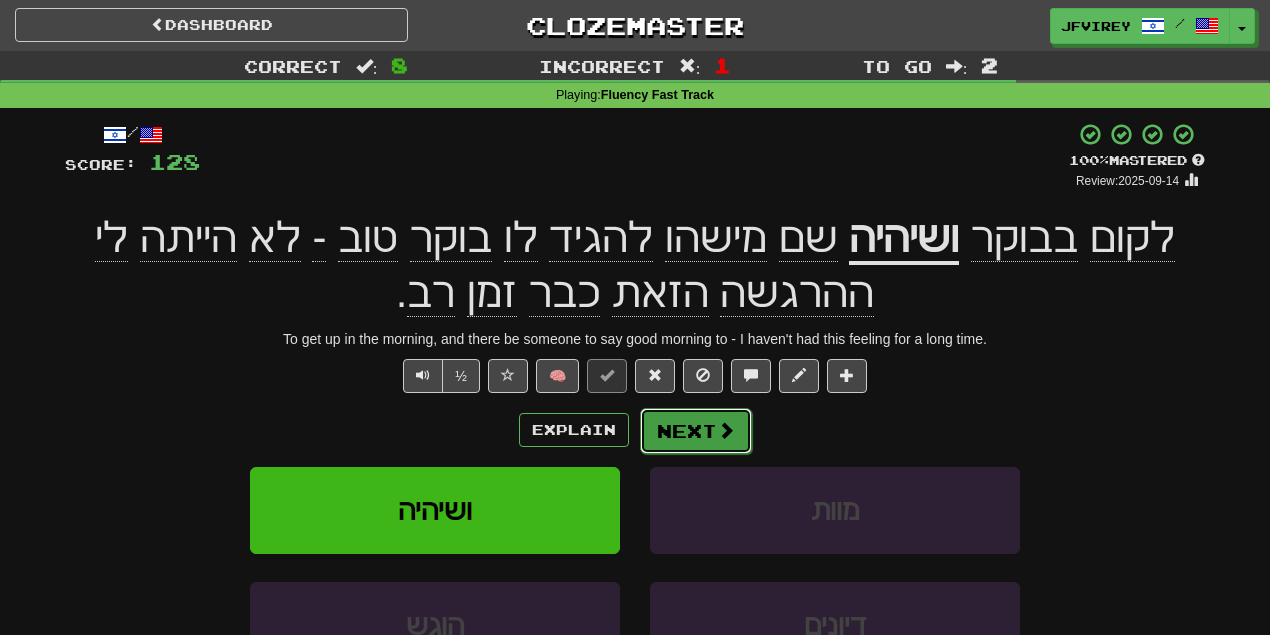 click on "Next" at bounding box center [696, 431] 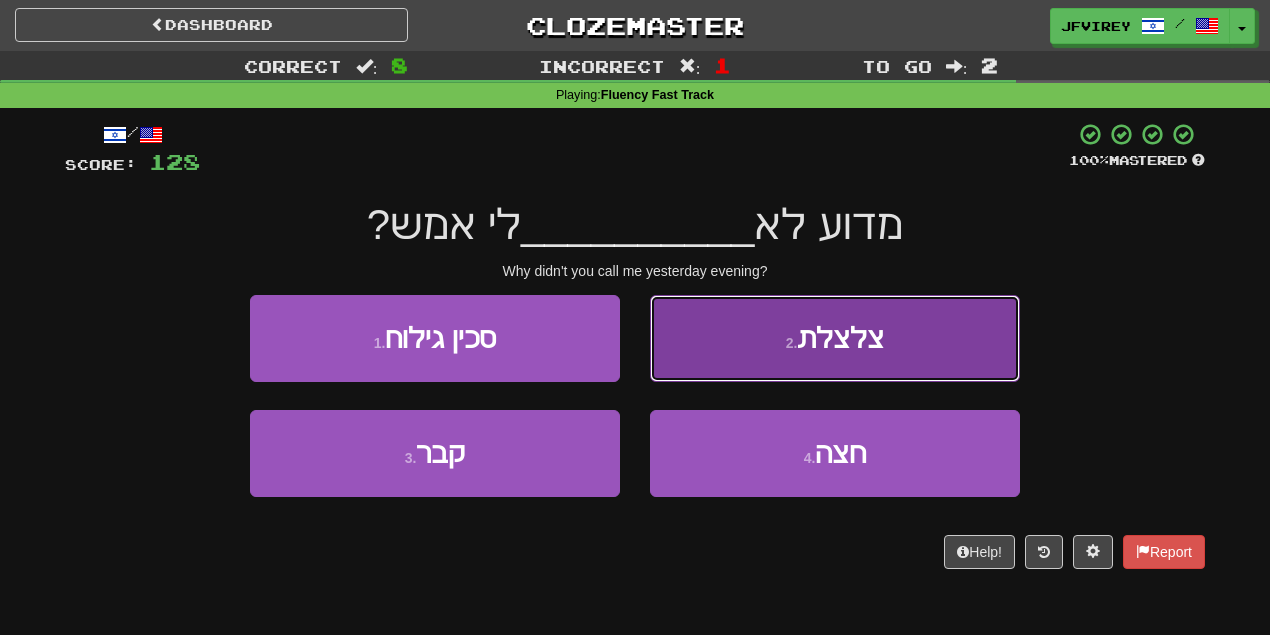 click on "2 .  צלצלת" at bounding box center (835, 338) 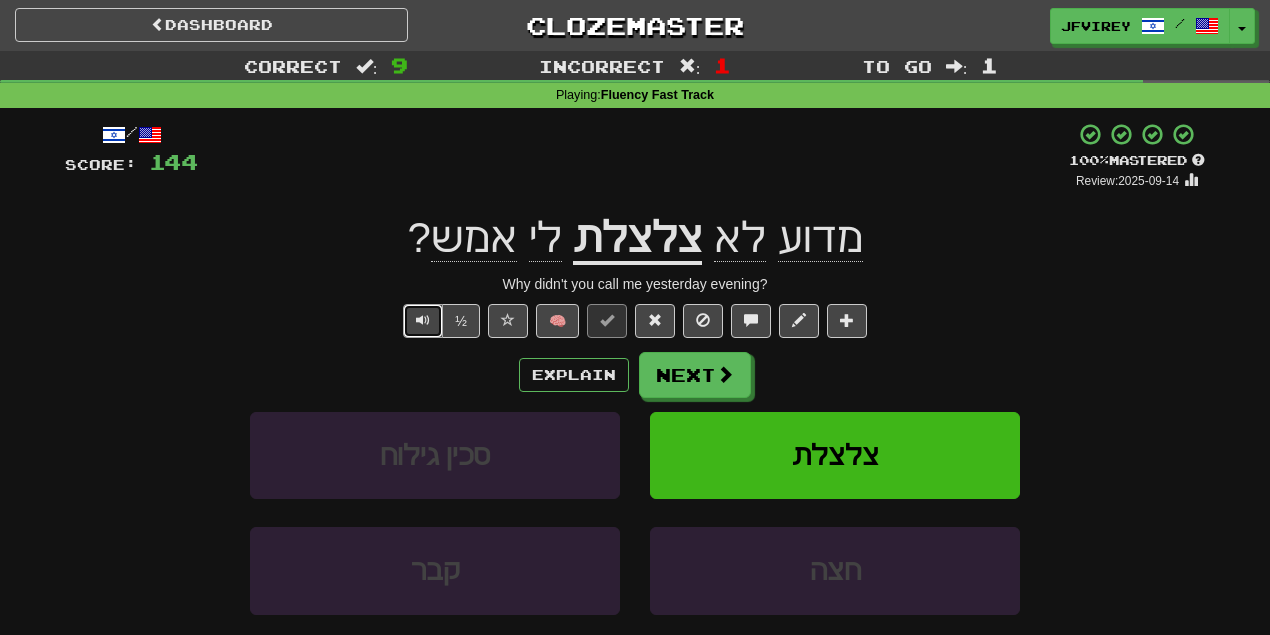 click at bounding box center (423, 321) 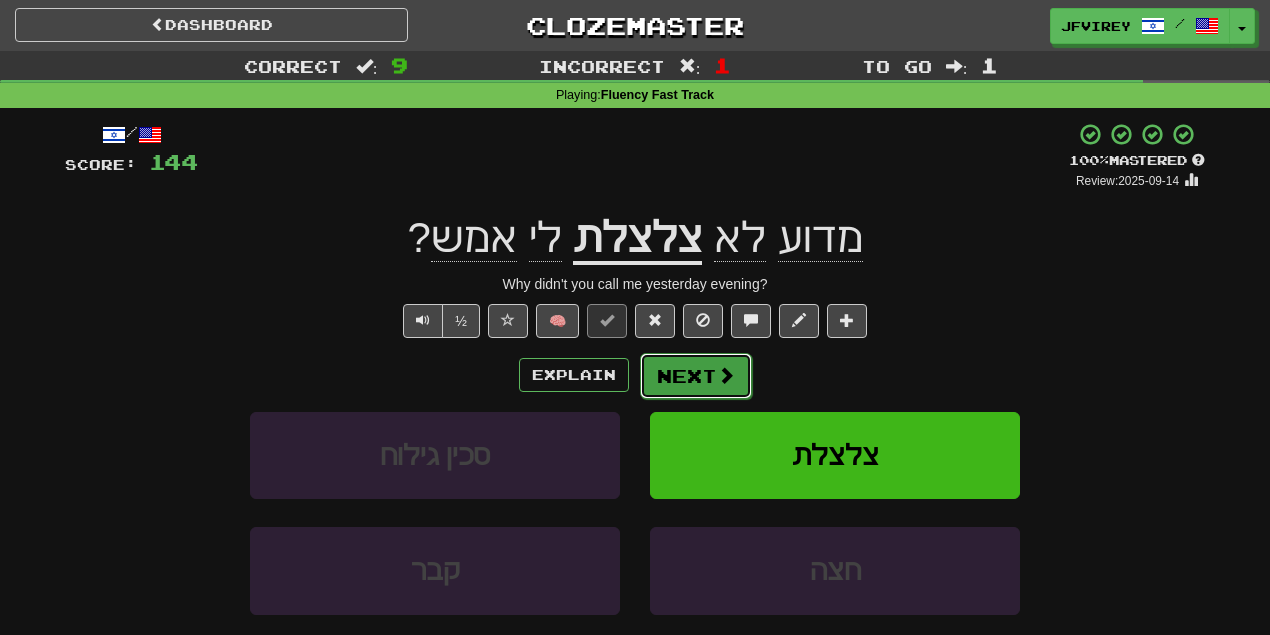 click on "Next" at bounding box center (696, 376) 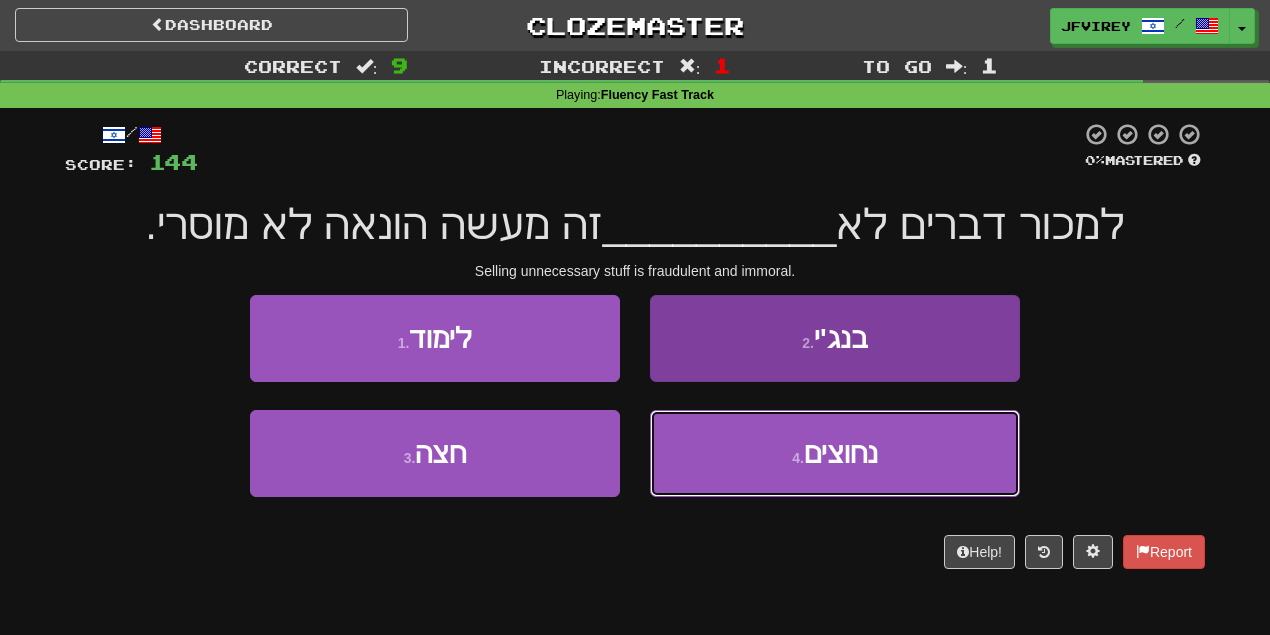 click on "4 .  נחוצים" at bounding box center [835, 453] 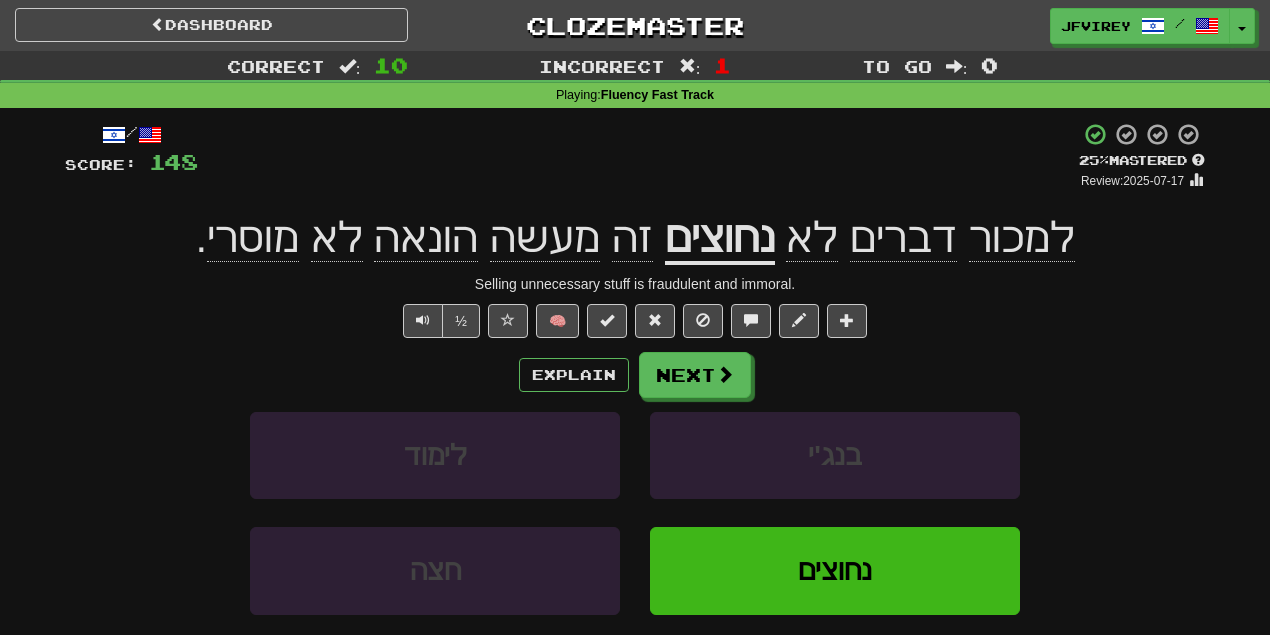 click on "נחוצים" at bounding box center [720, 239] 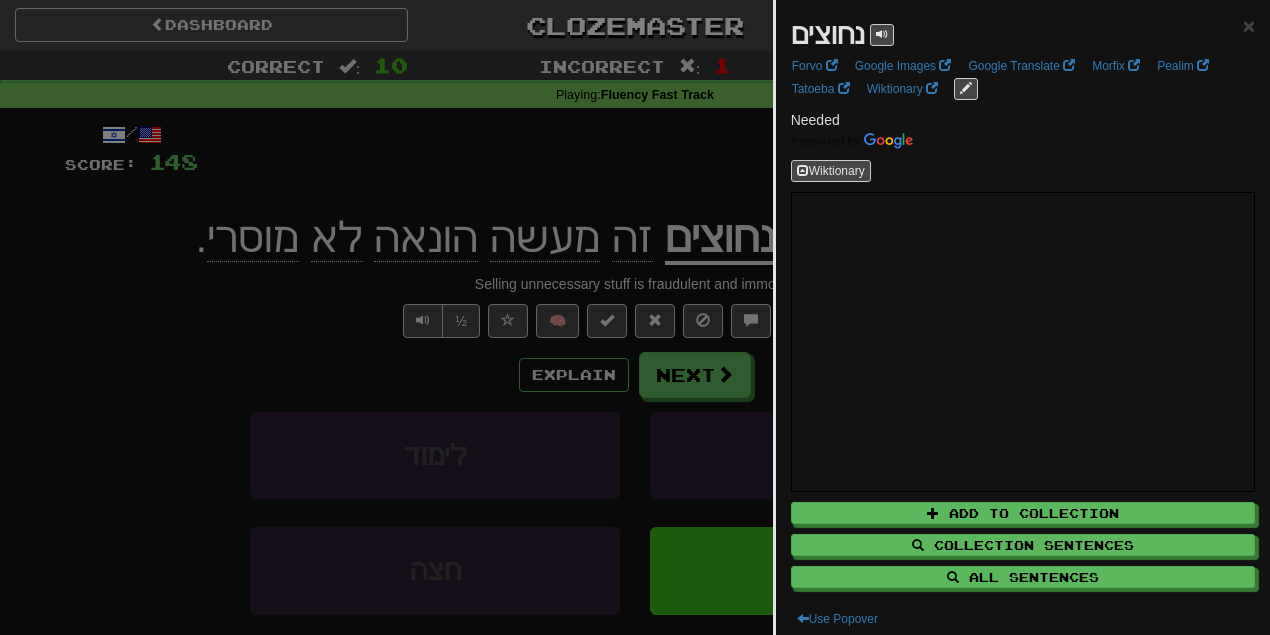 drag, startPoint x: 262, startPoint y: 318, endPoint x: 308, endPoint y: 323, distance: 46.270943 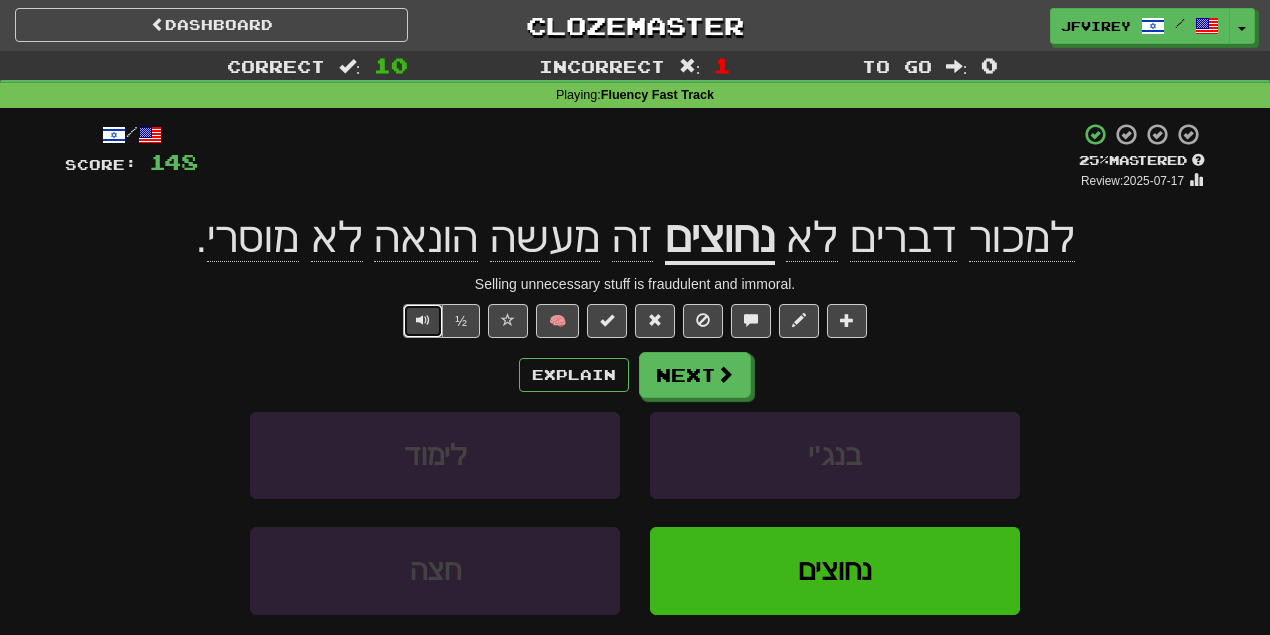 click at bounding box center [423, 320] 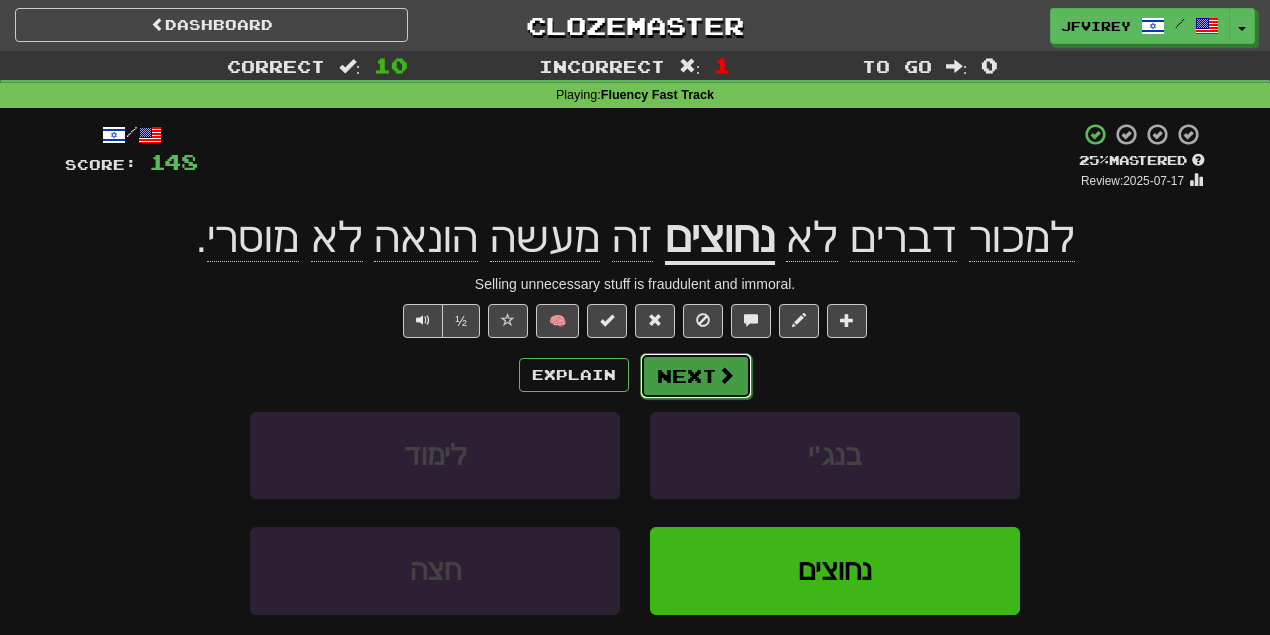 click on "Next" at bounding box center [696, 376] 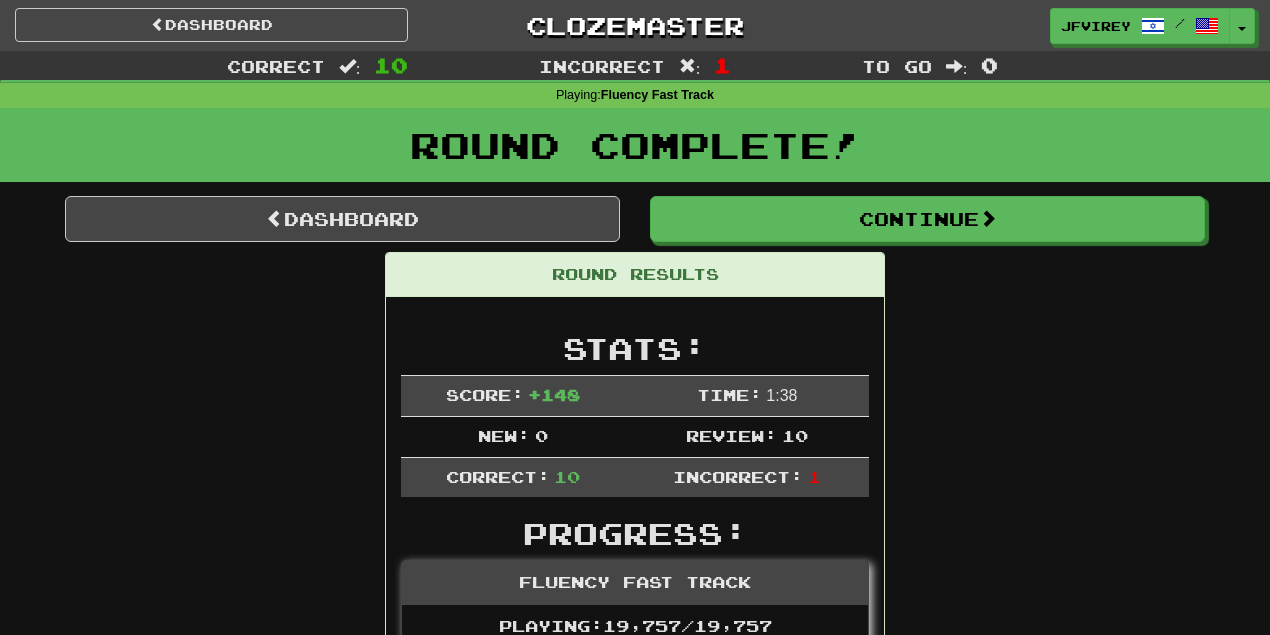 click on "Round Complete!" at bounding box center [635, 145] 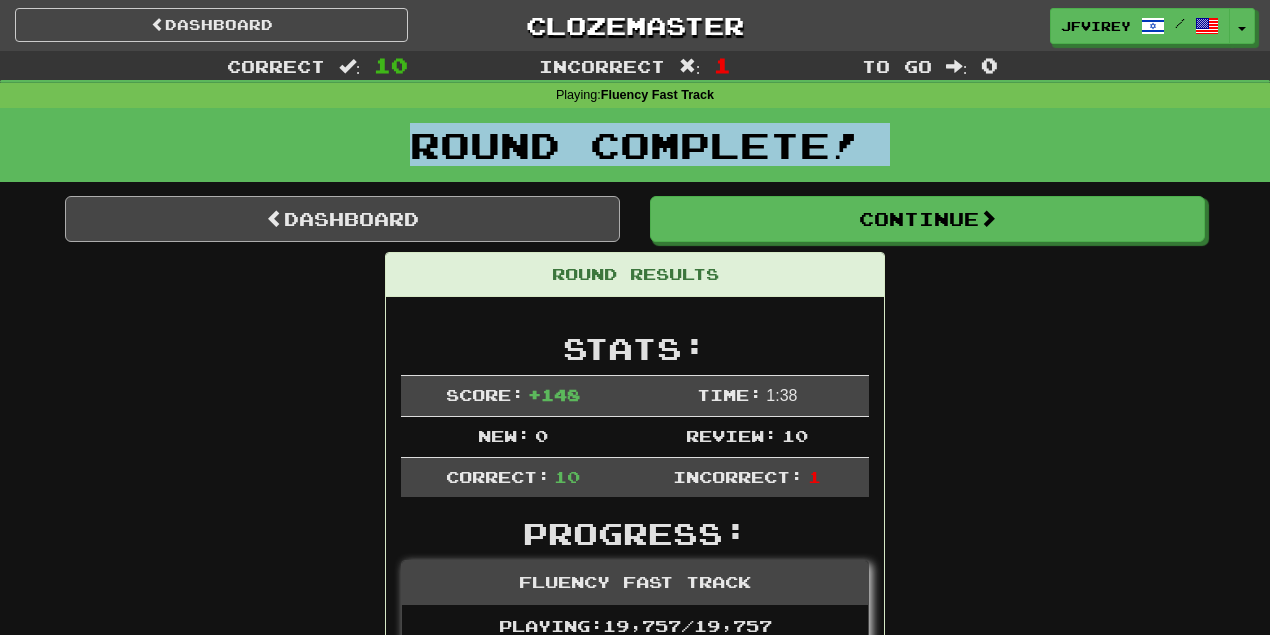 click on "Correct   :   10 Incorrect   :   1 To go   :   0 Playing :  Fluency Fast Track Round Complete!  Dashboard Continue  Round Results Stats: Score:   + 148 Time:   1 : 38 New:   0 Review:   10 Correct:   10 Incorrect:   1 Progress: Fluency Fast Track Playing:  19,757  /  19,757 100% Mastered:  15,199  /  19,757 76.93% Ready for Review:  18661  /  Level:  164 12,786  points to level  165  - keep going! Ranked:  12 th  this week ( 218  points to  11 th ) Sentences:  Report הוא פרץ  בדמעות . He burst into tears.  Report הבן של דבורה  מתגלח . Deborah's son shaves.  Report אתם  מביכים  אותנו. You're embarrassing us.  Report איך זה נקרא  באיטלקית ? How do you say that in Italian?  Report למכור דברים לא  נחוצים  זה מעשה הונאה לא מוסרי. Selling unnecessary stuff is fraudulent and immoral.  Report הוא סבל  מכאבי  ראש חזקים. He was suffering from a bad headache.  Report תום לא  קטנוני .  Report !" at bounding box center (635, 1088) 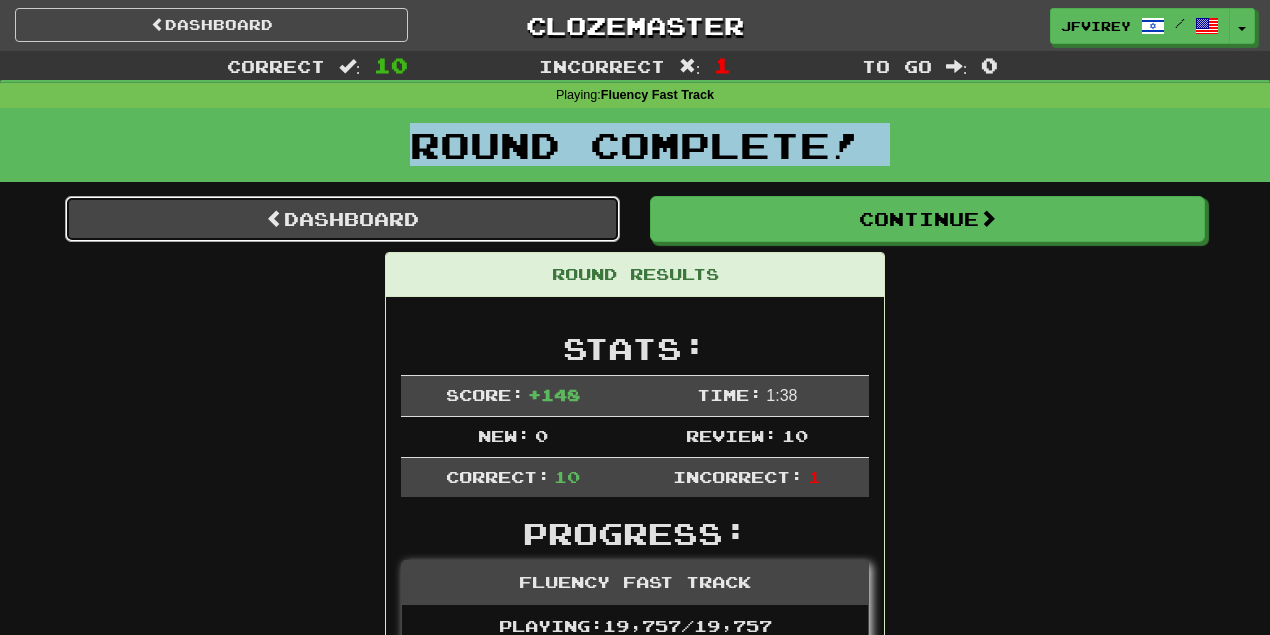 click on "Dashboard" at bounding box center (342, 219) 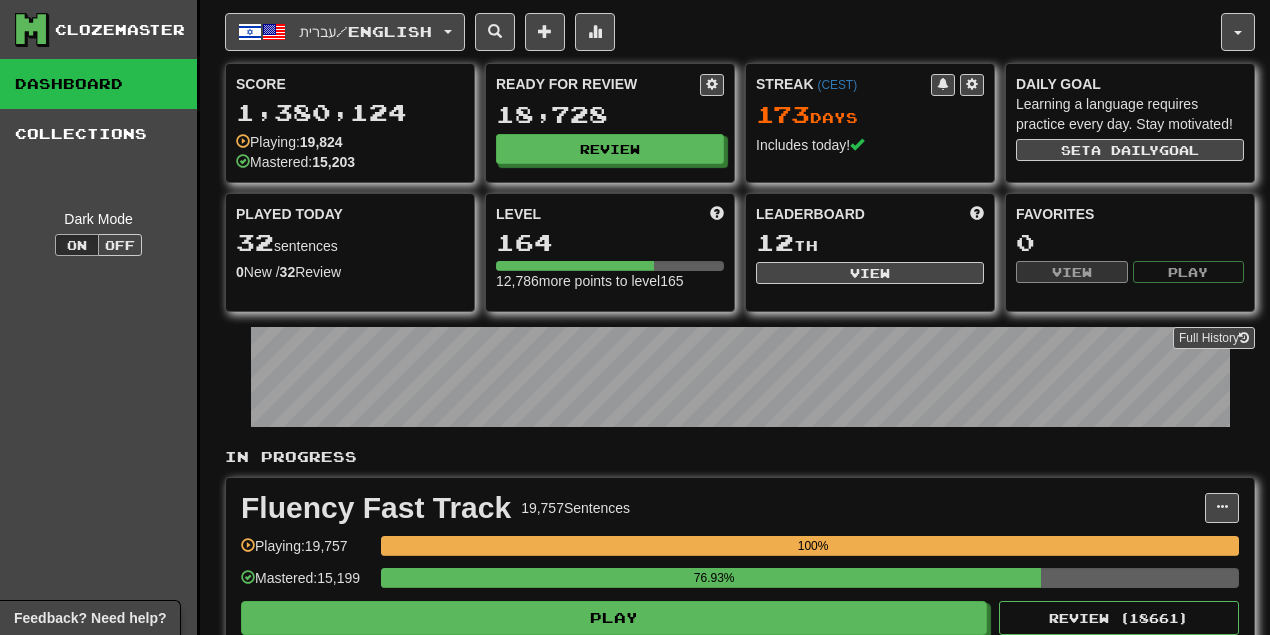 scroll, scrollTop: 0, scrollLeft: 0, axis: both 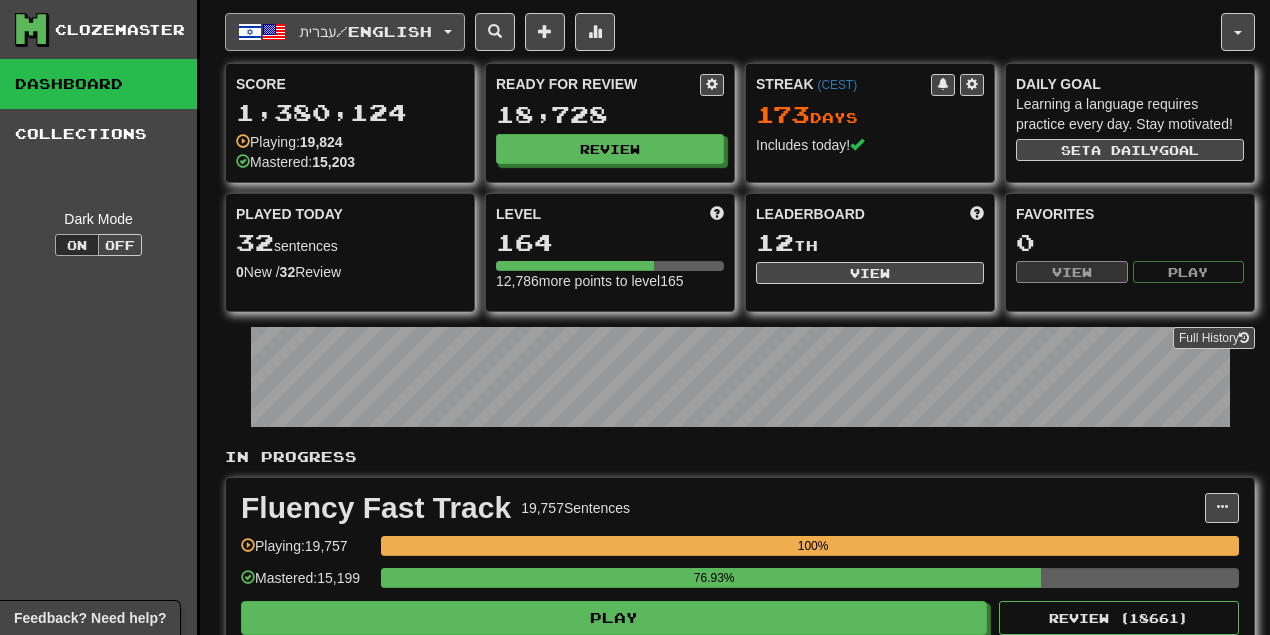 click on "עברית  /  English" at bounding box center (345, 32) 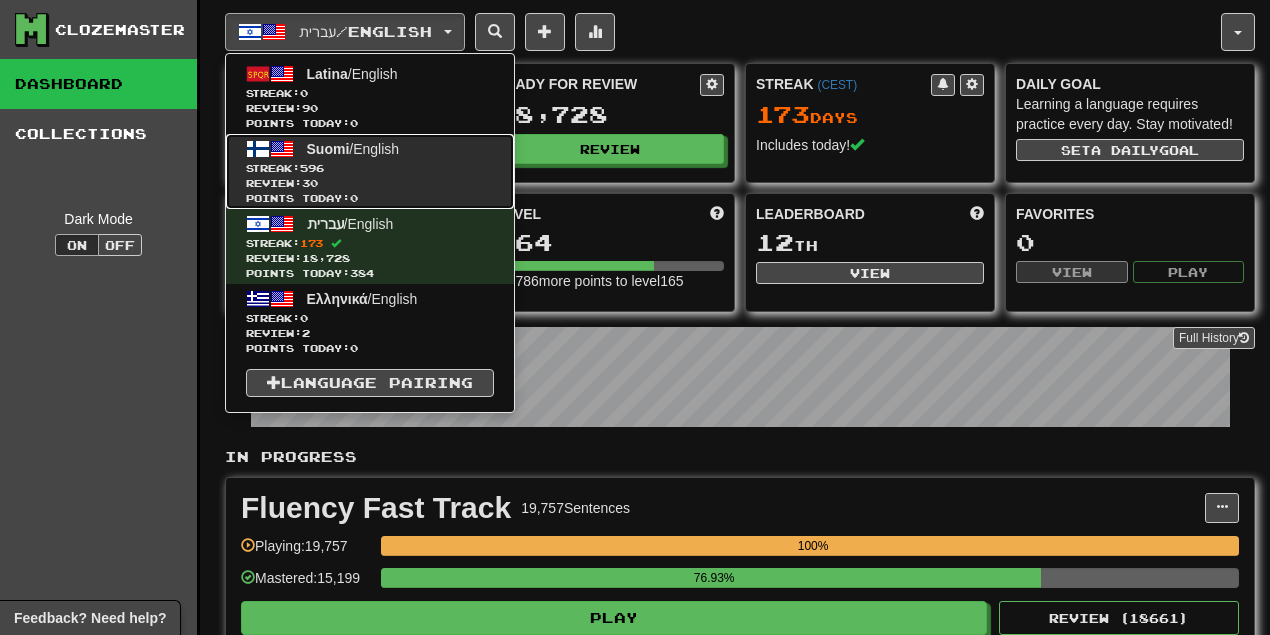 click on "Streak:  596" at bounding box center [370, 168] 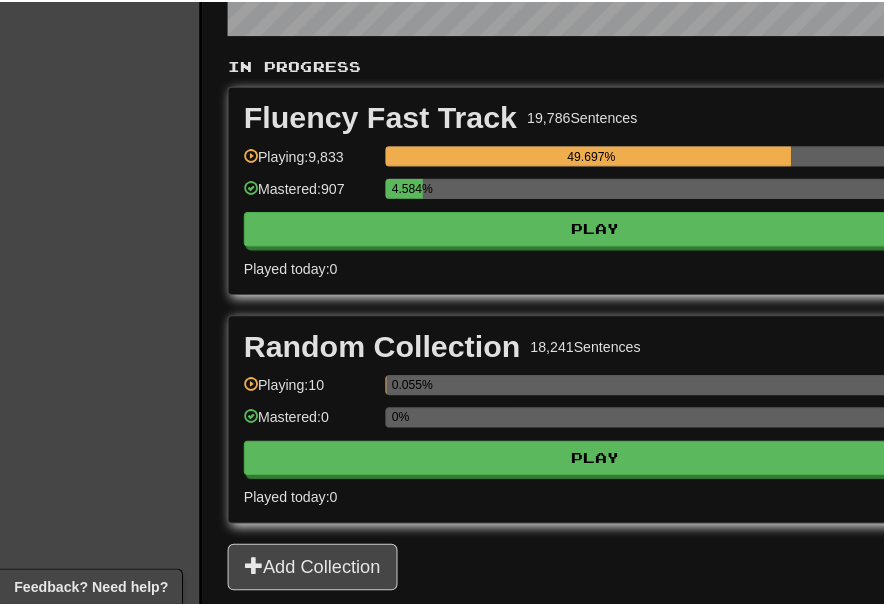 scroll, scrollTop: 333, scrollLeft: 0, axis: vertical 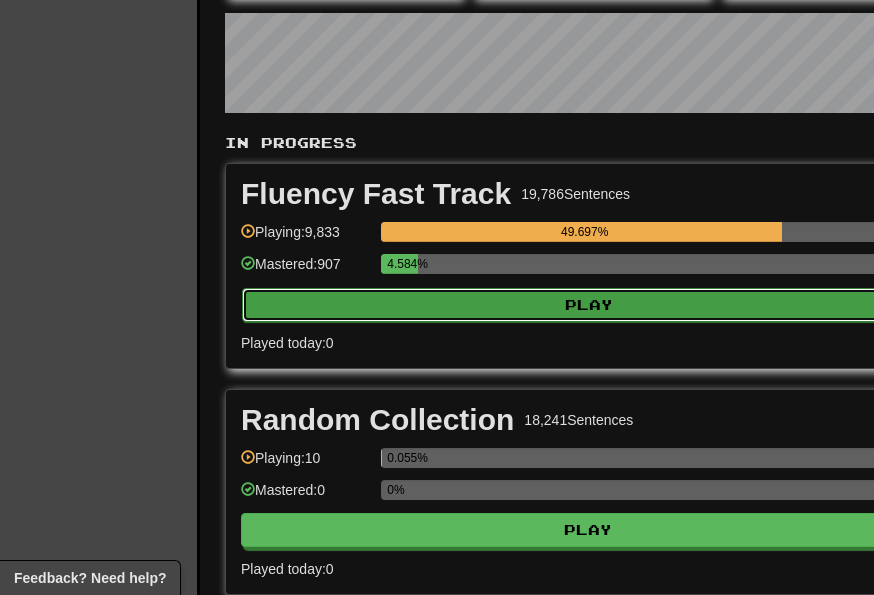 click on "Play" at bounding box center (589, 305) 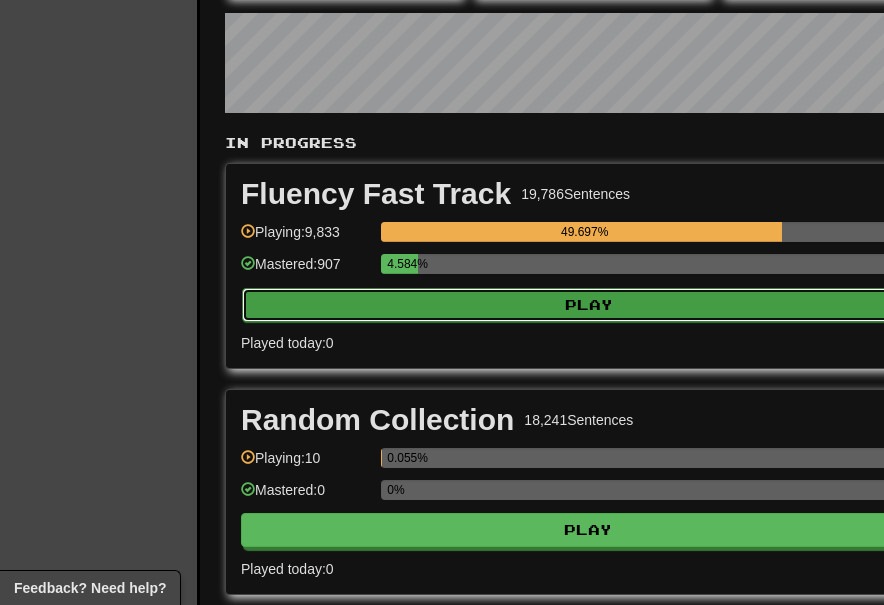 select on "**" 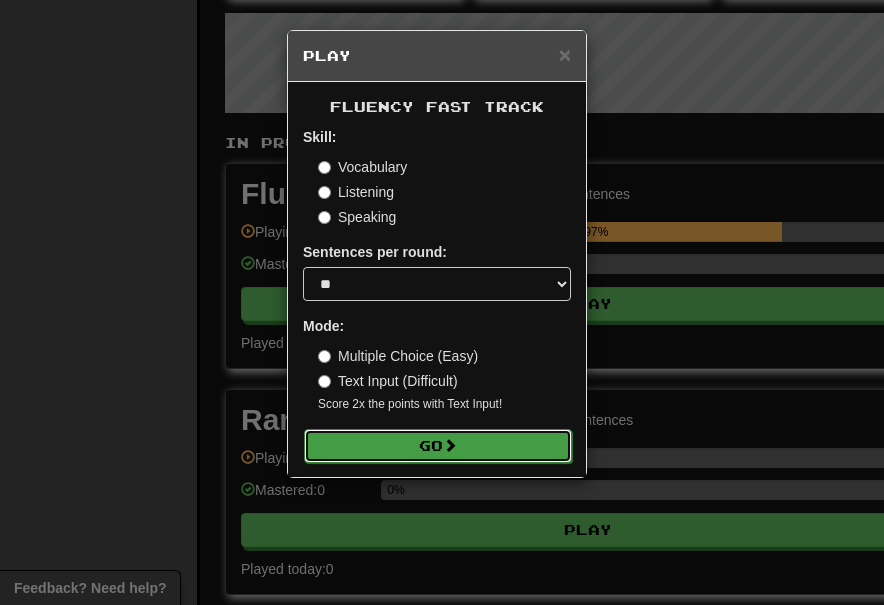 click on "Go" at bounding box center [438, 446] 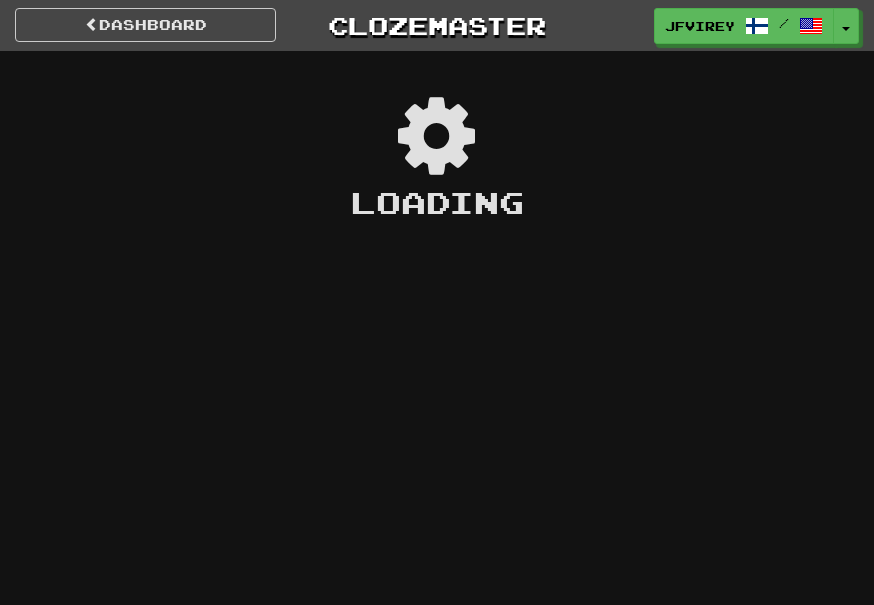 scroll, scrollTop: 0, scrollLeft: 0, axis: both 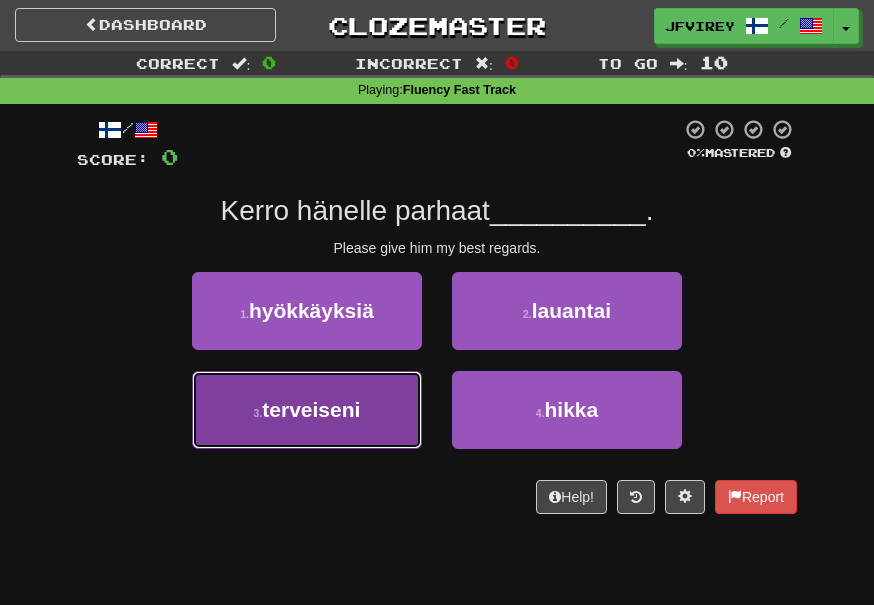 click on "3 .  terveiseni" at bounding box center [307, 410] 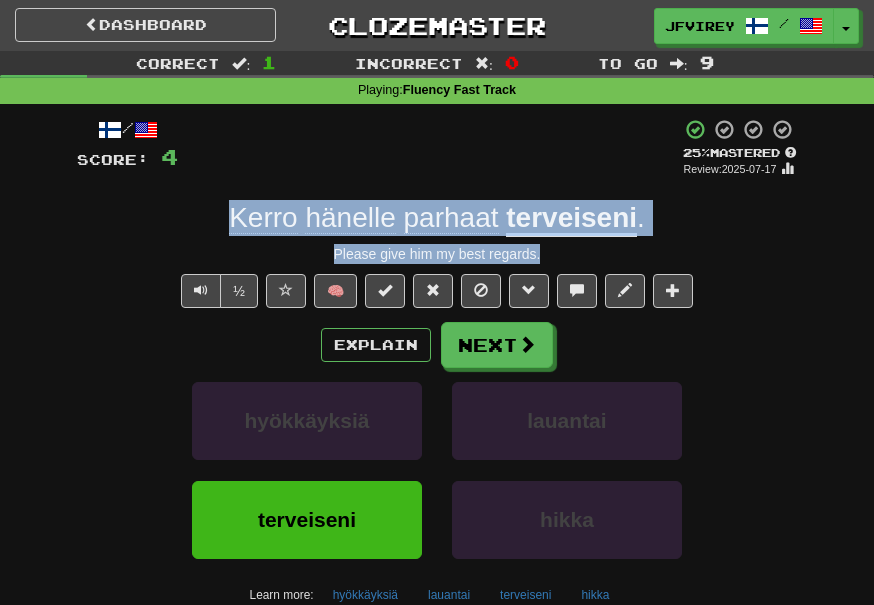 drag, startPoint x: 552, startPoint y: 259, endPoint x: 222, endPoint y: 204, distance: 334.55194 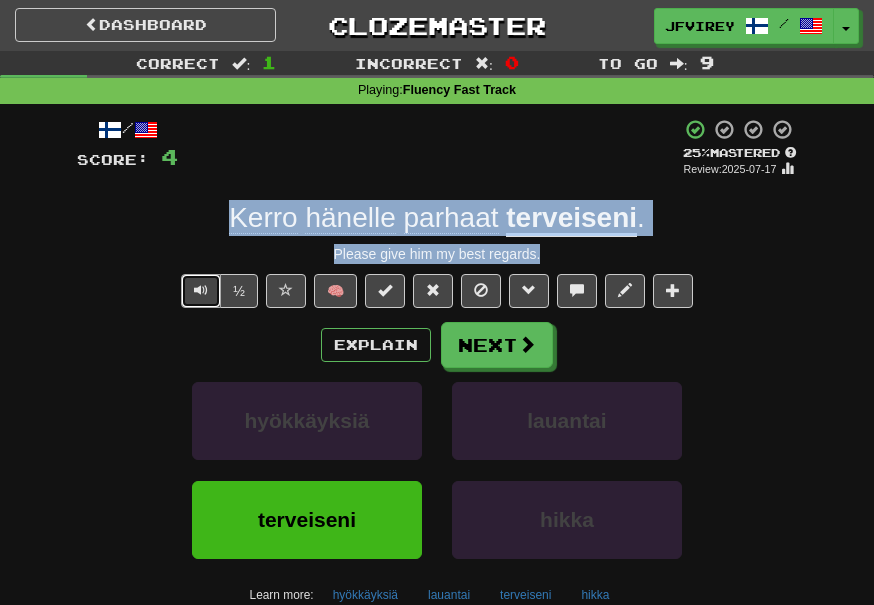 click at bounding box center [201, 291] 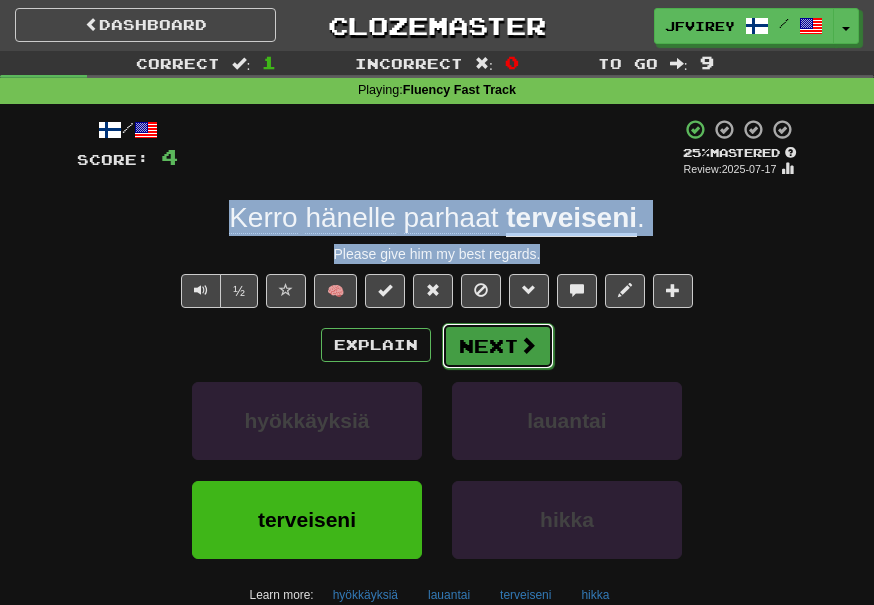 click on "Next" at bounding box center (498, 346) 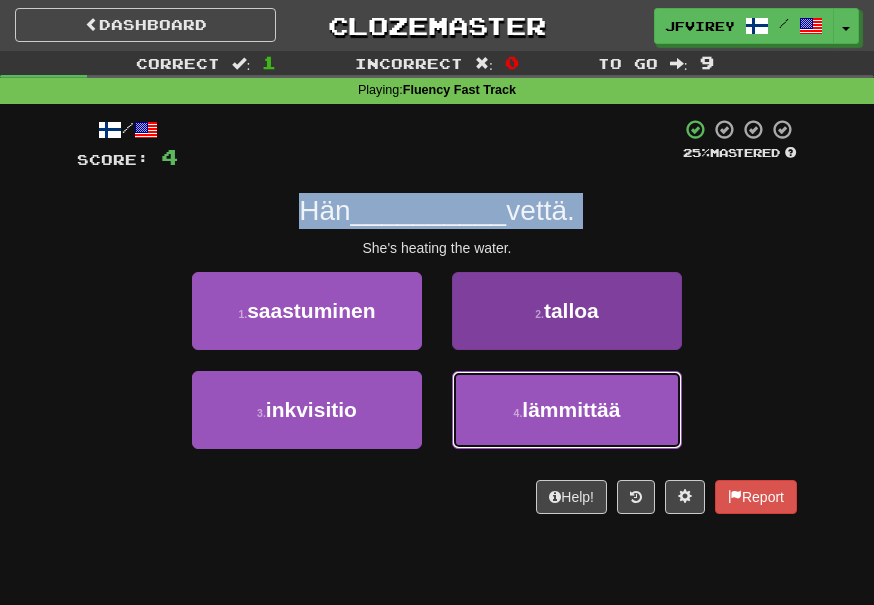 click on "4 .  lämmittää" at bounding box center [567, 410] 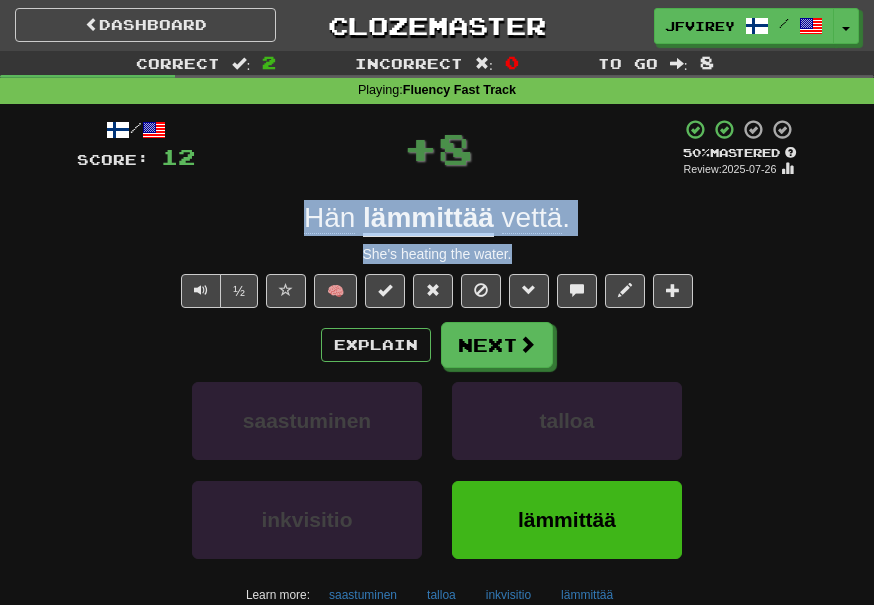 drag, startPoint x: 535, startPoint y: 250, endPoint x: 301, endPoint y: 212, distance: 237.0654 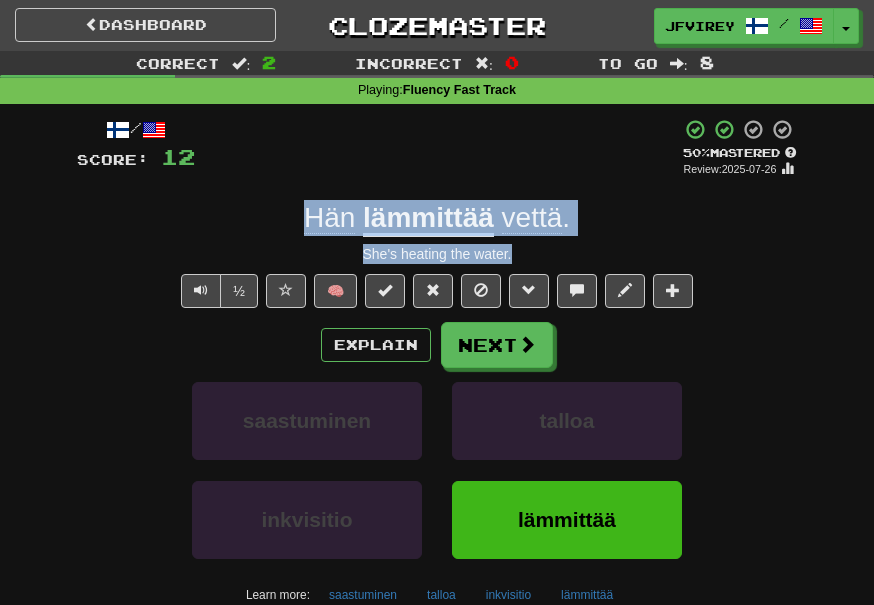 copy on "Hän lämmittää vettä . She's heating the water." 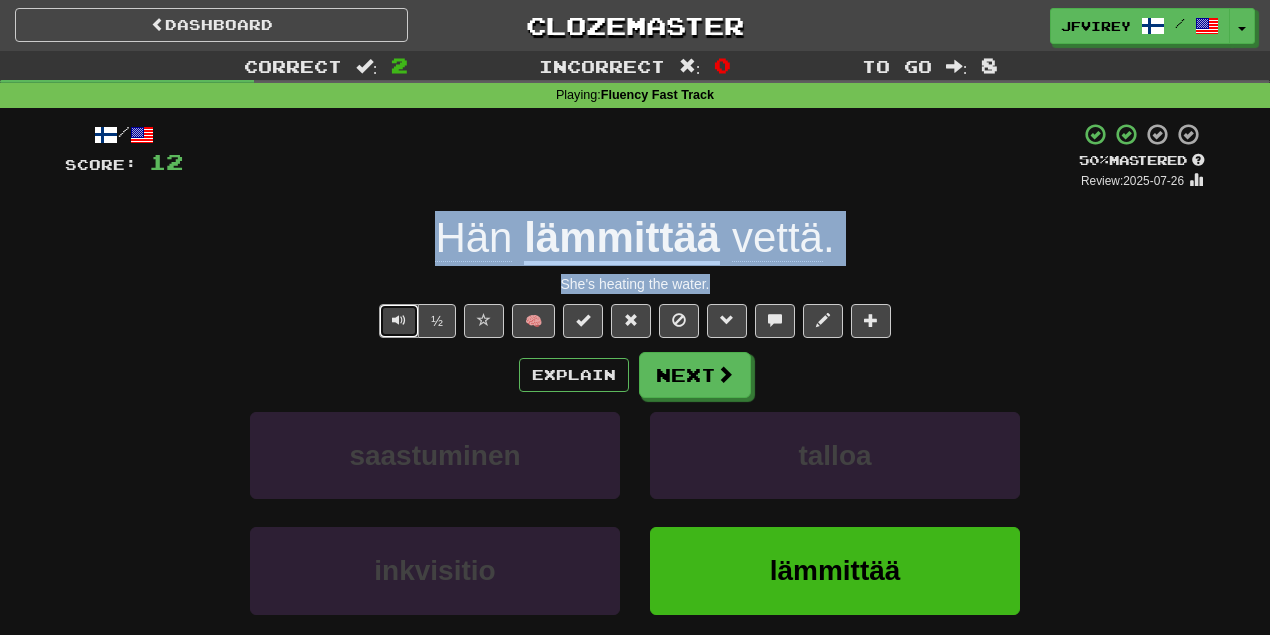 click at bounding box center [399, 321] 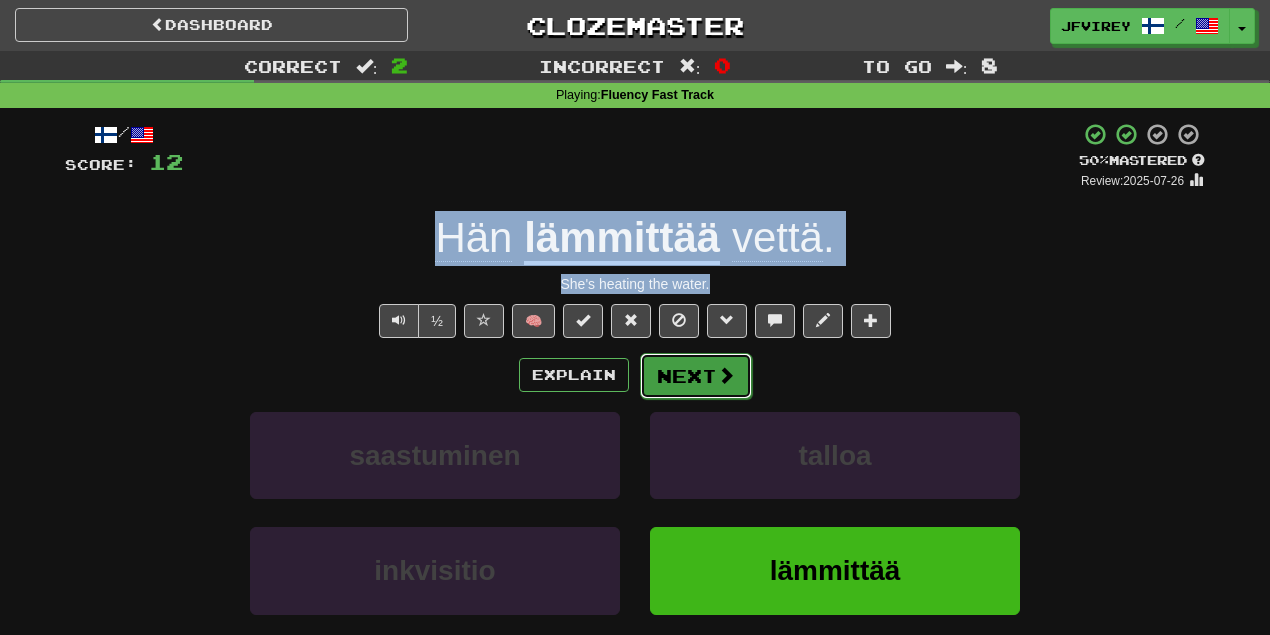 click on "Next" at bounding box center [696, 376] 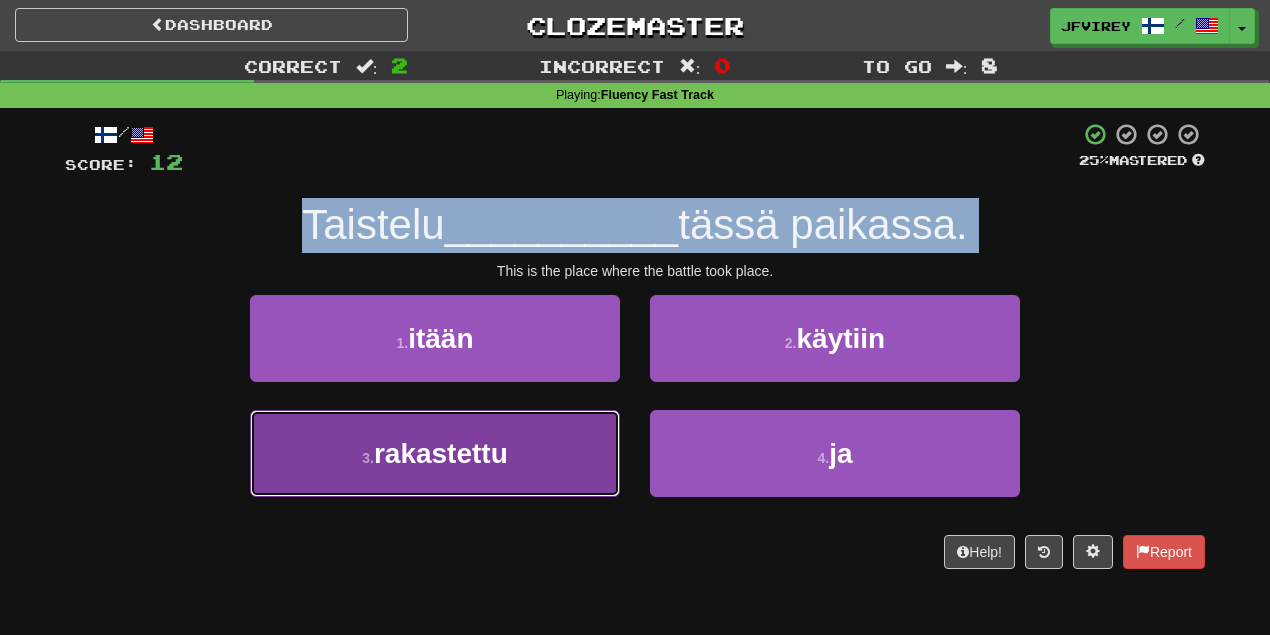 click on "rakastettu" at bounding box center (441, 453) 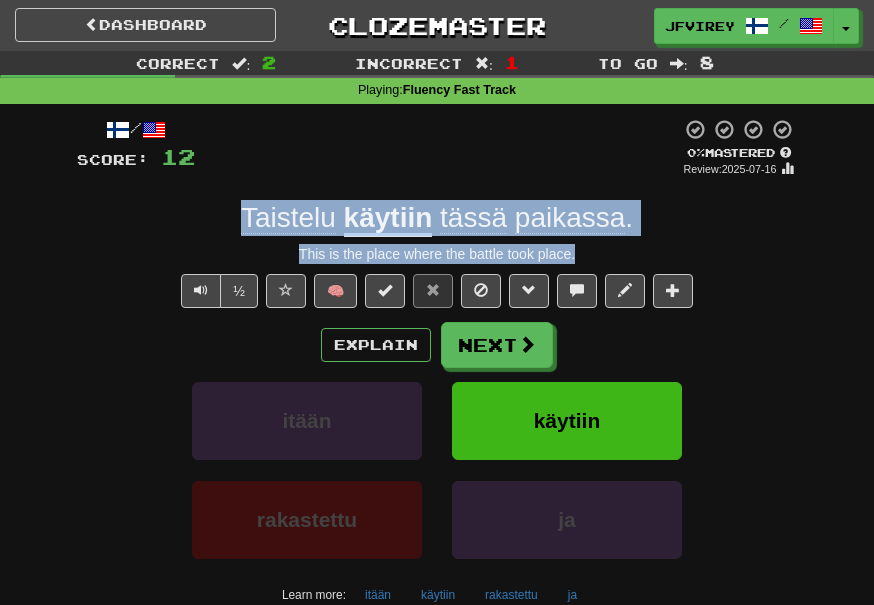 drag, startPoint x: 532, startPoint y: 253, endPoint x: 232, endPoint y: 206, distance: 303.65936 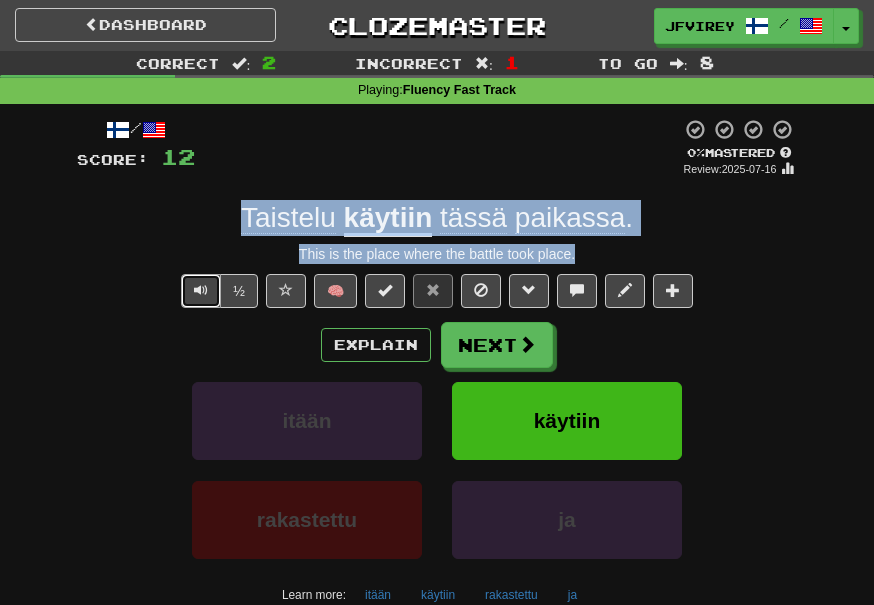 click at bounding box center [201, 290] 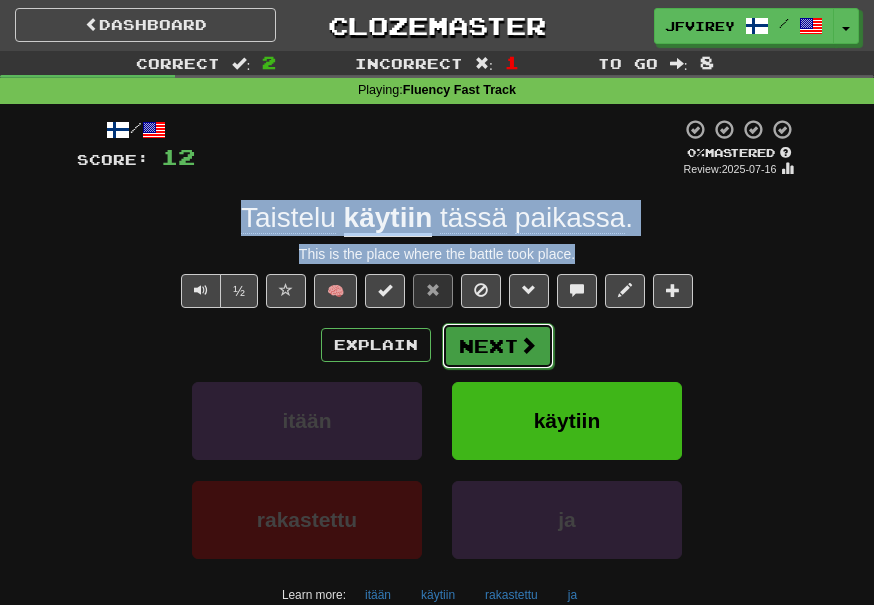 click on "Next" at bounding box center [498, 346] 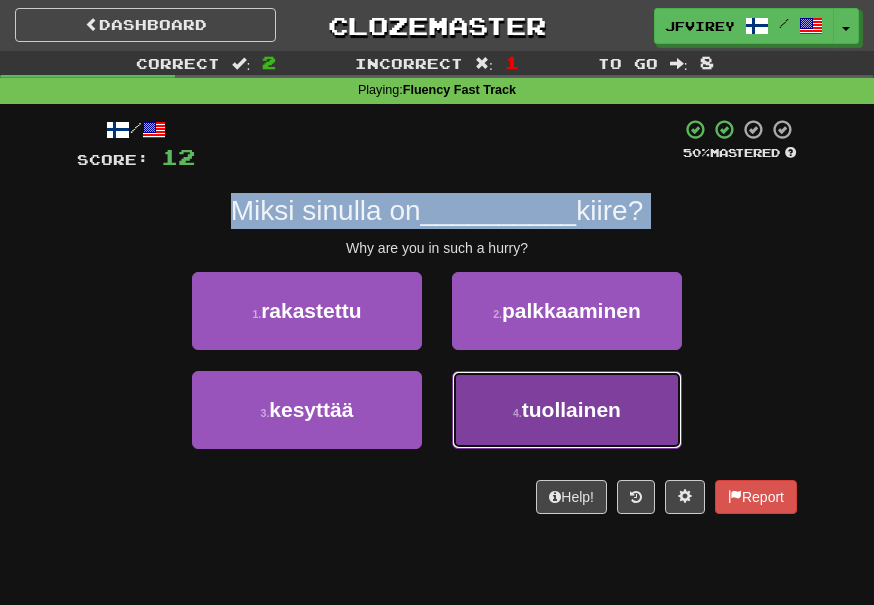 click on "4 .  tuollainen" at bounding box center [567, 410] 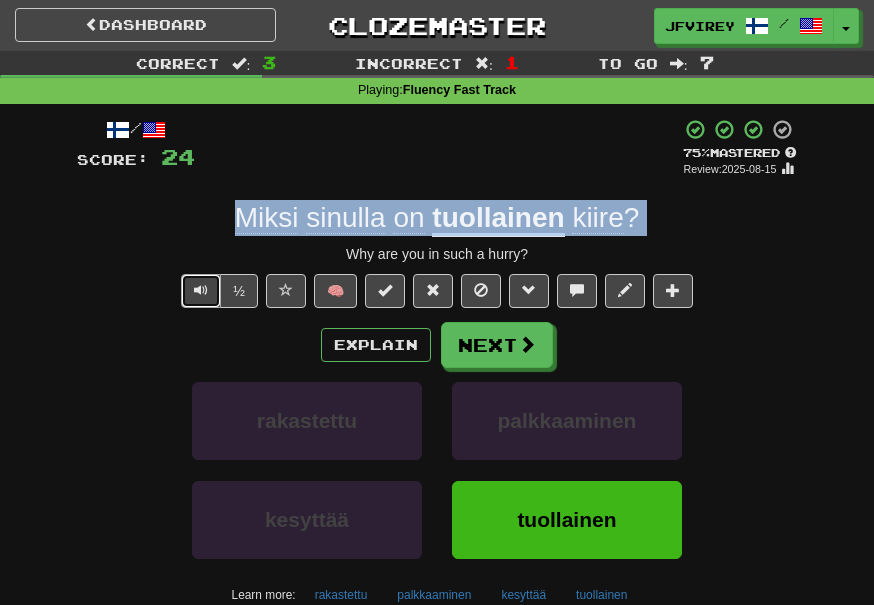 click at bounding box center (201, 290) 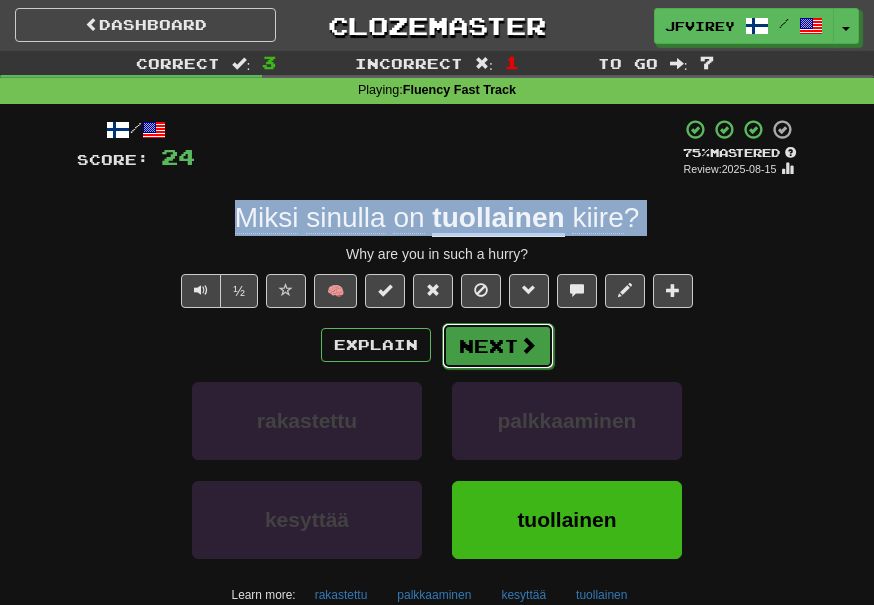 click on "Next" at bounding box center (498, 346) 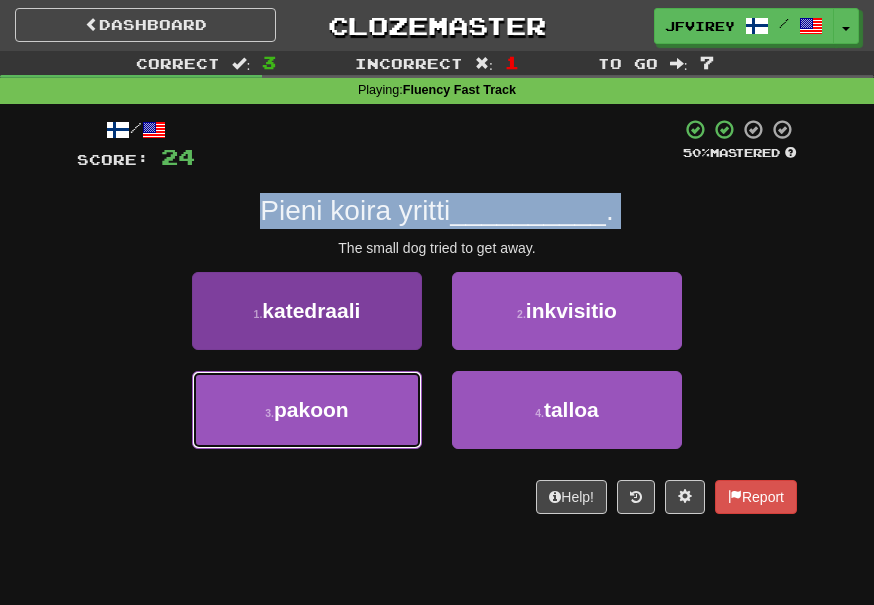 click on "3 .  pakoon" at bounding box center [307, 410] 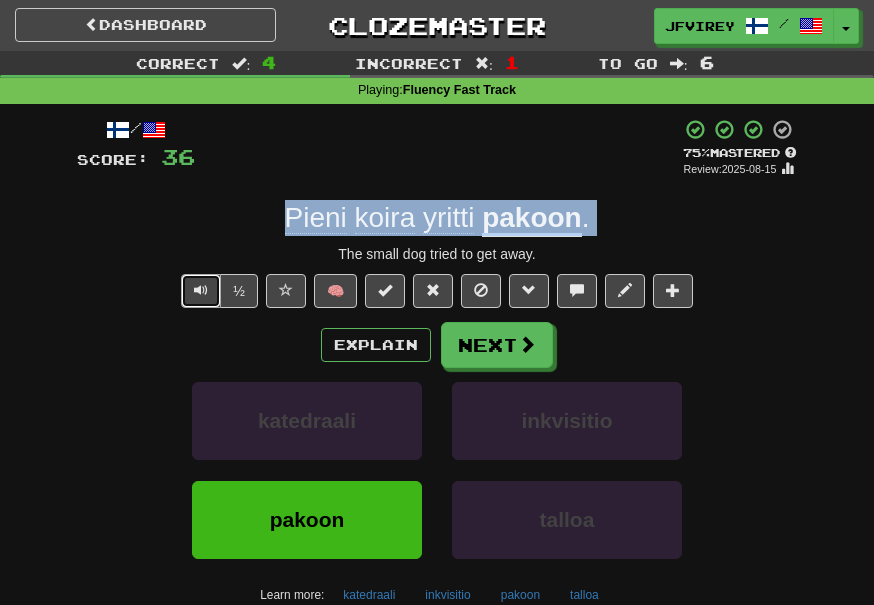 click at bounding box center (201, 290) 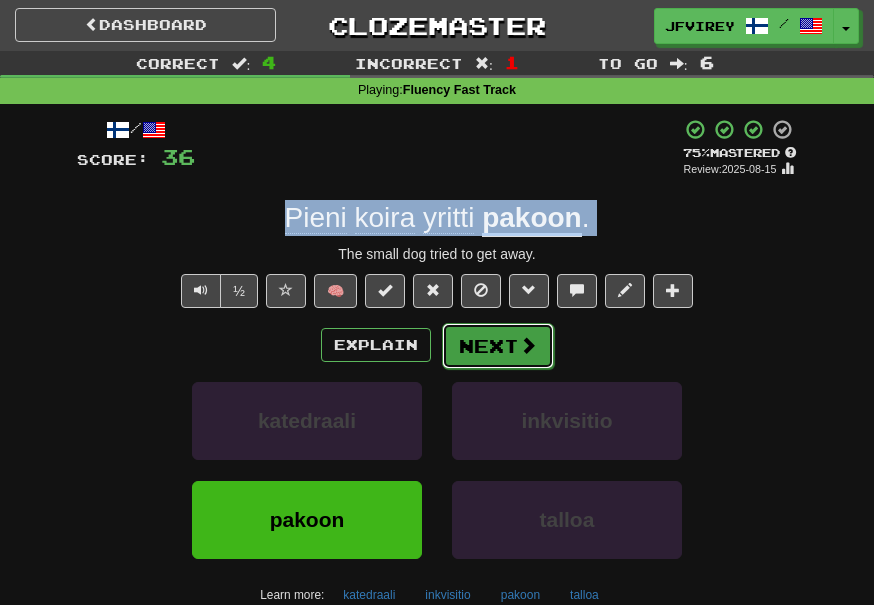 click on "Next" at bounding box center (498, 346) 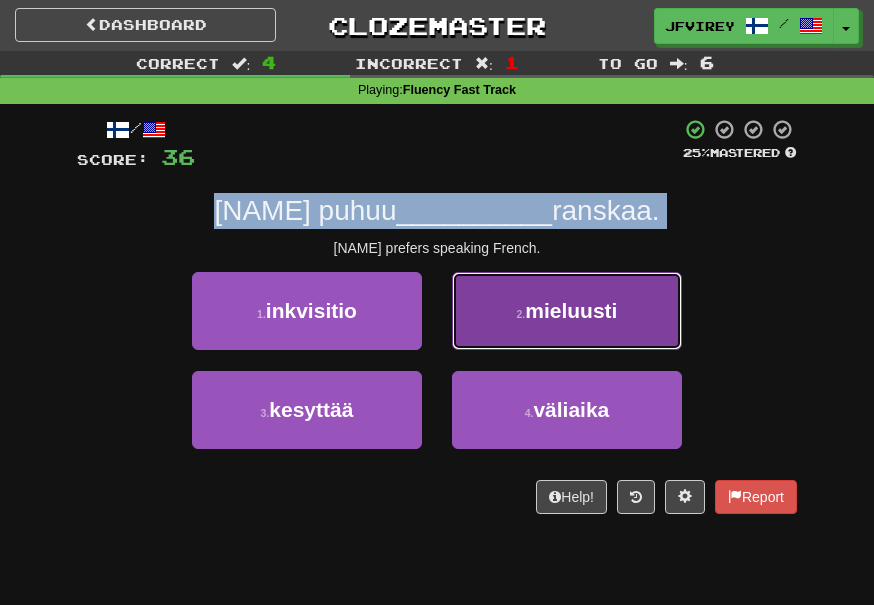 click on "mieluusti" at bounding box center [571, 310] 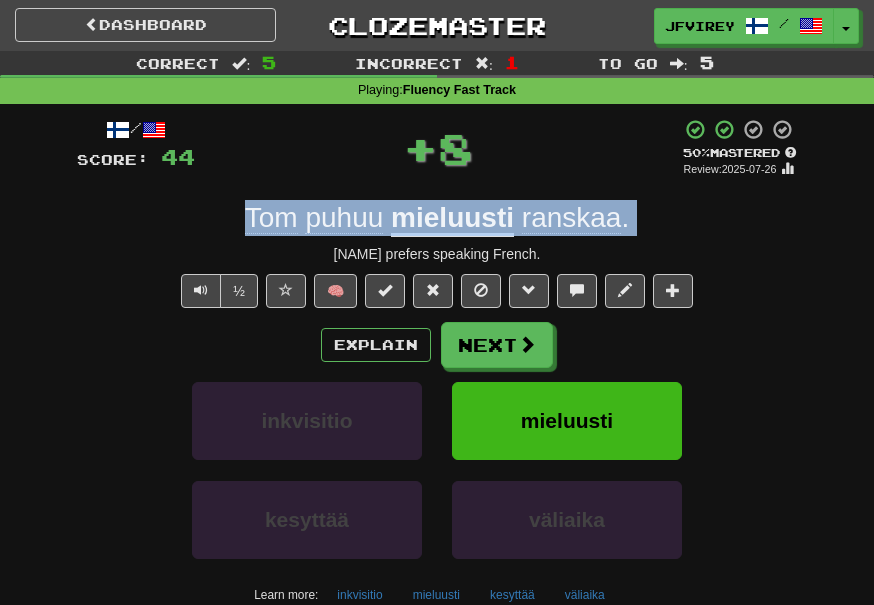click on "mieluusti" at bounding box center [452, 219] 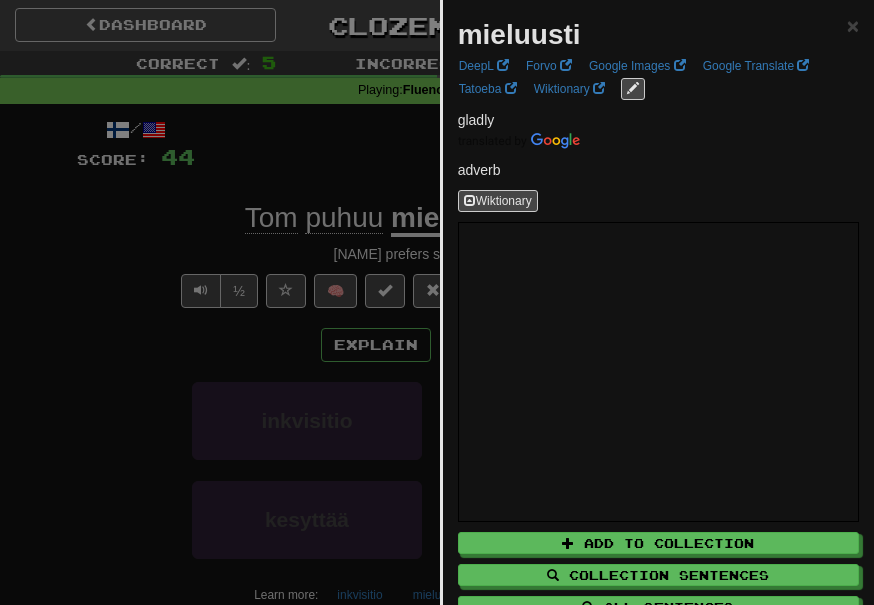 click at bounding box center [437, 302] 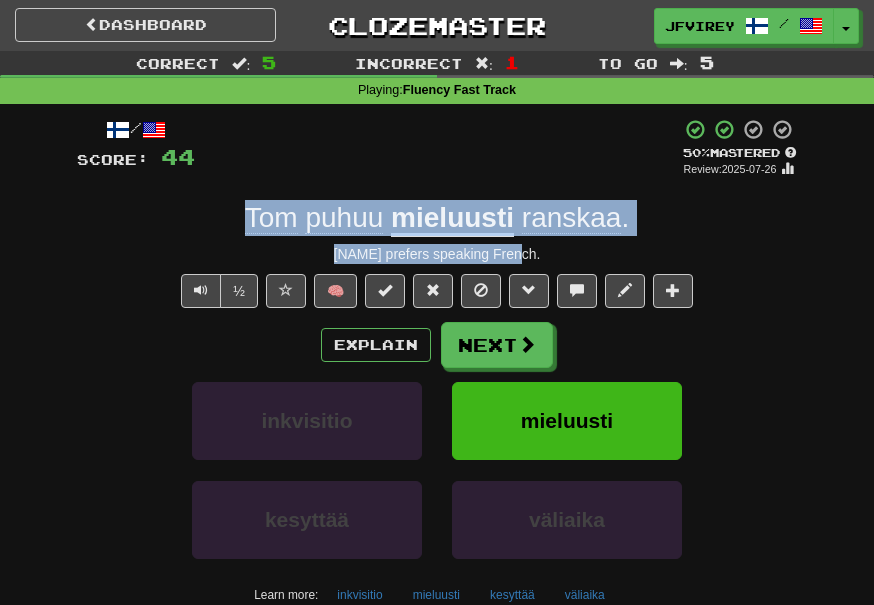 drag, startPoint x: 539, startPoint y: 257, endPoint x: 240, endPoint y: 207, distance: 303.15176 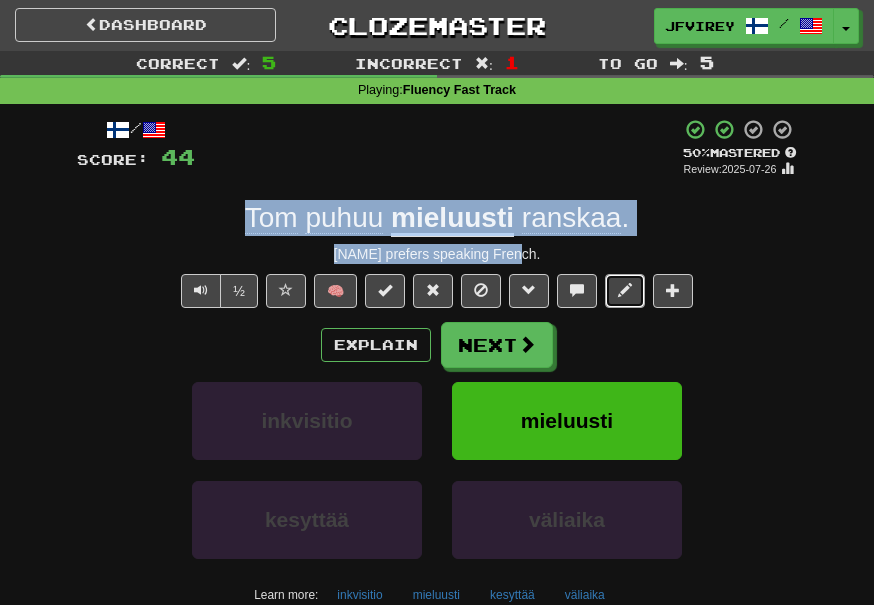 click at bounding box center (625, 290) 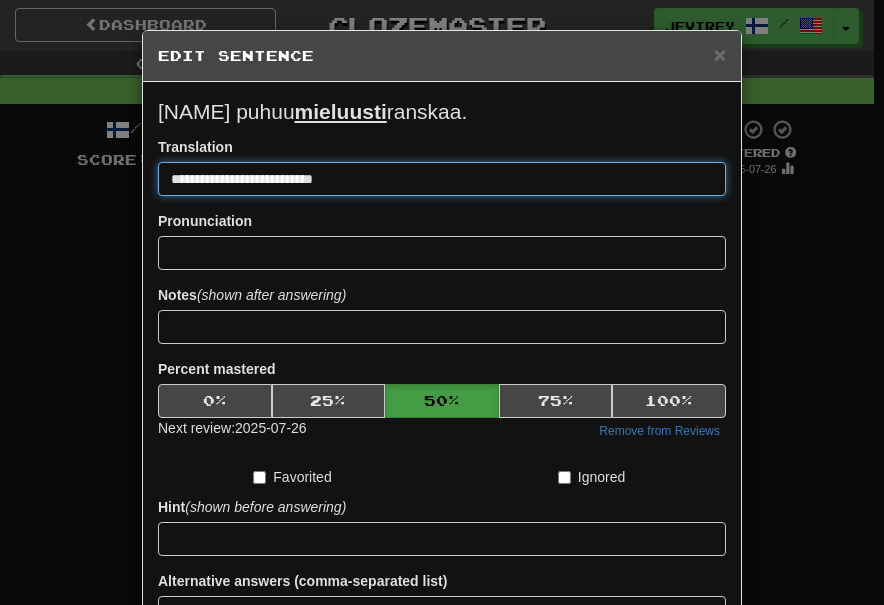 drag, startPoint x: 197, startPoint y: 178, endPoint x: 289, endPoint y: 187, distance: 92.43917 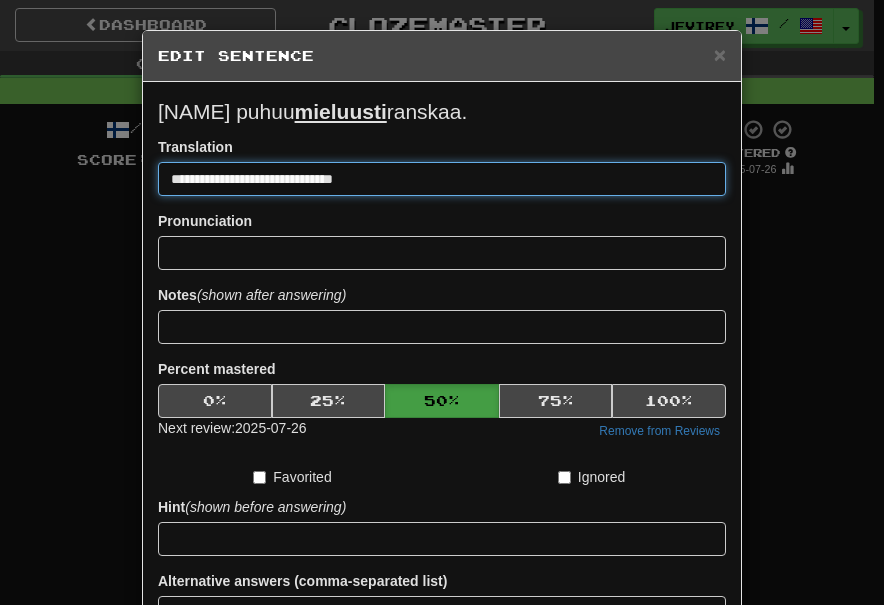 type on "**********" 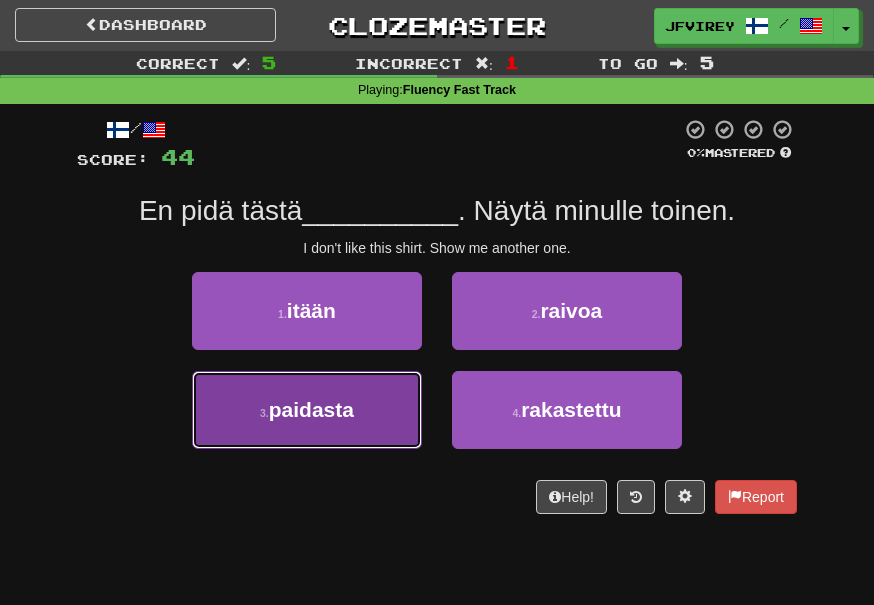 click on "paidasta" at bounding box center (311, 409) 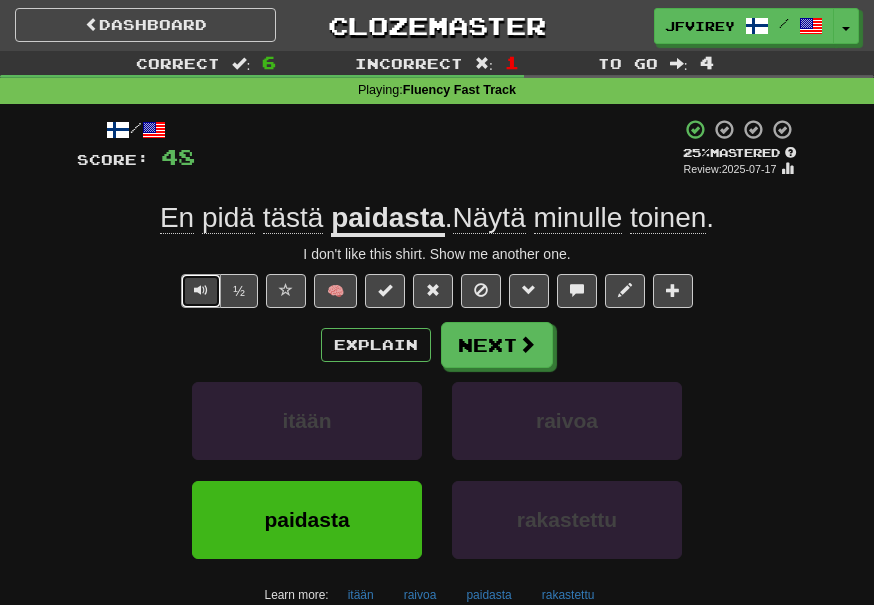 click at bounding box center [201, 290] 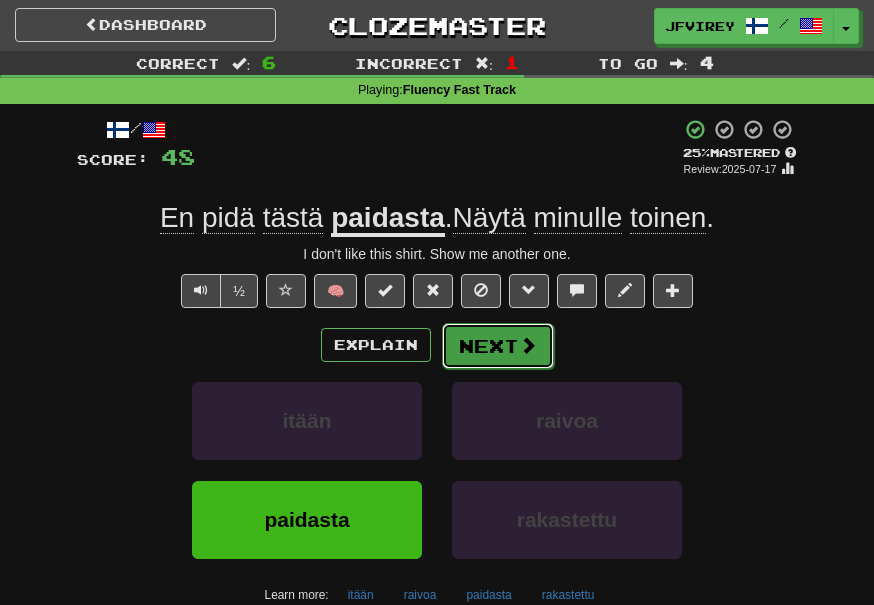 click on "Next" at bounding box center (498, 346) 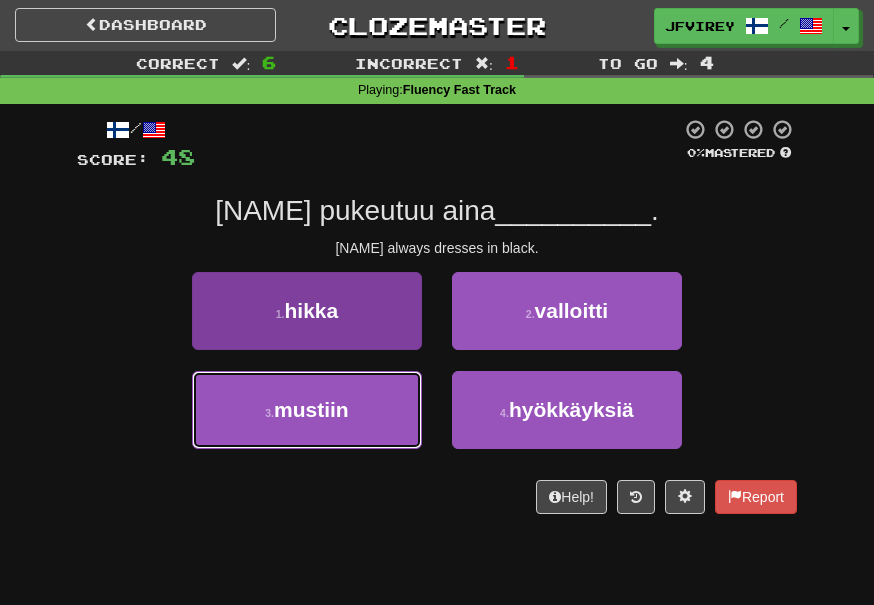 click on "3 .  mustiin" at bounding box center (307, 410) 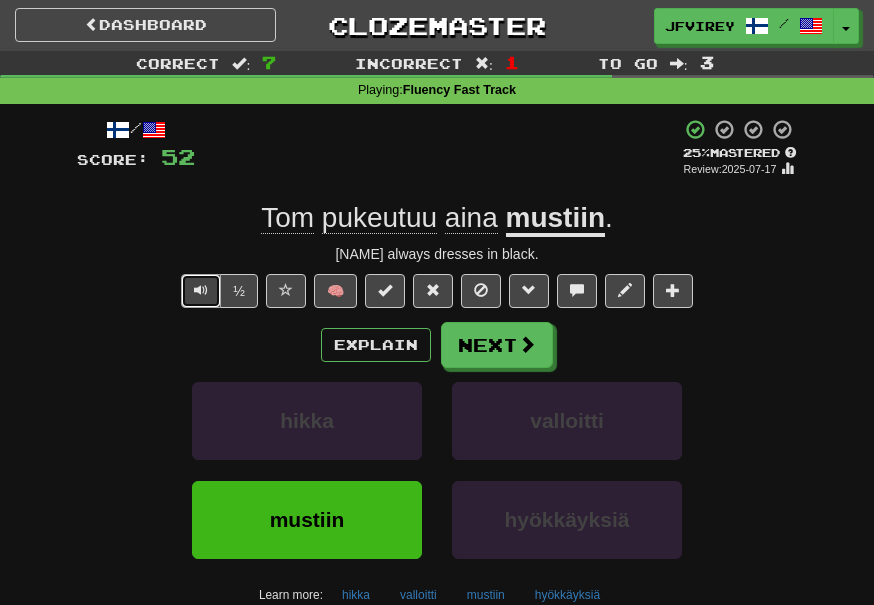 click at bounding box center [201, 291] 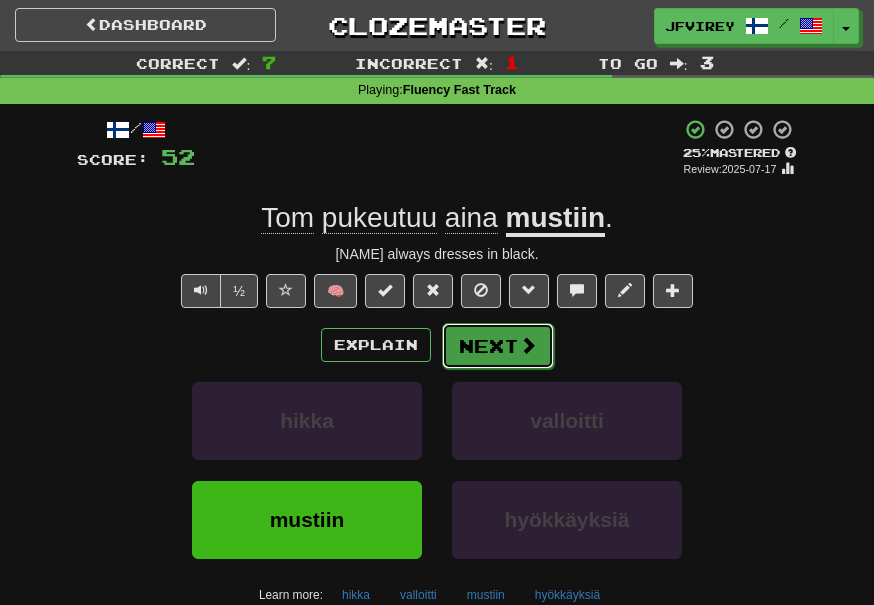 click on "Next" at bounding box center (498, 346) 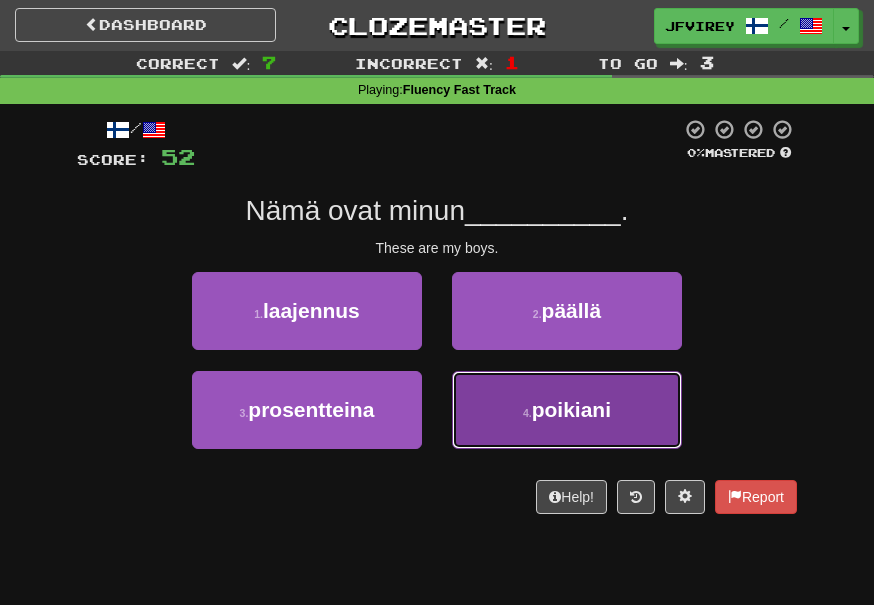 click on "poikiani" at bounding box center [571, 409] 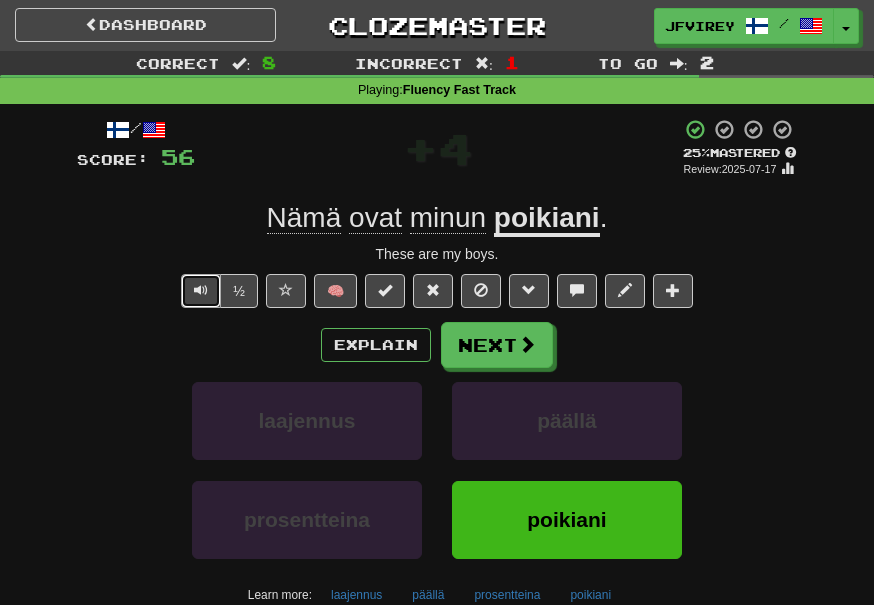 click at bounding box center (201, 290) 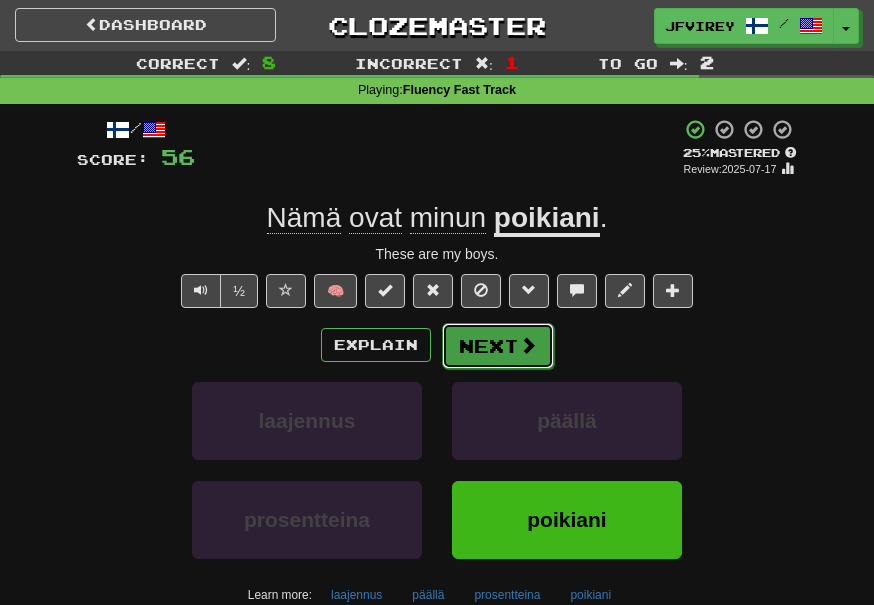 click on "Next" at bounding box center [498, 346] 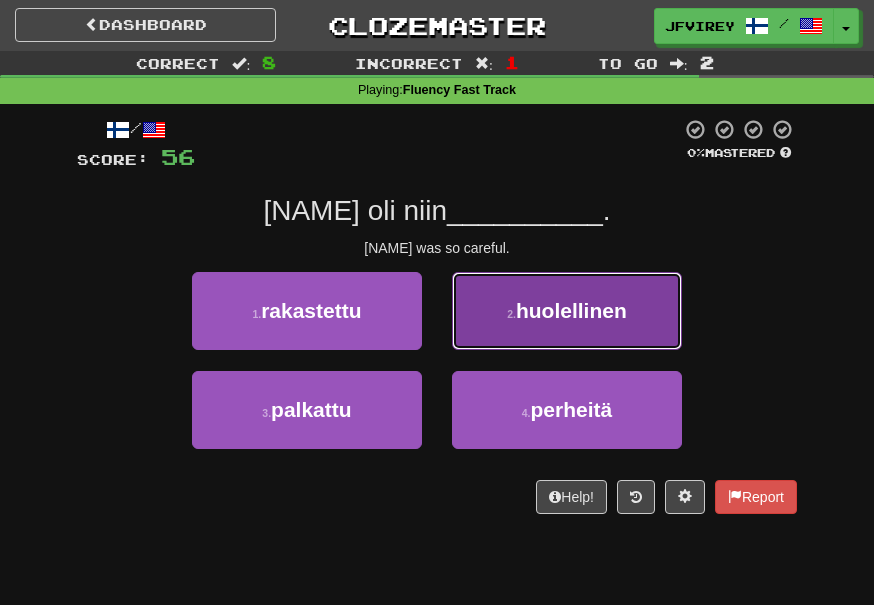 click on "huolellinen" at bounding box center (571, 310) 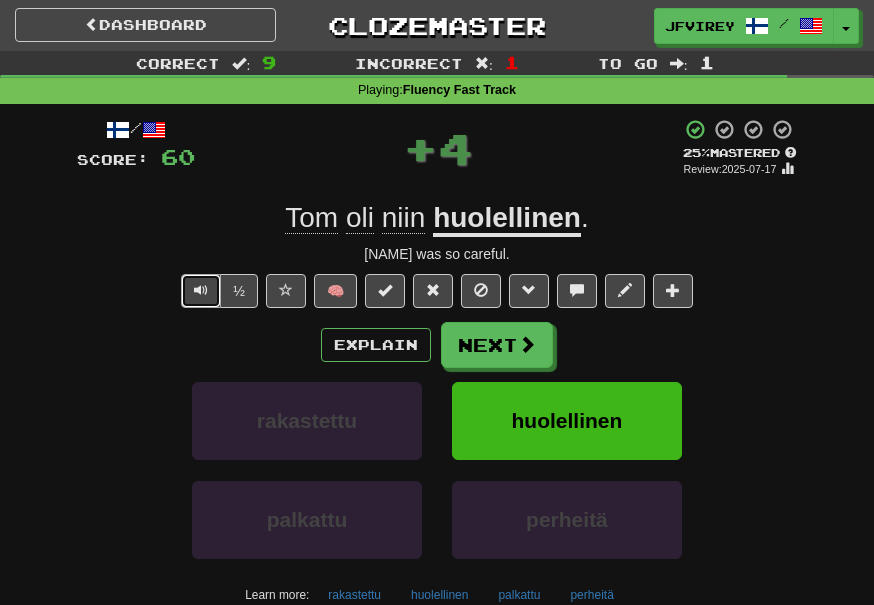 click at bounding box center (201, 290) 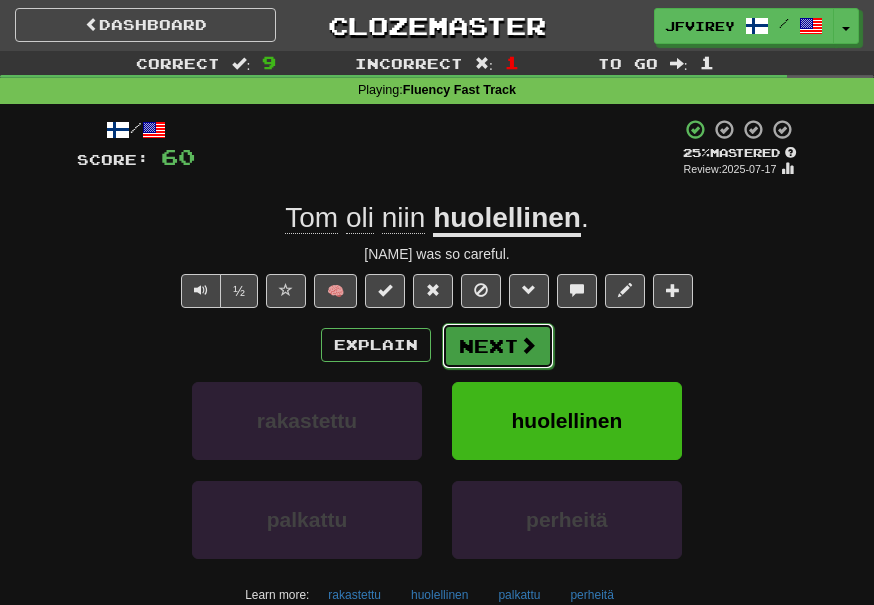 click on "Next" at bounding box center (498, 346) 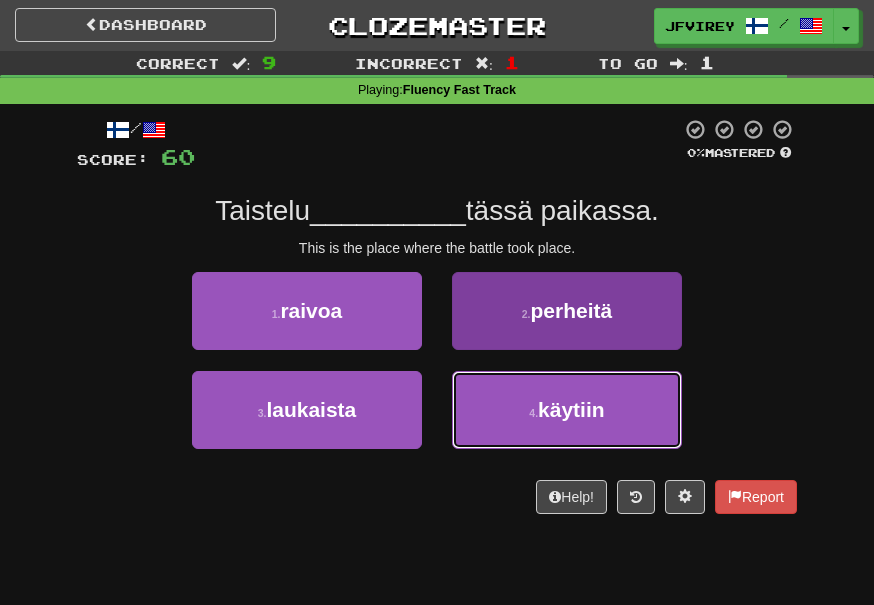 click on "4 .  käytiin" at bounding box center [567, 410] 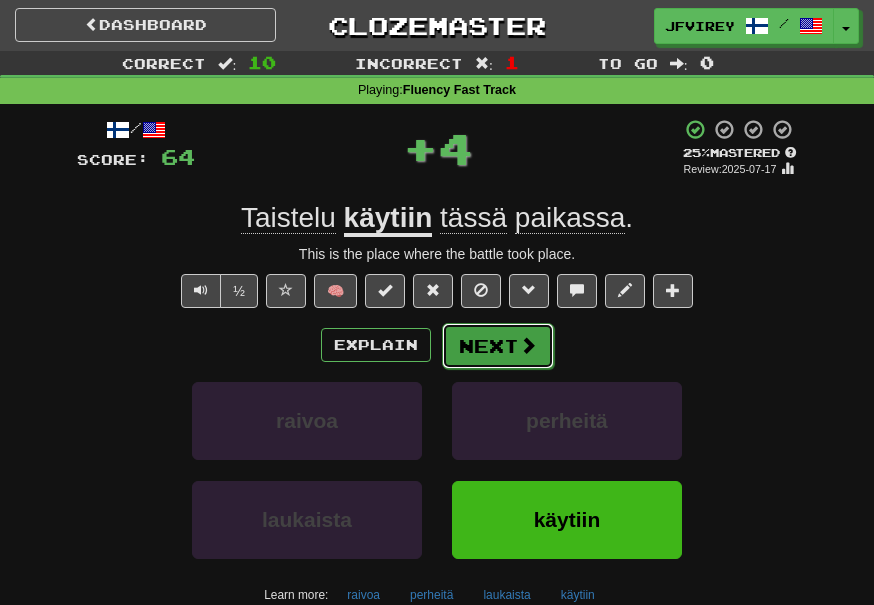 click on "Next" at bounding box center (498, 346) 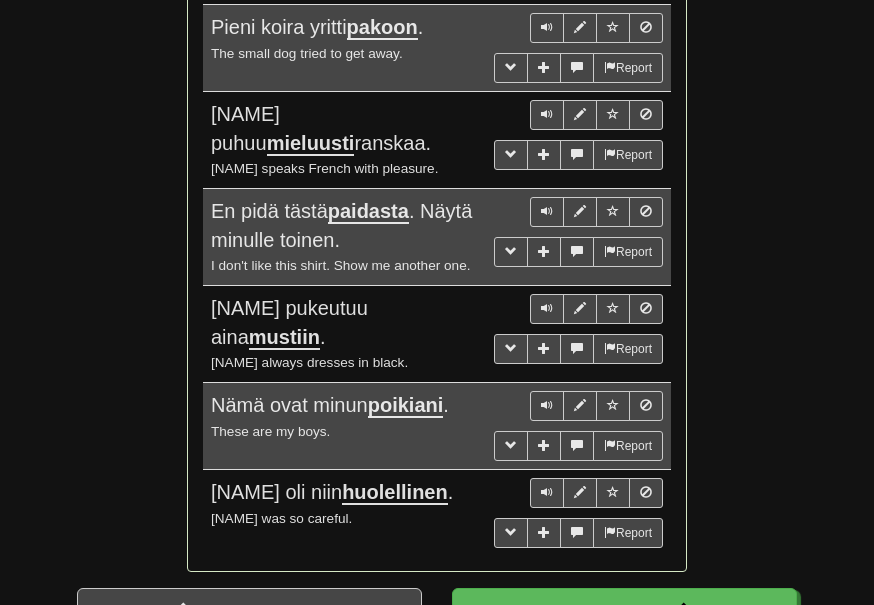 scroll, scrollTop: 1466, scrollLeft: 0, axis: vertical 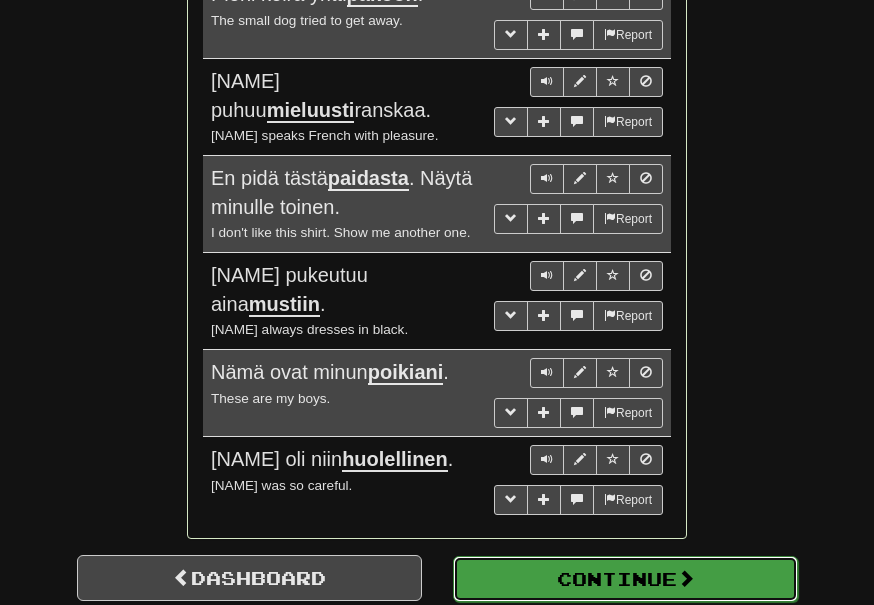 click on "Continue" at bounding box center [625, 579] 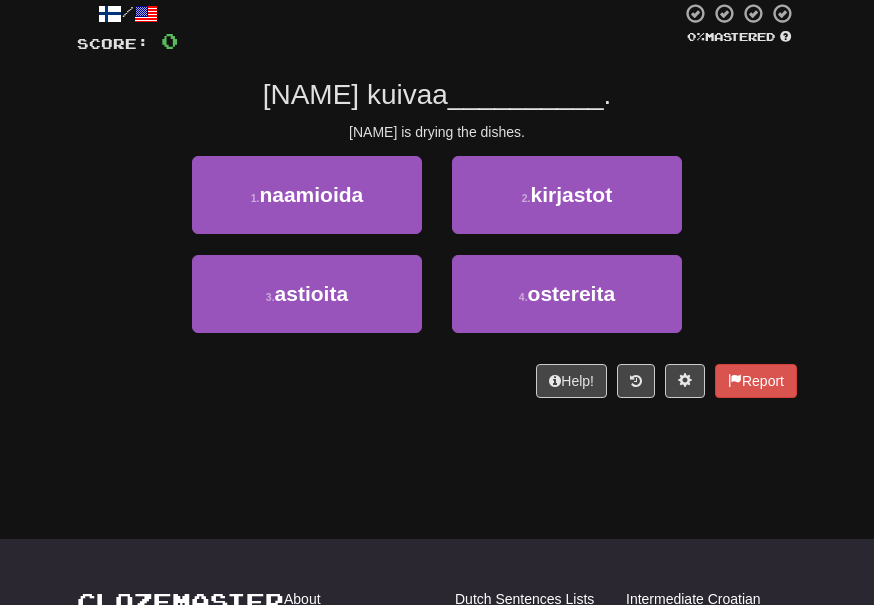 scroll, scrollTop: 0, scrollLeft: 0, axis: both 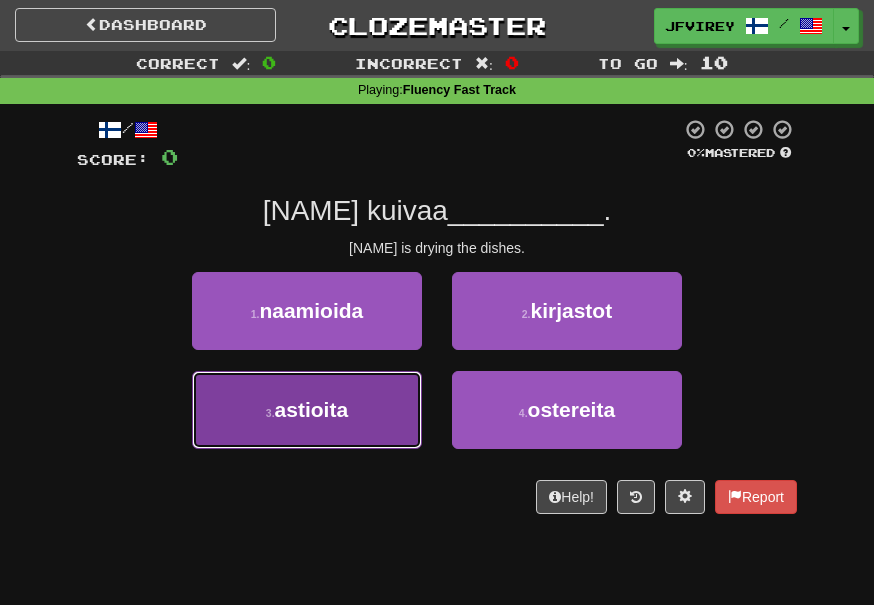click on "3 .  astioita" at bounding box center (307, 410) 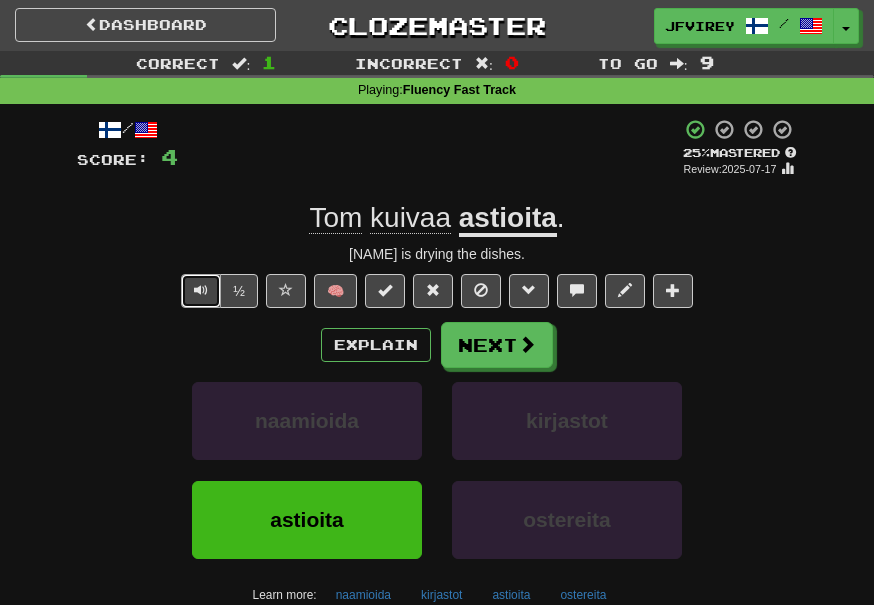 click at bounding box center (201, 290) 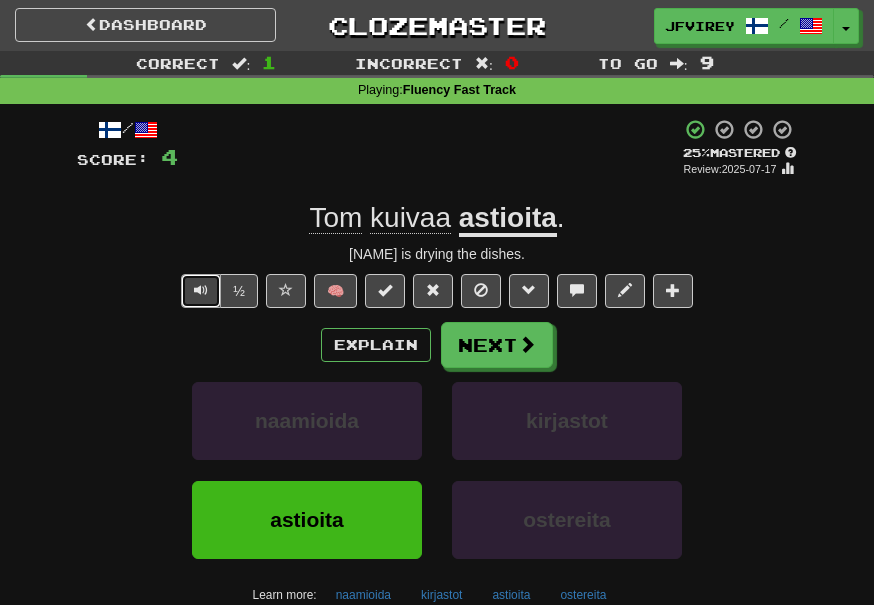 click at bounding box center [201, 290] 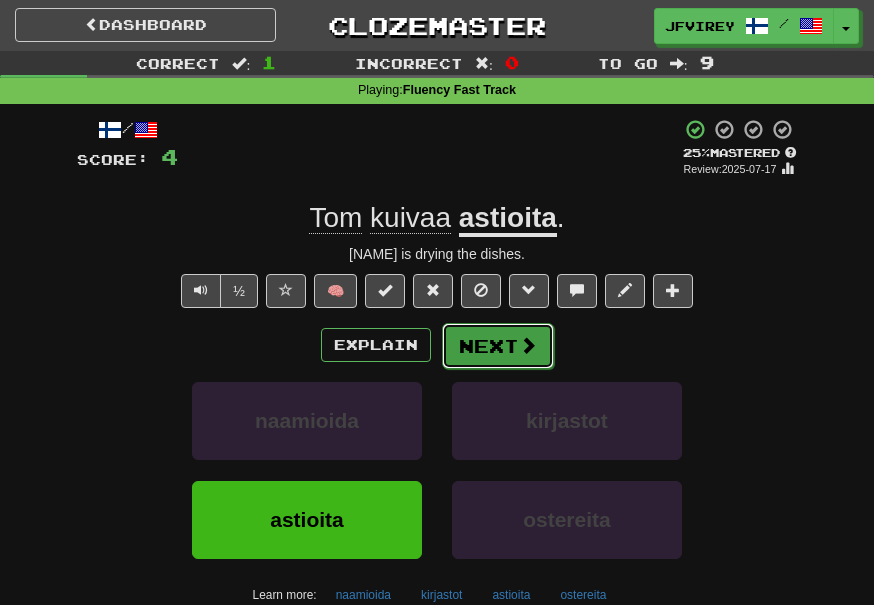 click on "Next" at bounding box center (498, 346) 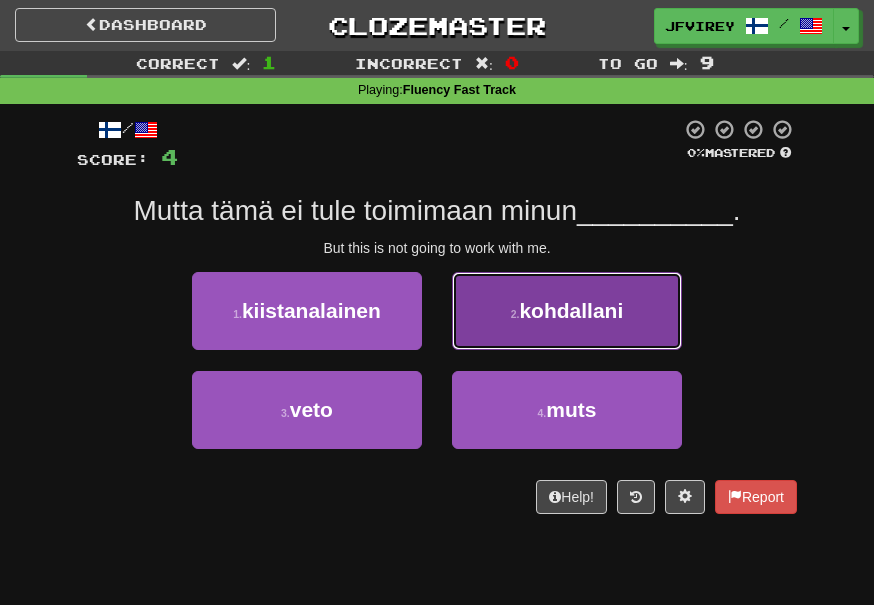 click on "kohdallani" at bounding box center [571, 310] 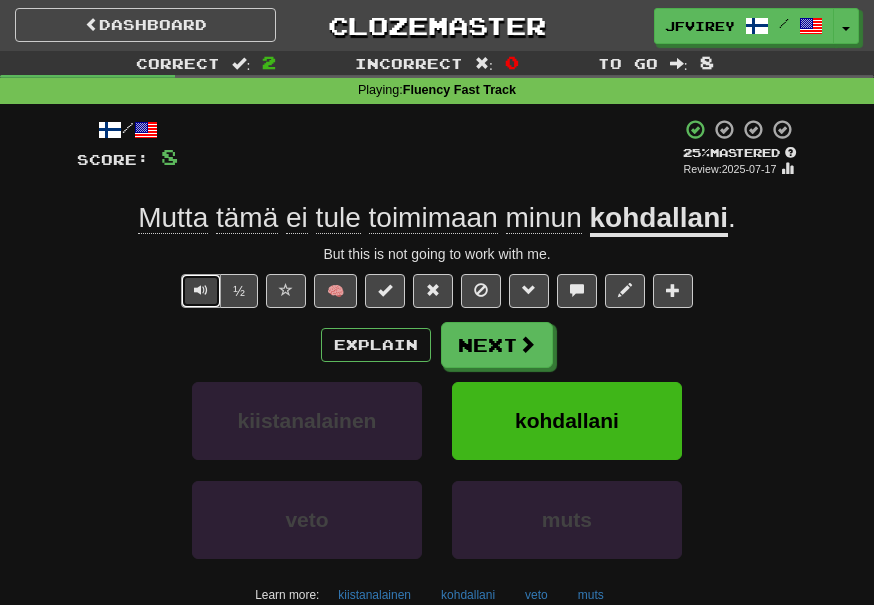 click at bounding box center [201, 291] 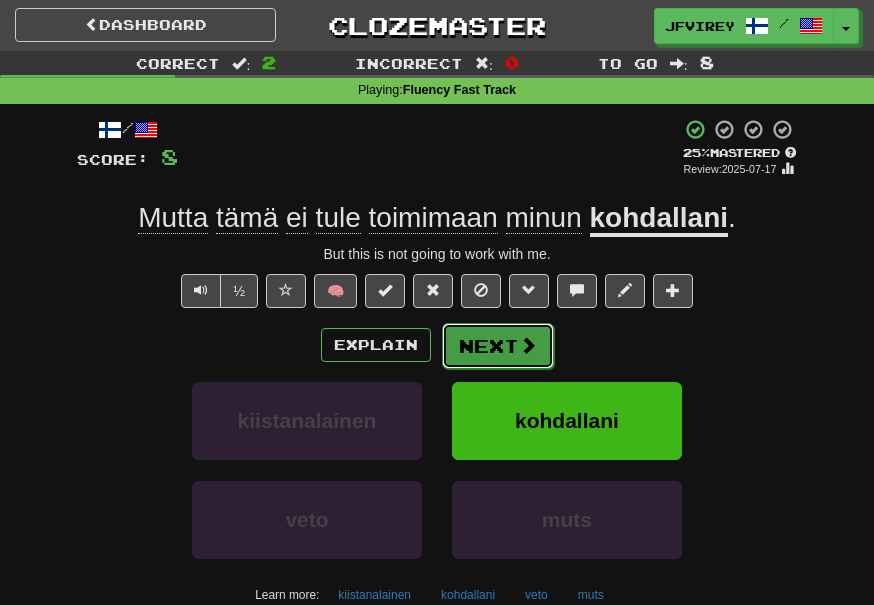 click on "Next" at bounding box center [498, 346] 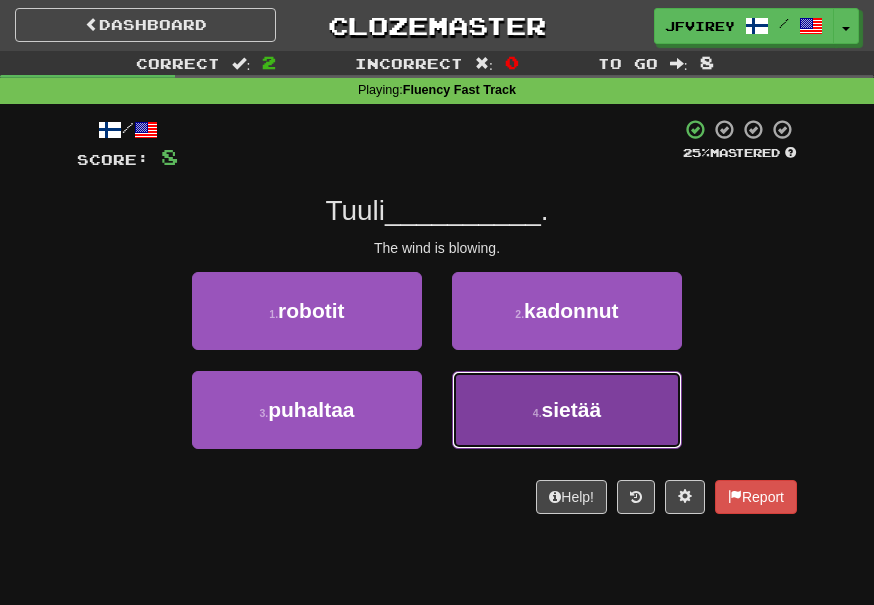 click on "4 .  sietää" at bounding box center (567, 410) 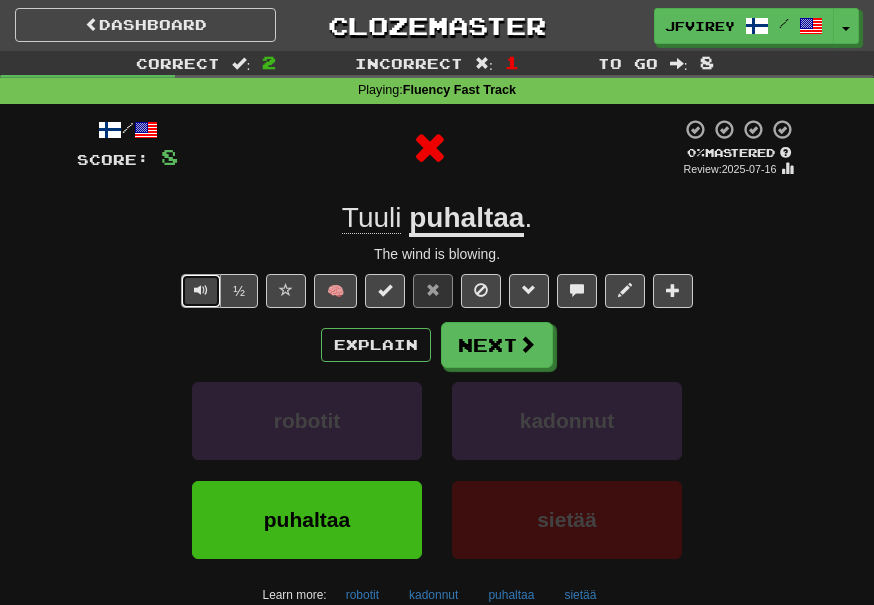click at bounding box center [201, 290] 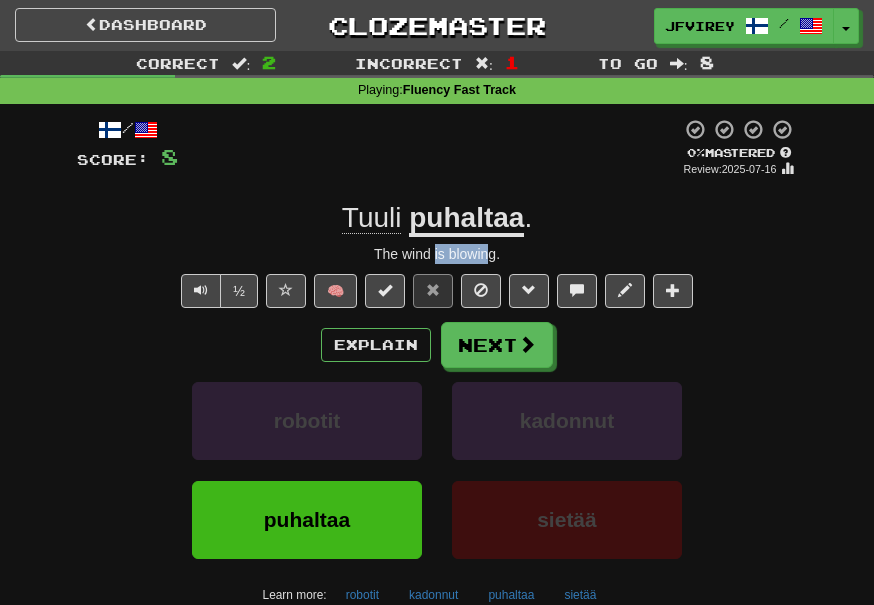 drag, startPoint x: 486, startPoint y: 254, endPoint x: 436, endPoint y: 253, distance: 50.01 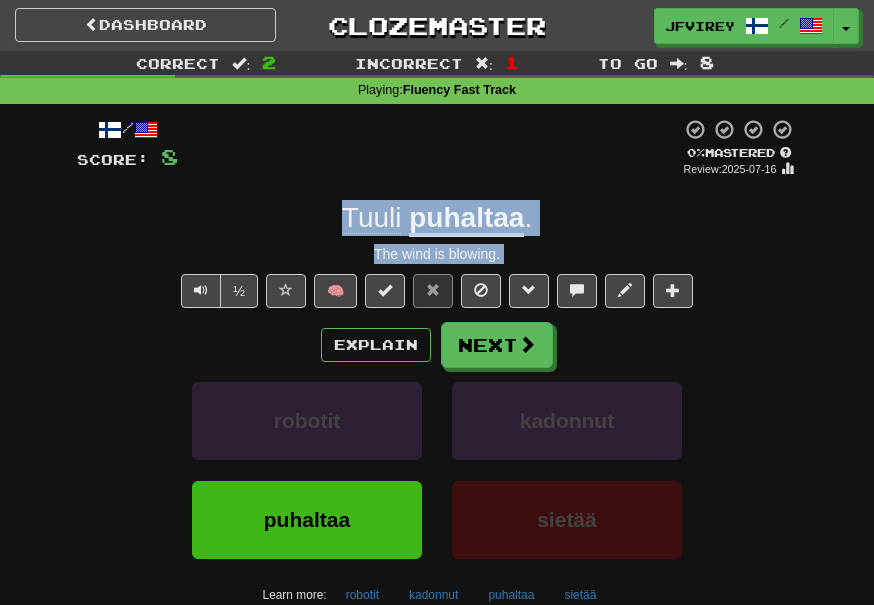drag, startPoint x: 524, startPoint y: 264, endPoint x: 348, endPoint y: 212, distance: 183.52112 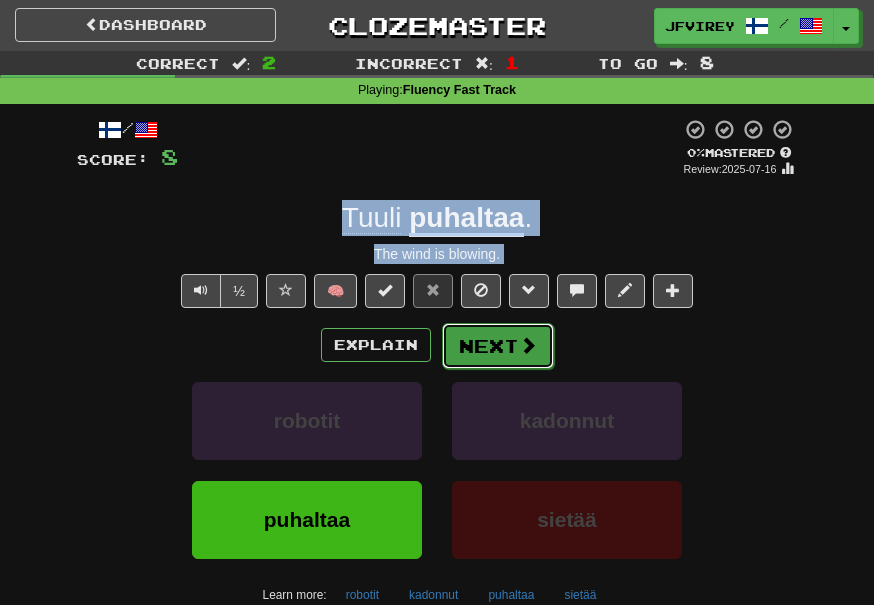 click on "Next" at bounding box center (498, 346) 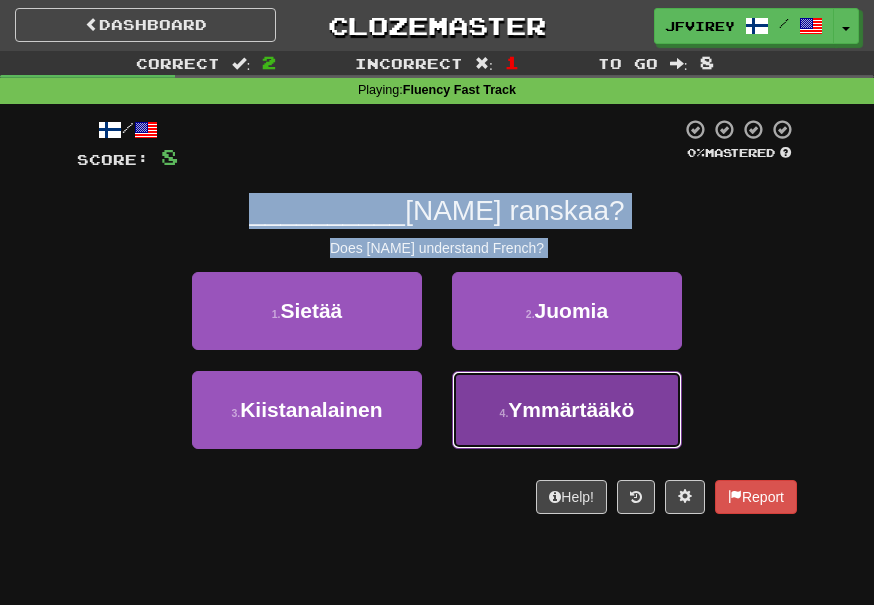click on "4 .  Ymmärtääkö" at bounding box center [567, 410] 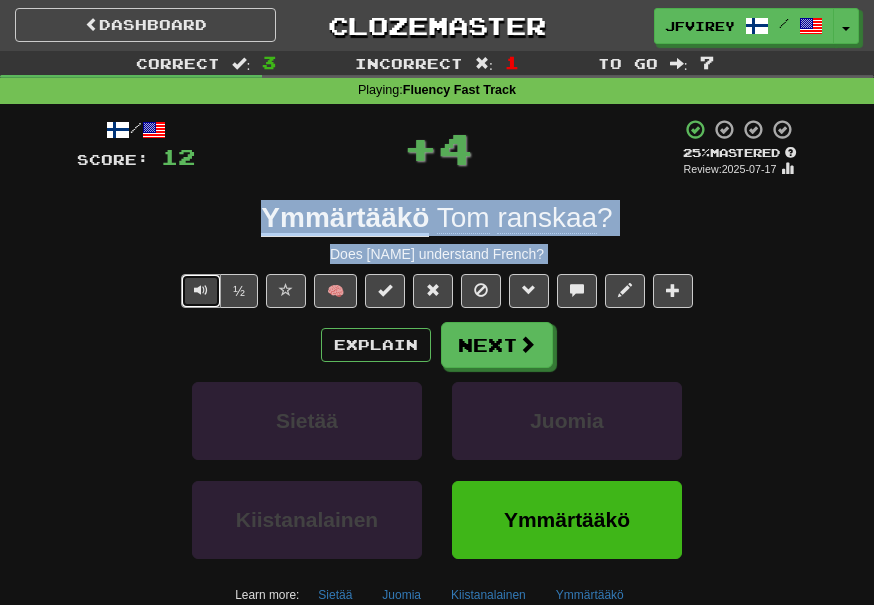 click at bounding box center [201, 291] 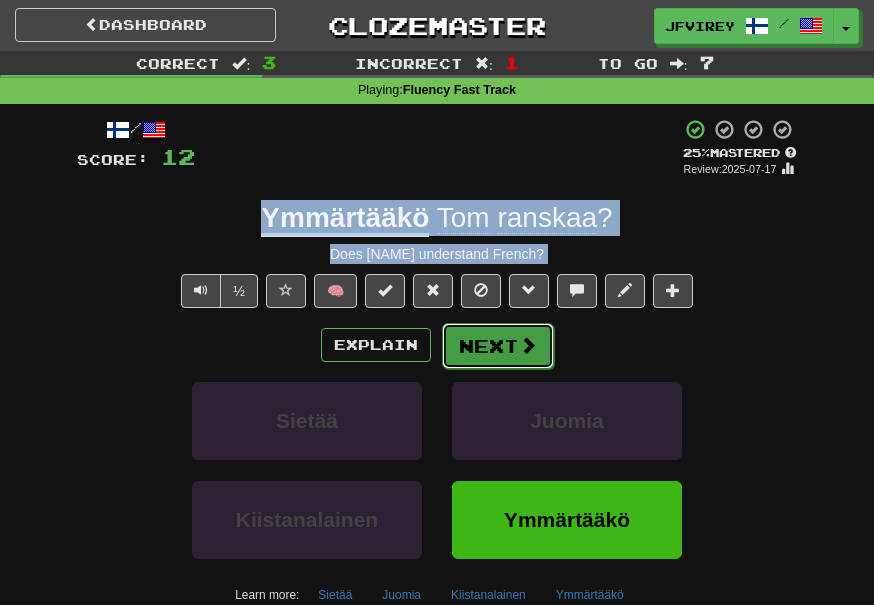click on "Next" at bounding box center (498, 346) 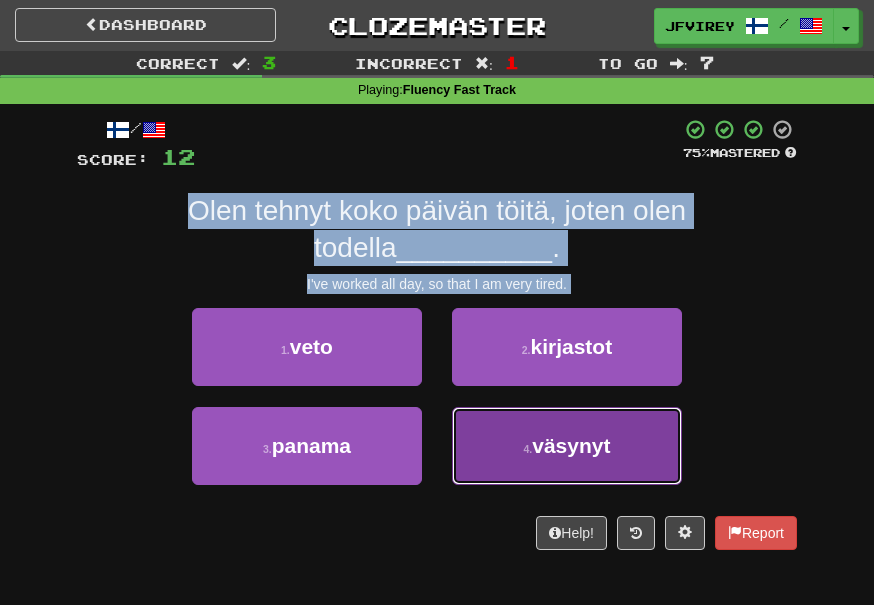 click on "väsynyt" at bounding box center [571, 445] 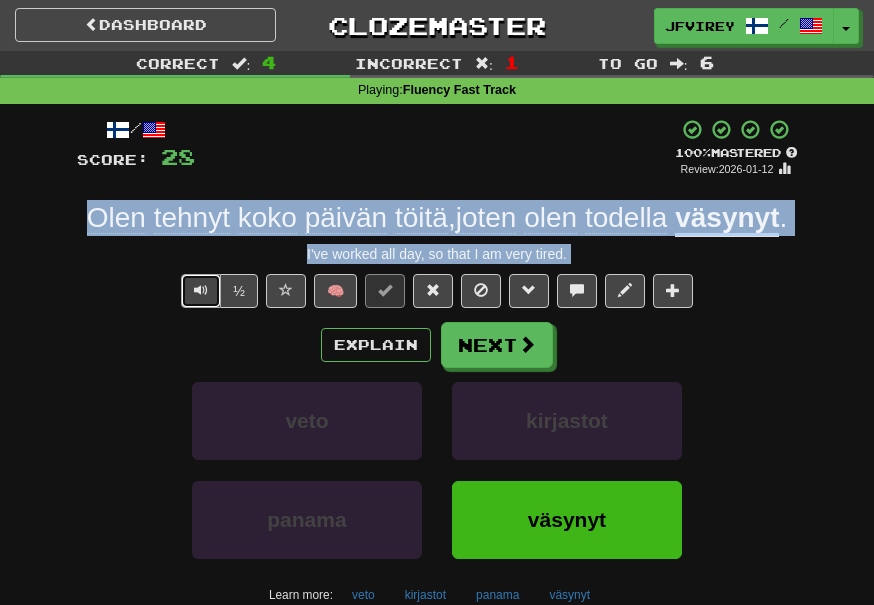 click at bounding box center (201, 291) 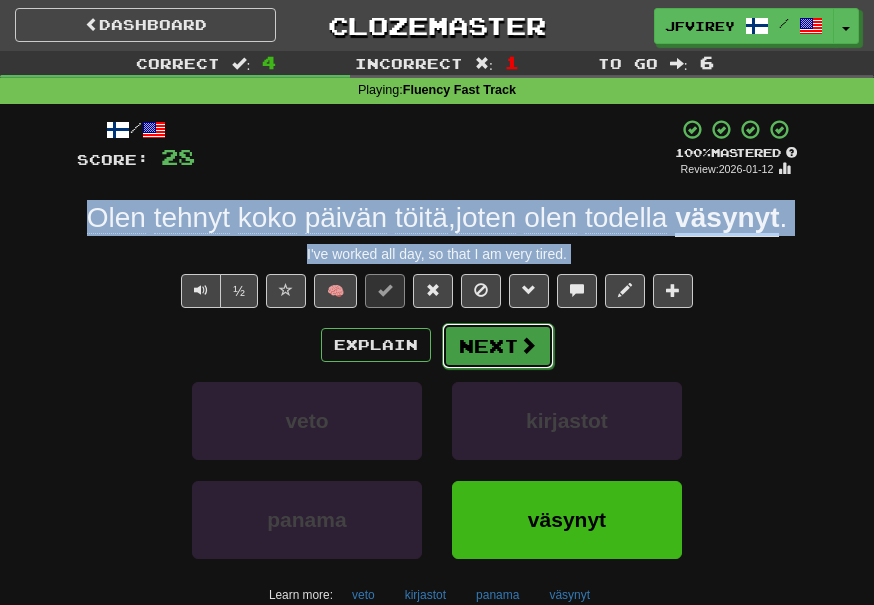 click on "Next" at bounding box center [498, 346] 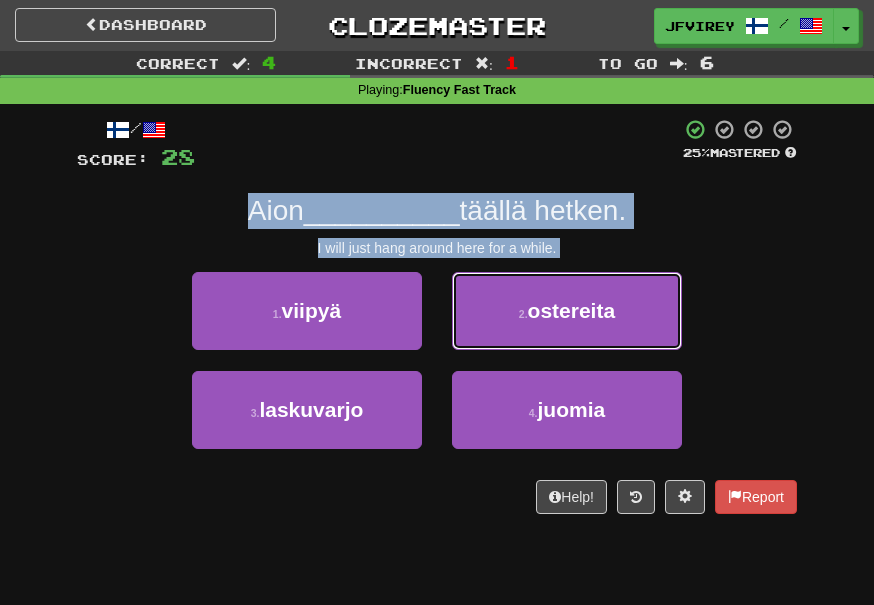 click on "ostereita" at bounding box center (572, 310) 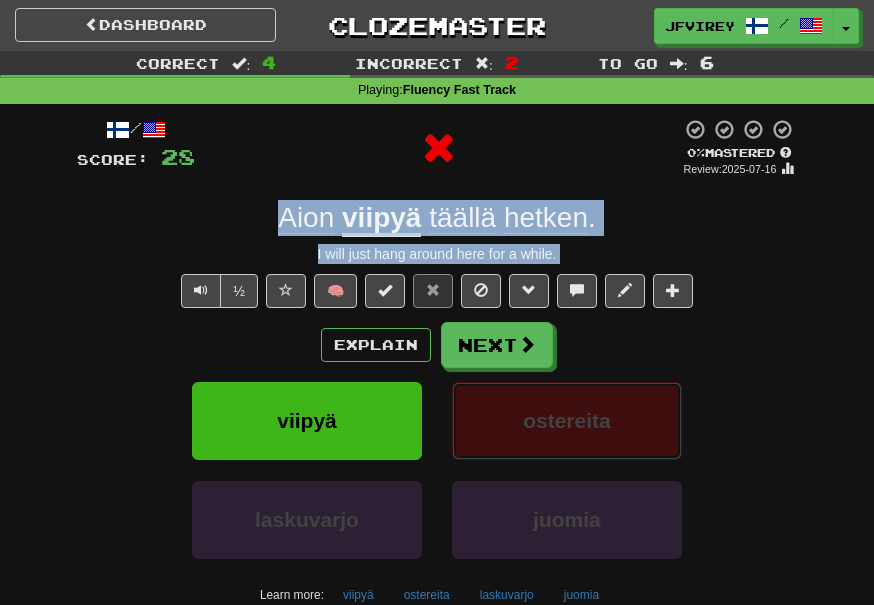 type 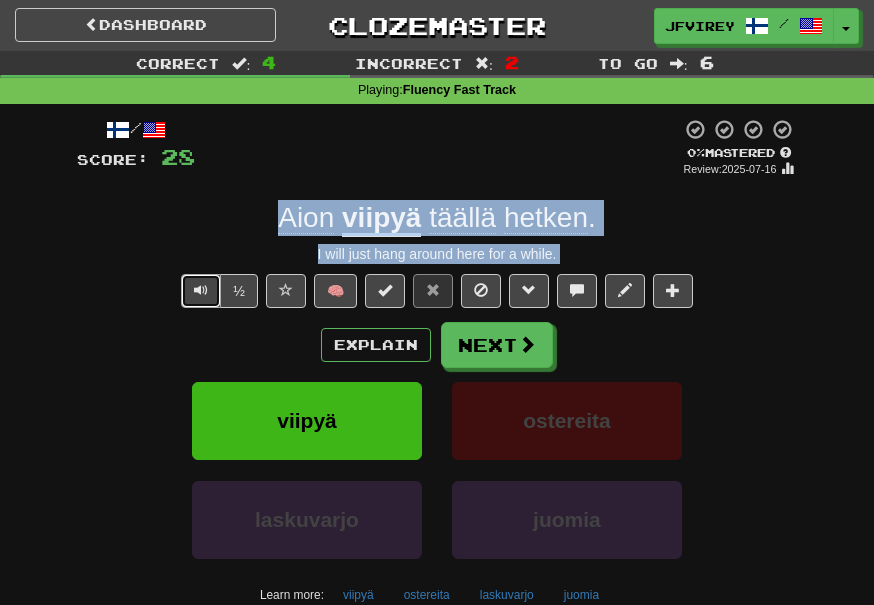 click at bounding box center [201, 290] 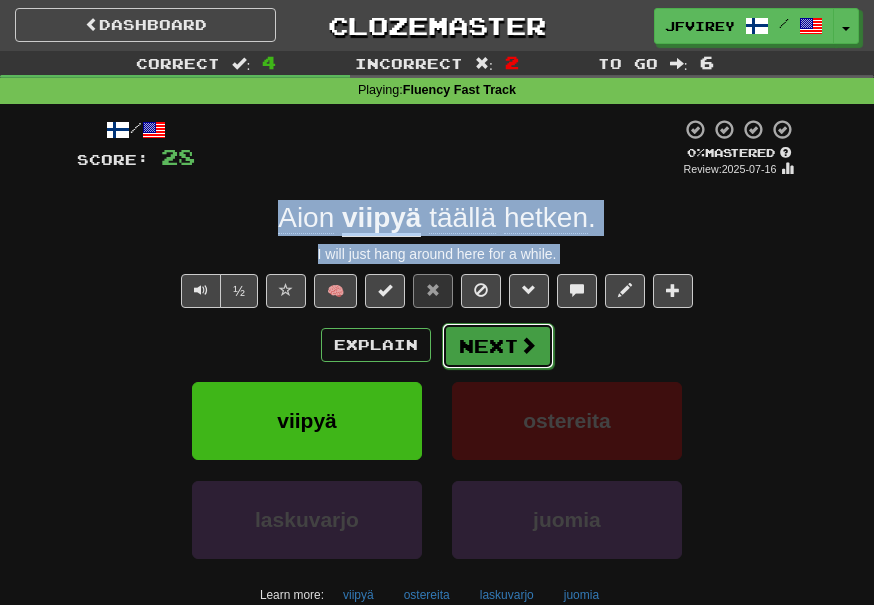 click at bounding box center (528, 345) 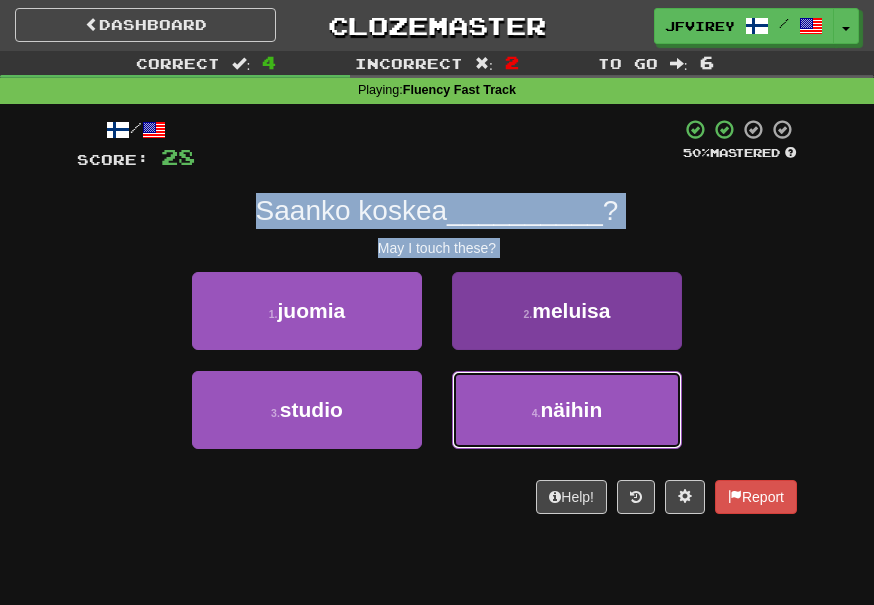 click on "4 .  näihin" at bounding box center (567, 410) 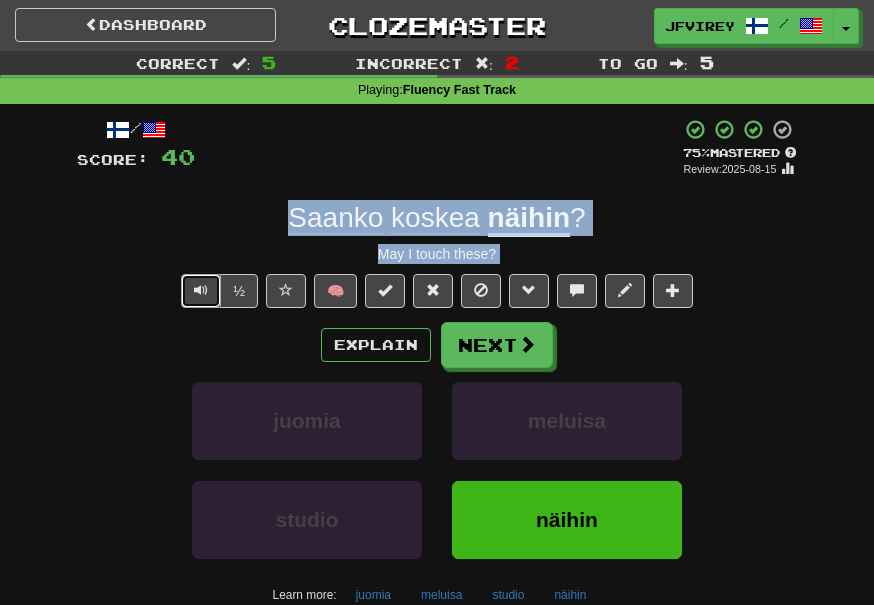 click at bounding box center (201, 290) 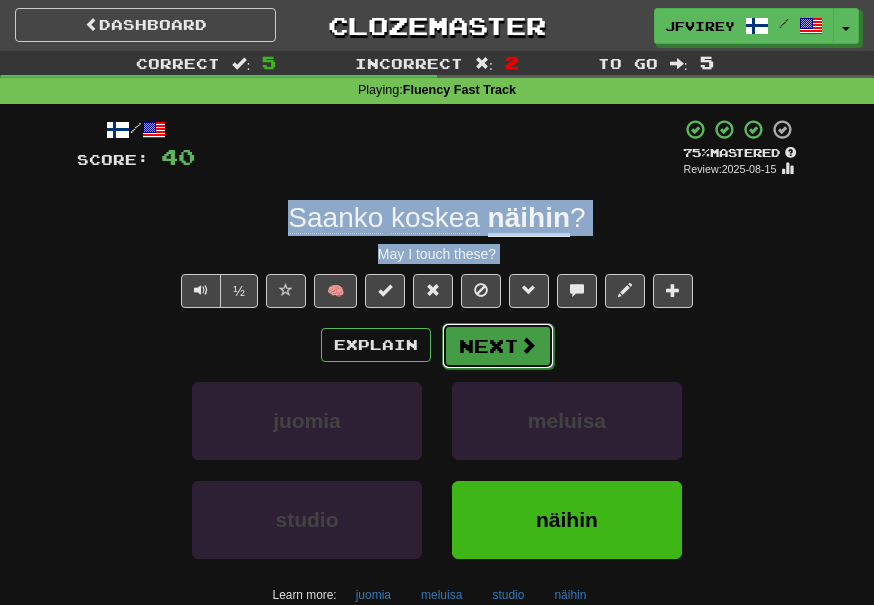click on "Next" at bounding box center (498, 346) 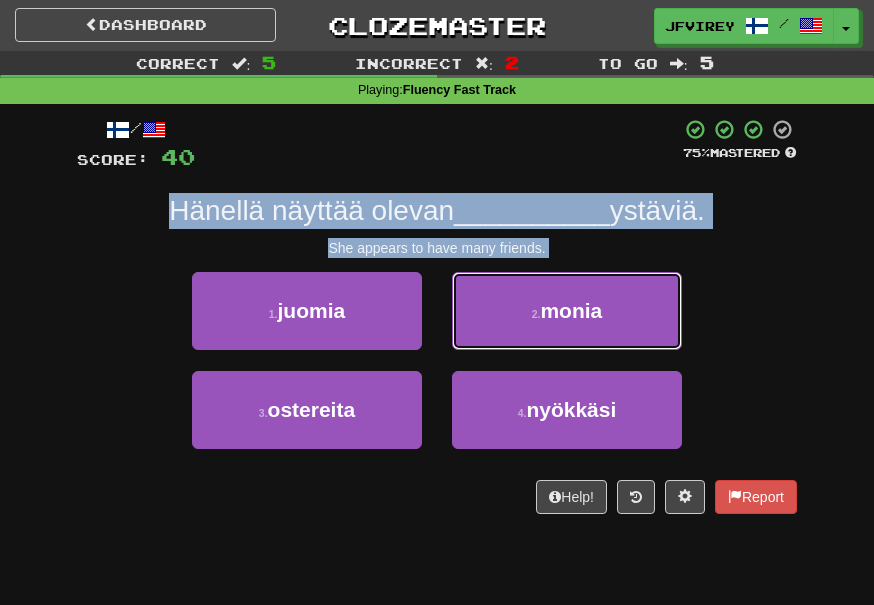 click on "monia" at bounding box center (571, 310) 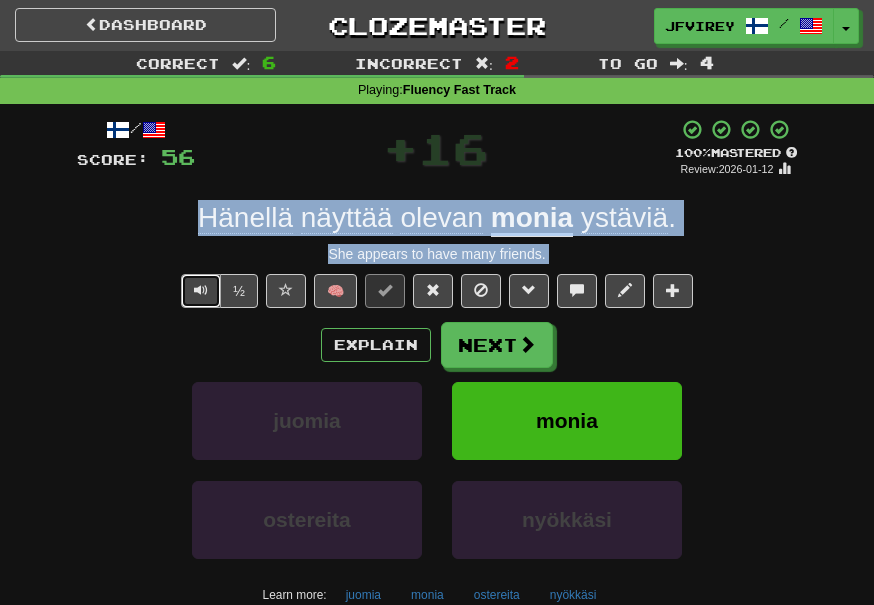 click at bounding box center (201, 290) 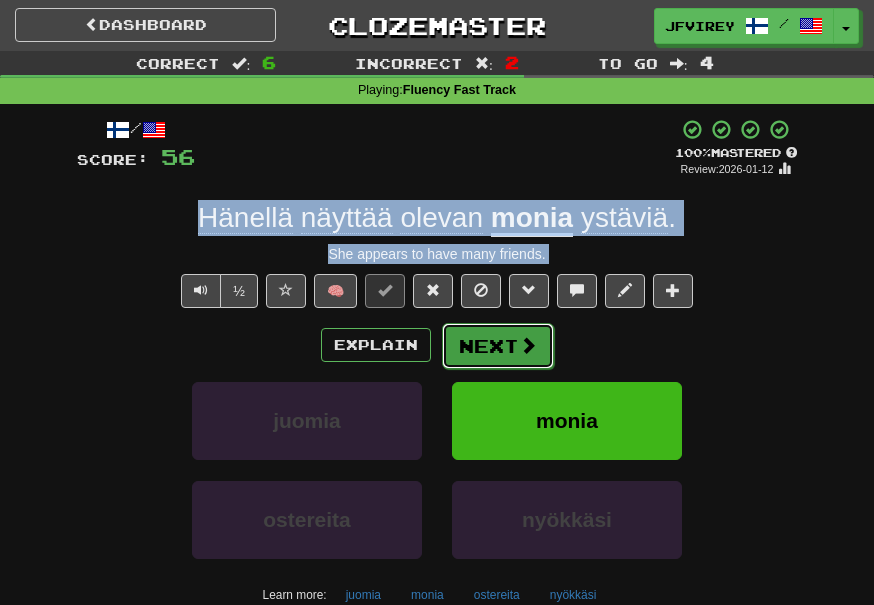 click on "Next" at bounding box center (498, 346) 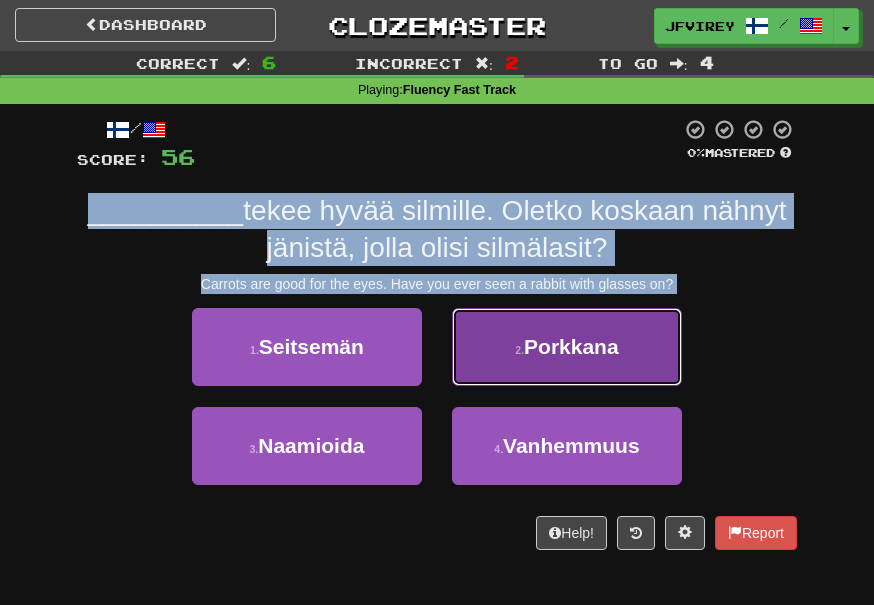 click on "Porkkana" at bounding box center (571, 346) 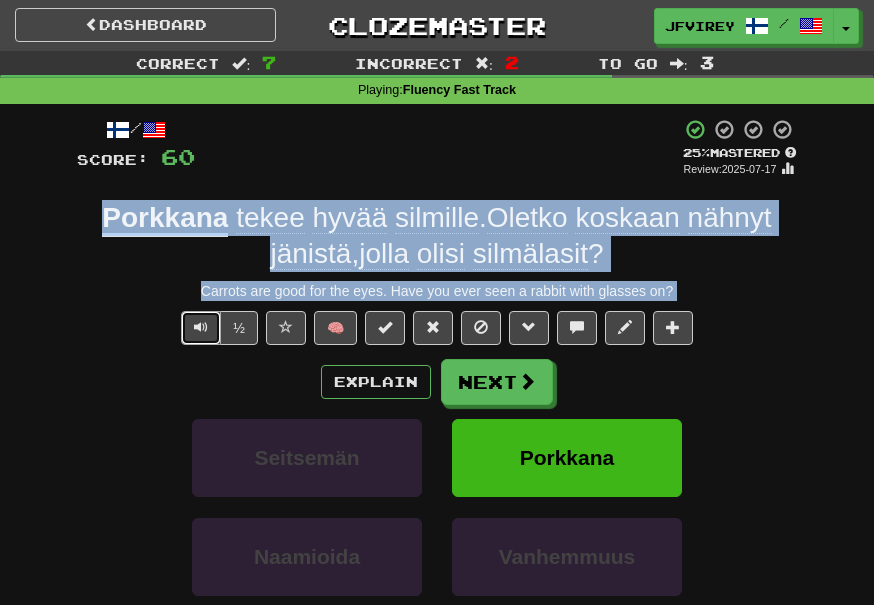 click at bounding box center (201, 328) 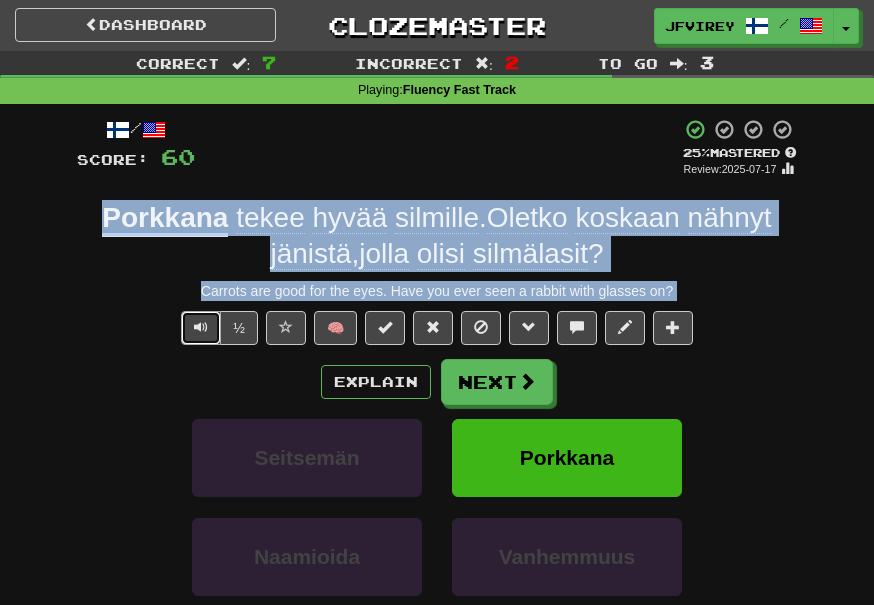 click at bounding box center [201, 327] 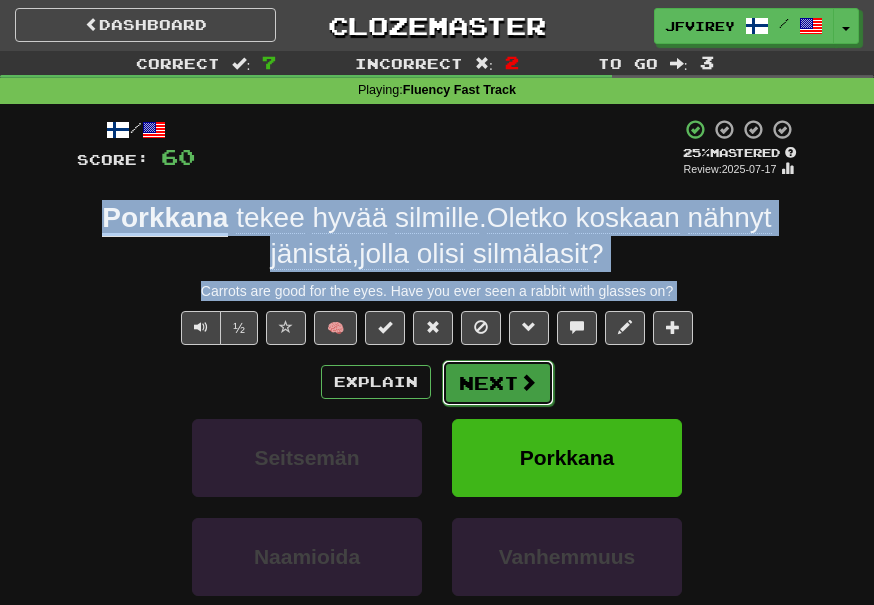 click on "Next" at bounding box center (498, 383) 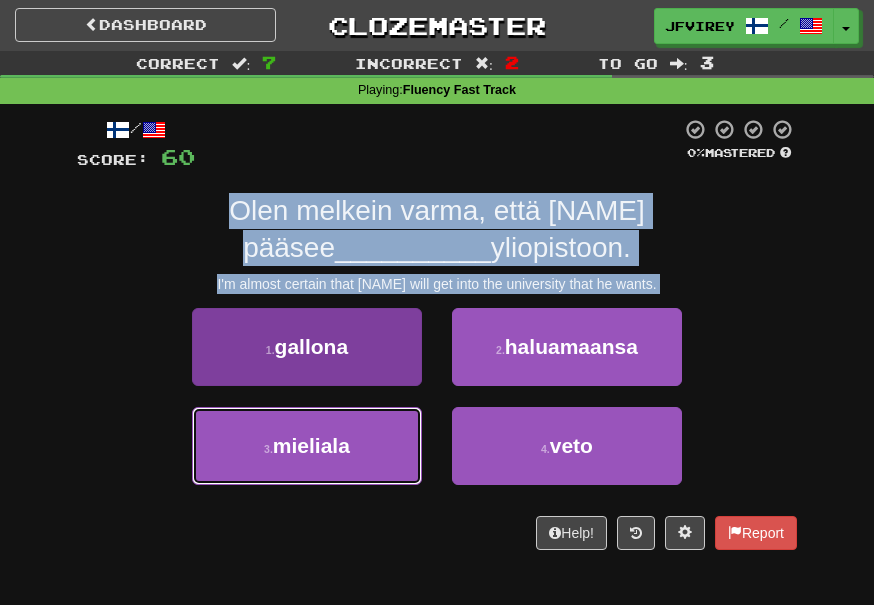 click on "3 .  mieliala" at bounding box center (307, 446) 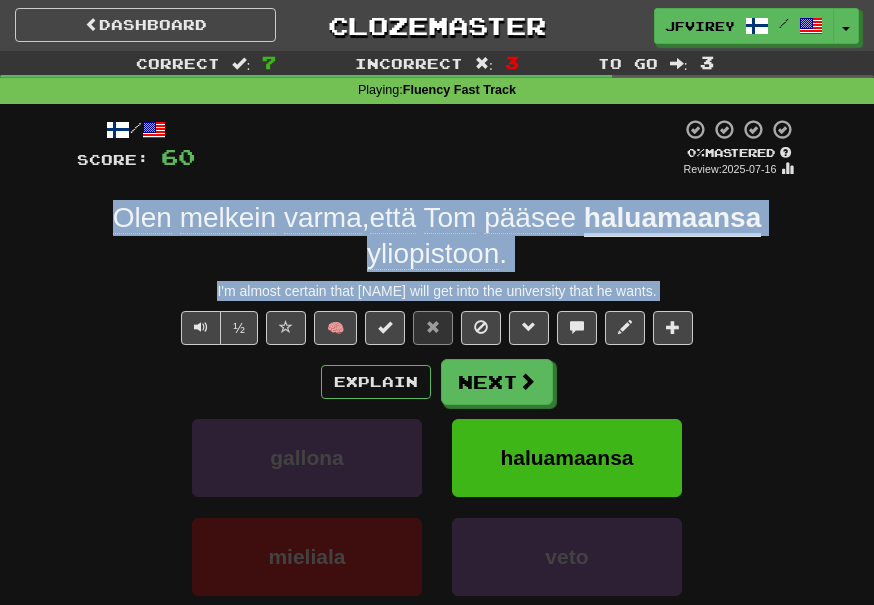 click on "I'm almost certain that Tom will get into the university that he wants." at bounding box center (437, 291) 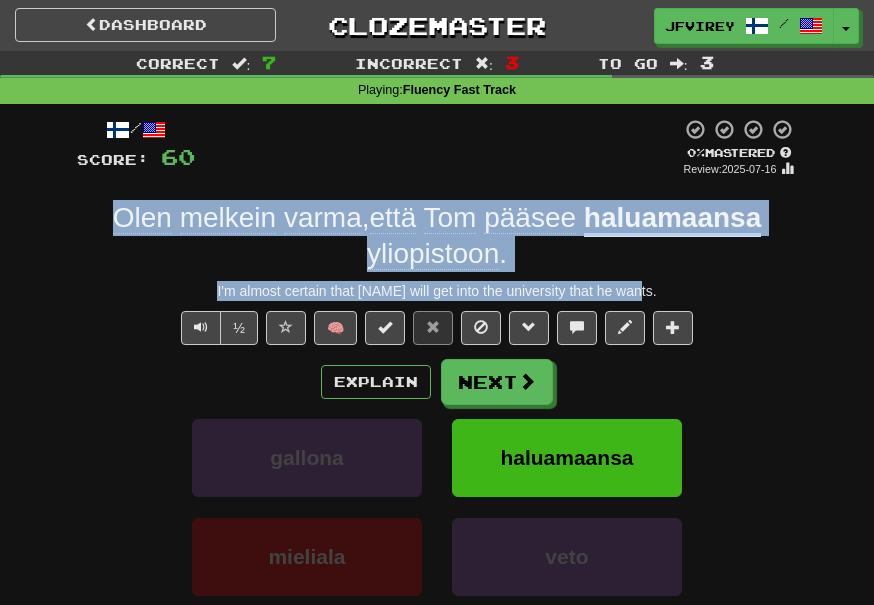 drag, startPoint x: 675, startPoint y: 292, endPoint x: 102, endPoint y: 212, distance: 578.5577 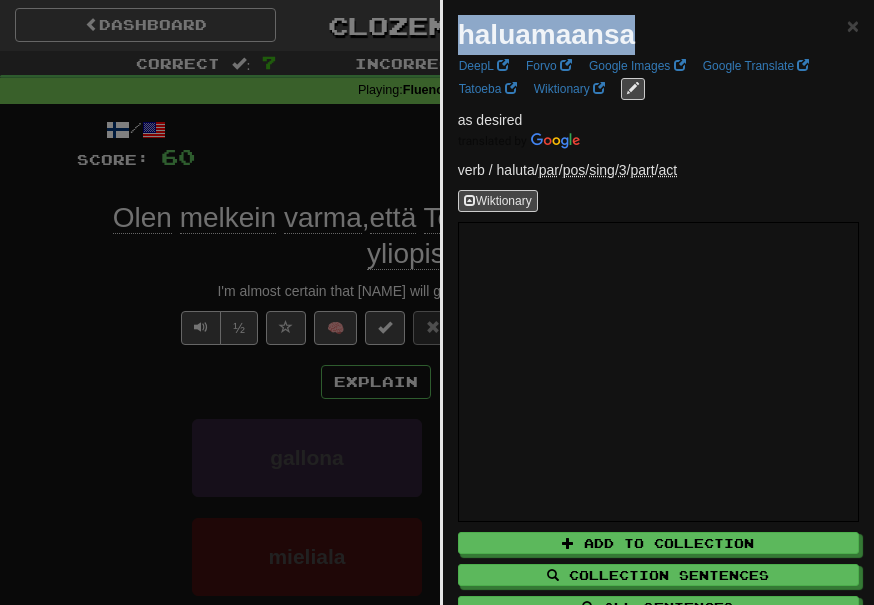 drag, startPoint x: 666, startPoint y: 34, endPoint x: 504, endPoint y: 34, distance: 162 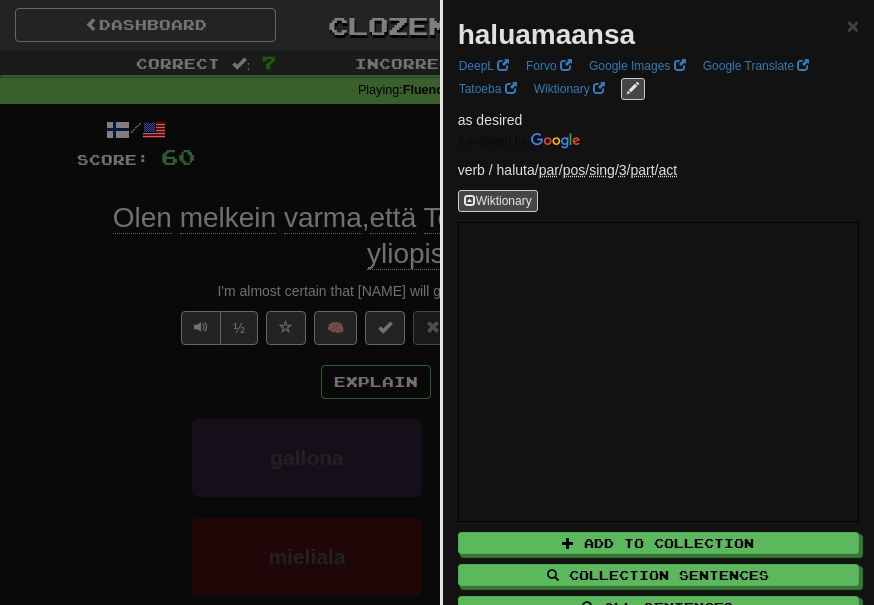 drag, startPoint x: 138, startPoint y: 279, endPoint x: 149, endPoint y: 282, distance: 11.401754 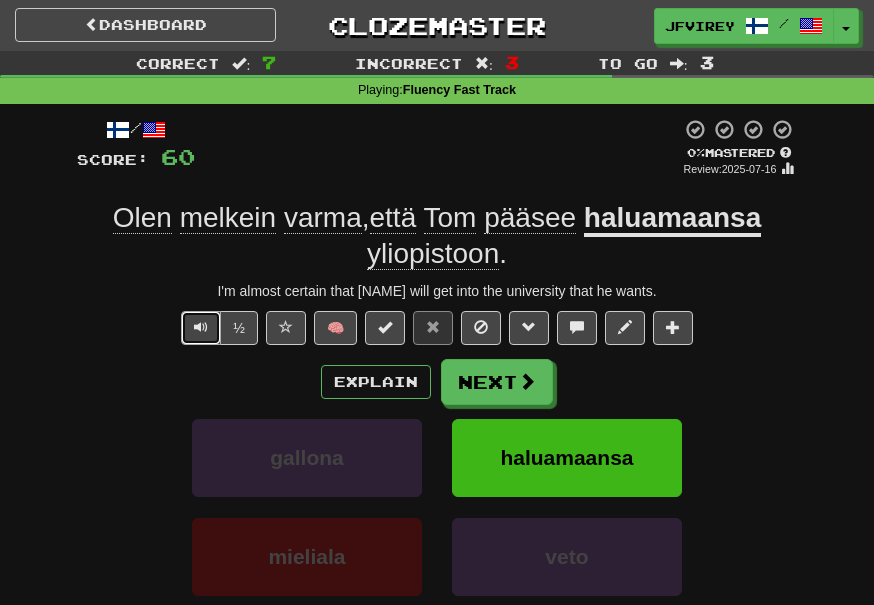 click at bounding box center (201, 327) 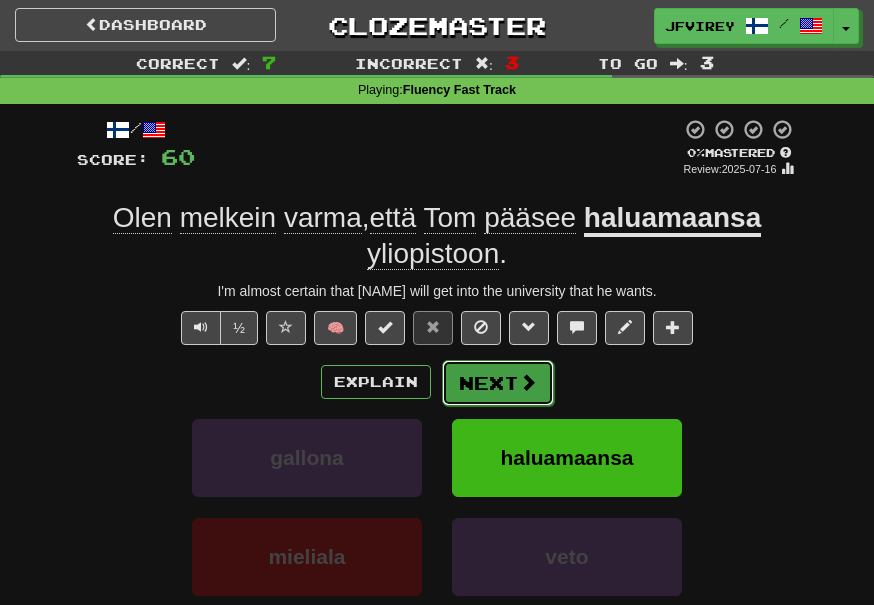 click on "Next" at bounding box center [498, 383] 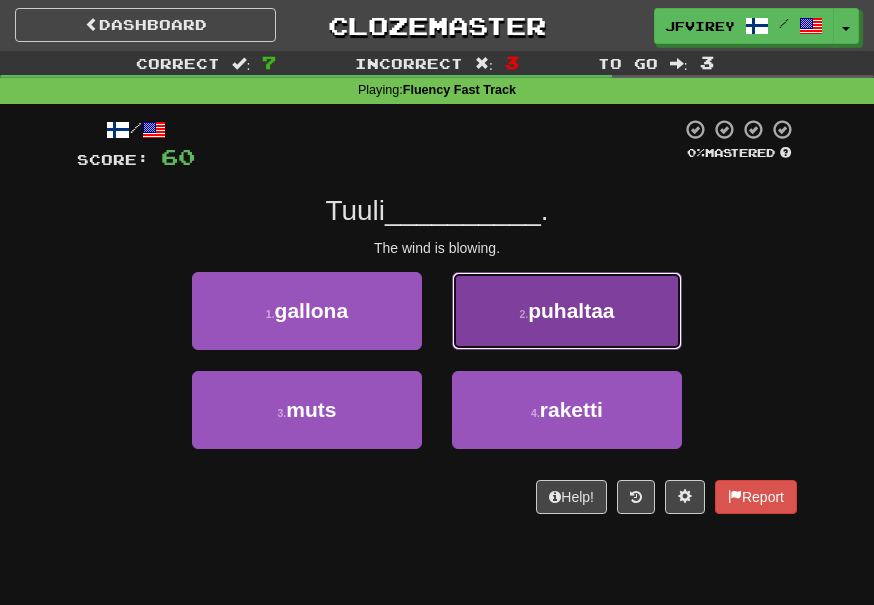 click on "puhaltaa" at bounding box center (571, 310) 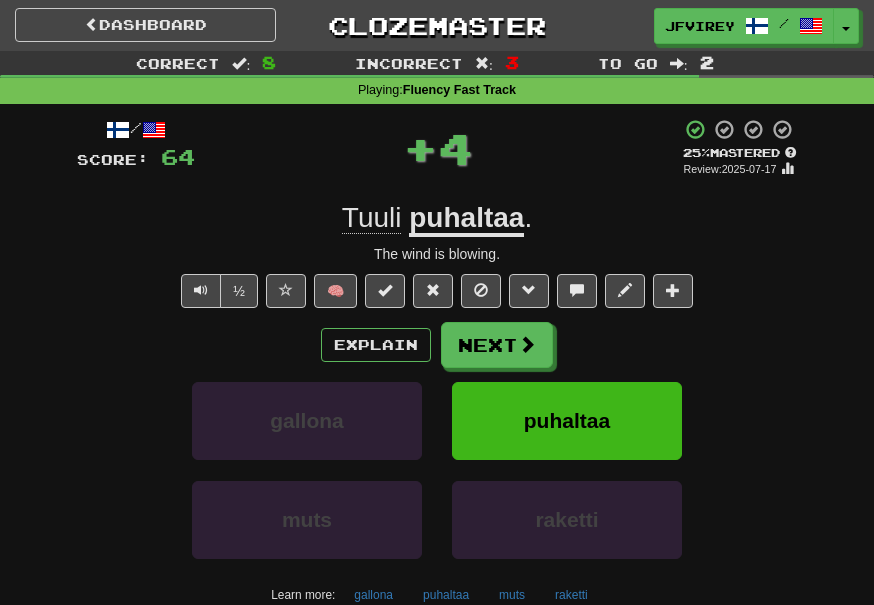 click on "½ 🧠" at bounding box center (437, 291) 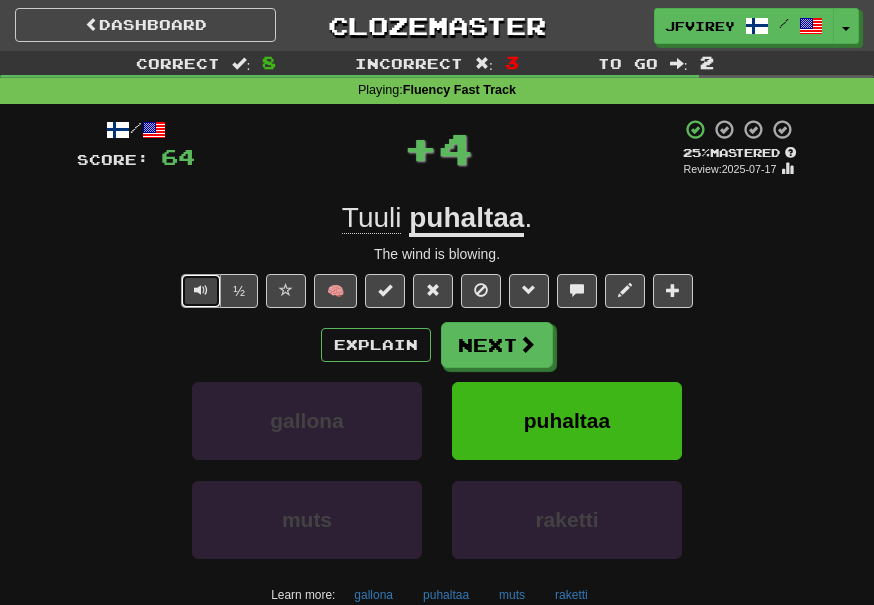 click at bounding box center [201, 290] 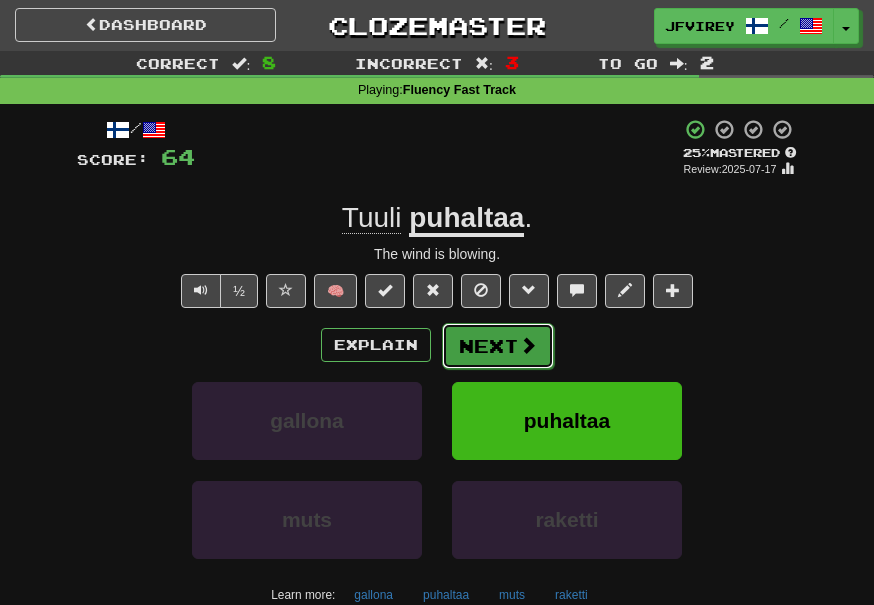 click on "Next" at bounding box center [498, 346] 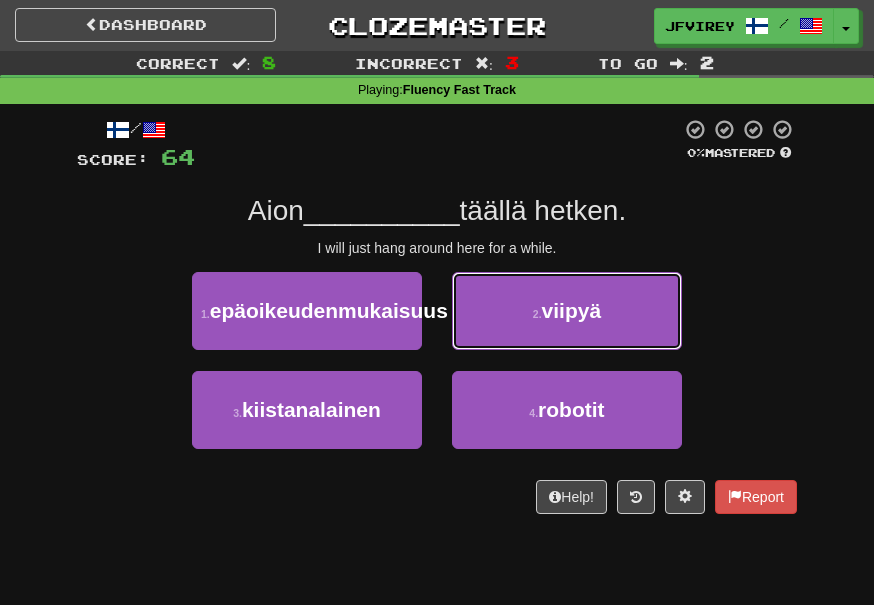 drag, startPoint x: 578, startPoint y: 314, endPoint x: 592, endPoint y: 308, distance: 15.231546 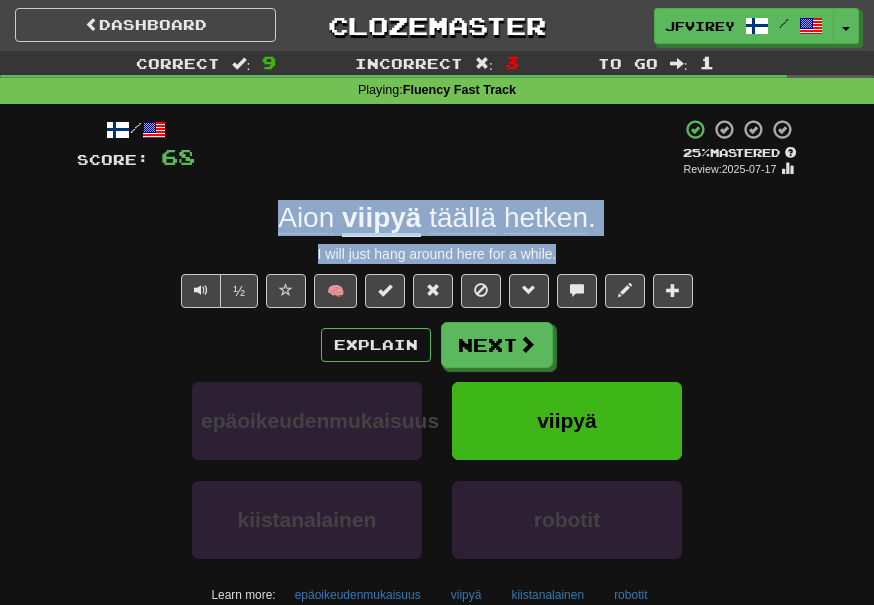 drag, startPoint x: 604, startPoint y: 252, endPoint x: 228, endPoint y: 228, distance: 376.76517 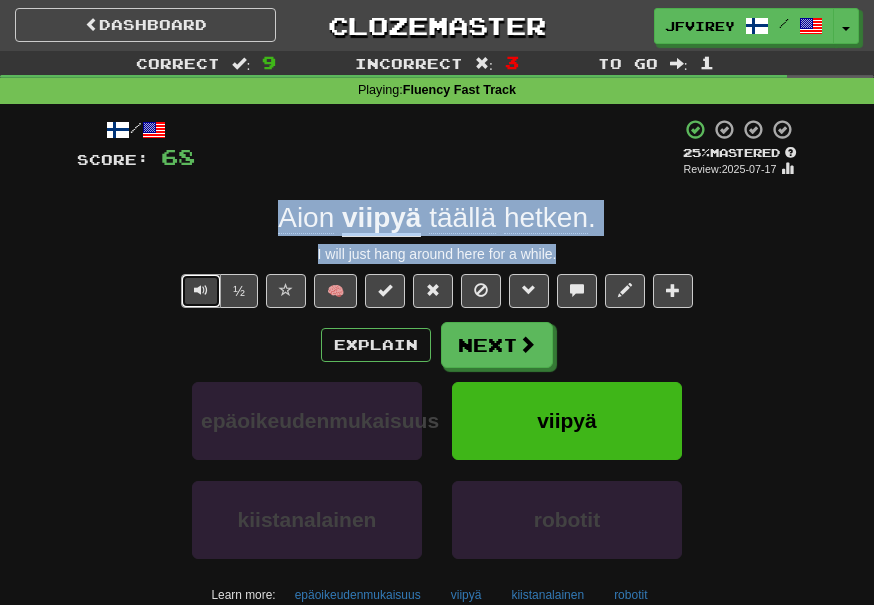 click at bounding box center [201, 290] 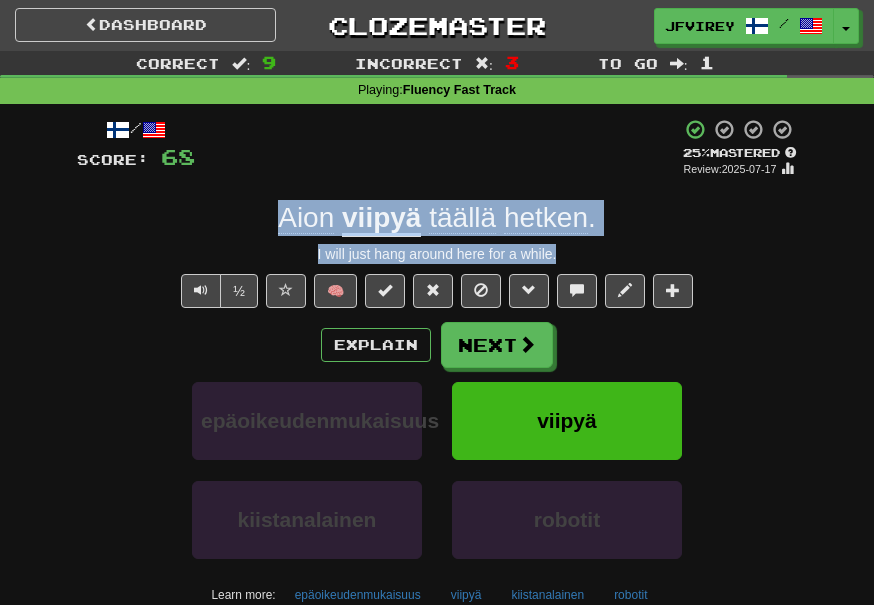 click on "viipyä" at bounding box center (381, 219) 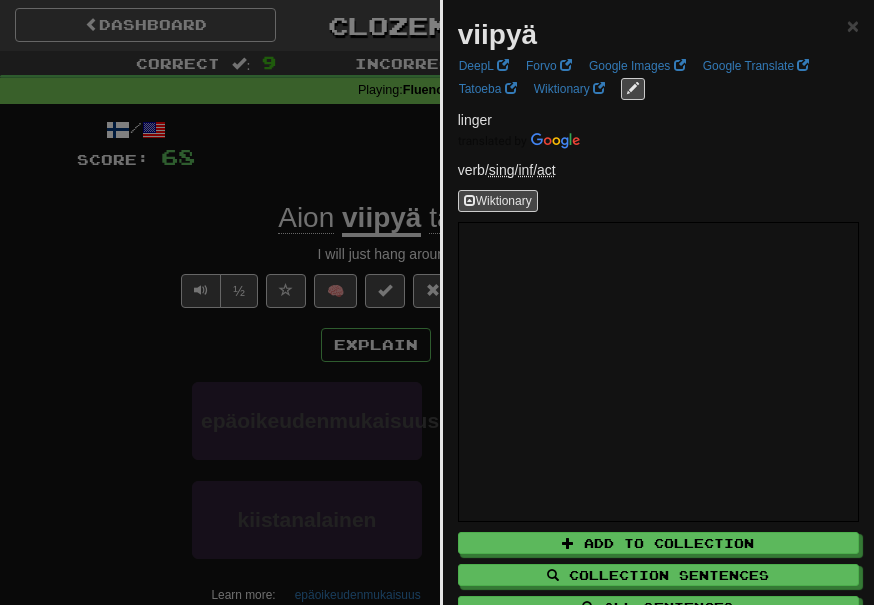 click at bounding box center [437, 302] 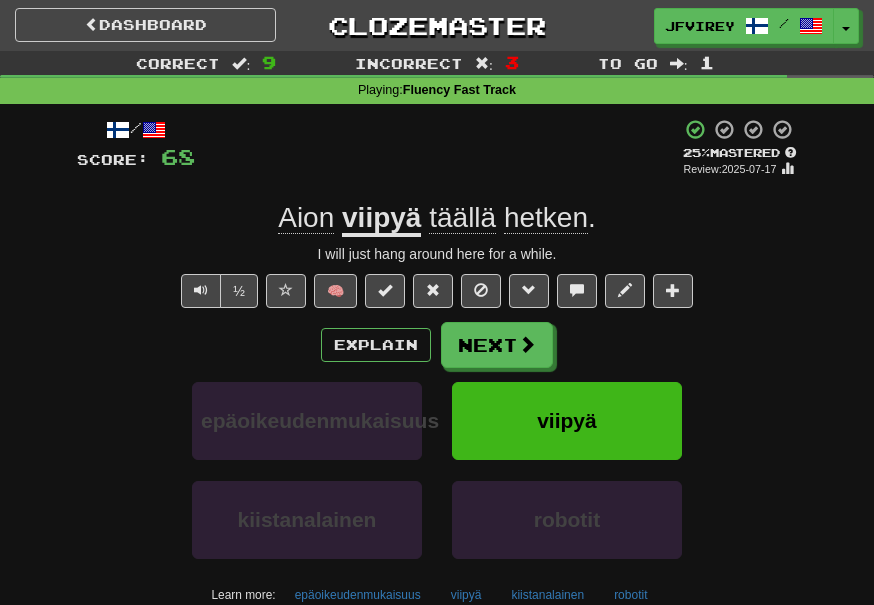 click on "viipyä" at bounding box center (381, 219) 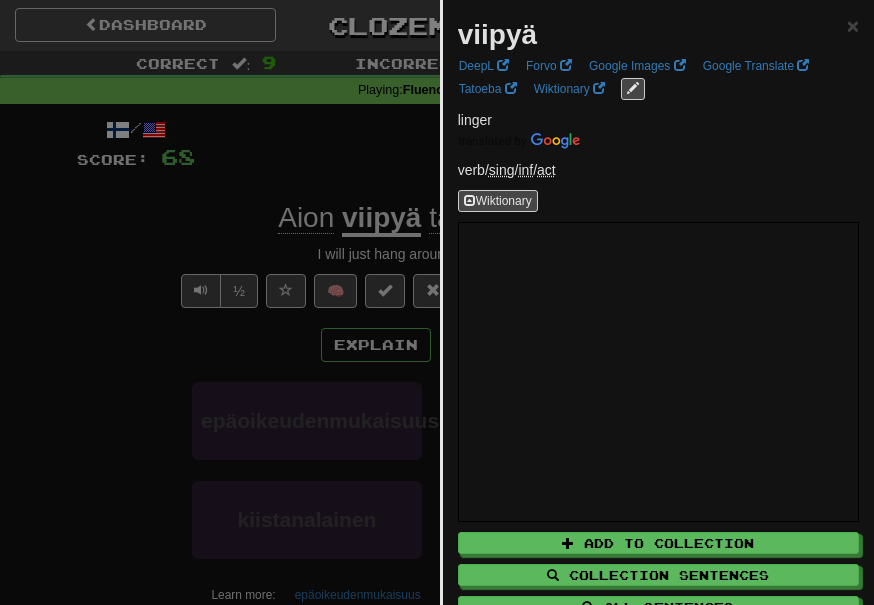 click at bounding box center (437, 302) 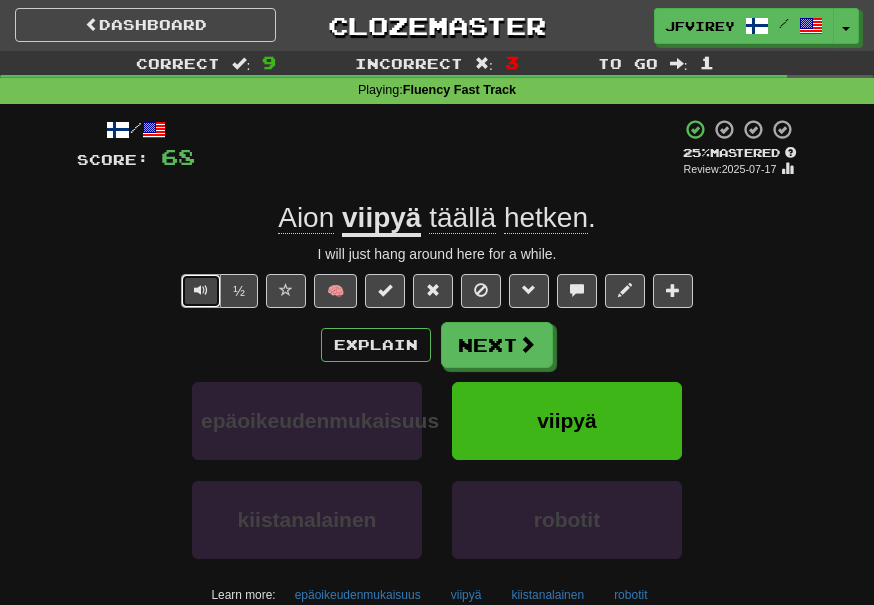 click at bounding box center (201, 290) 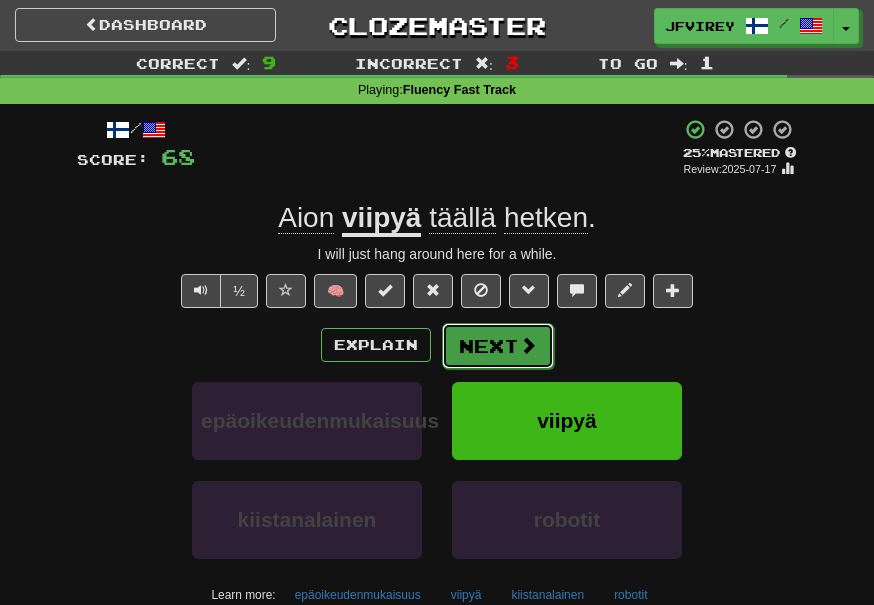 click on "Next" at bounding box center (498, 346) 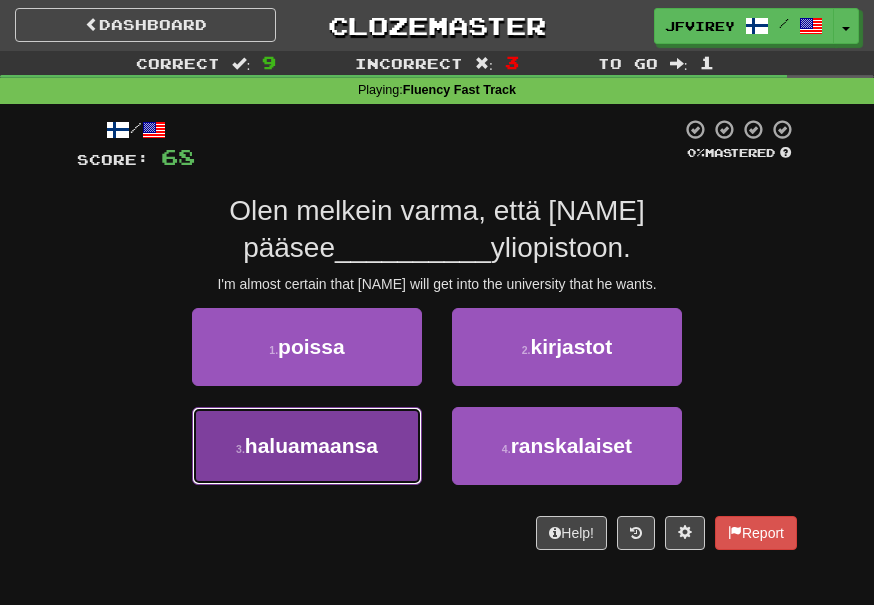 click on "haluamaansa" at bounding box center [311, 445] 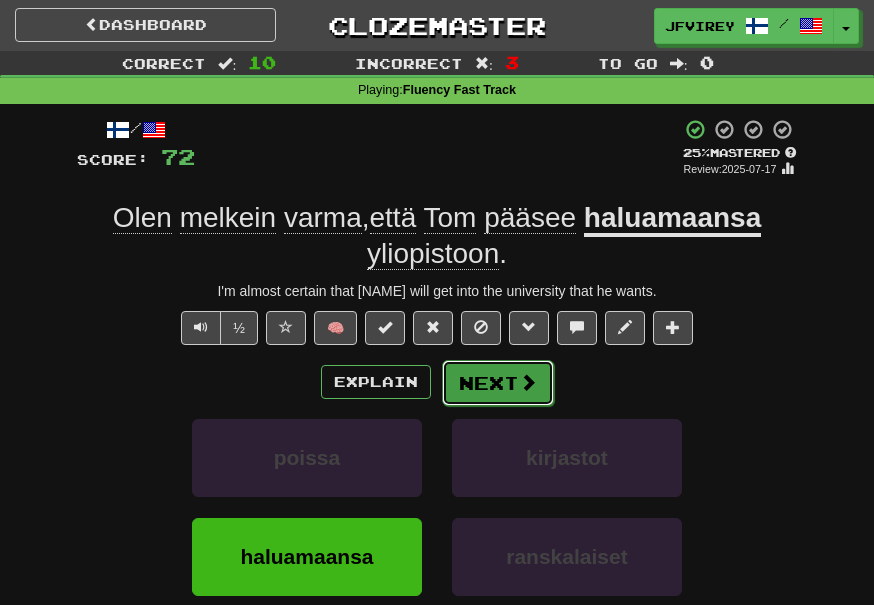 click on "Next" at bounding box center [498, 383] 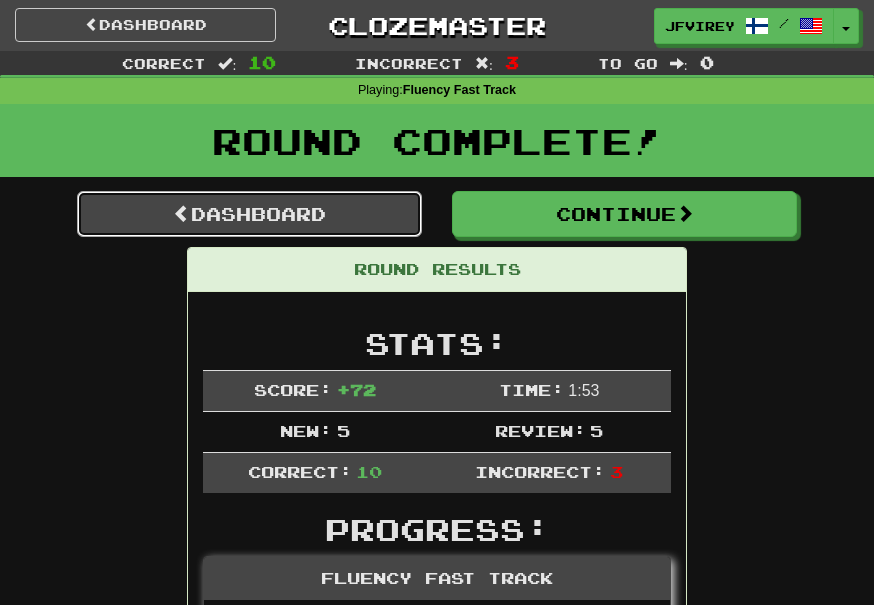 click on "Dashboard" at bounding box center (249, 214) 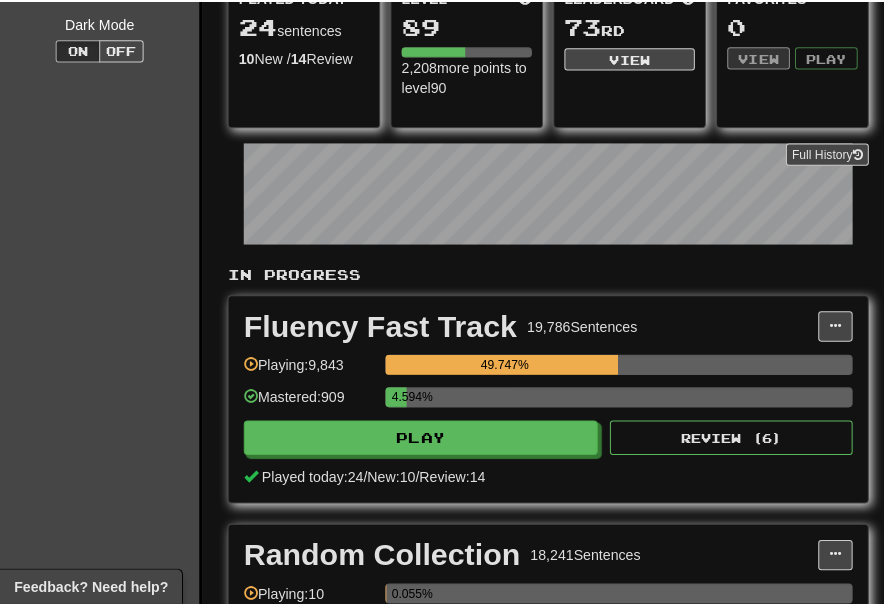 scroll, scrollTop: 266, scrollLeft: 0, axis: vertical 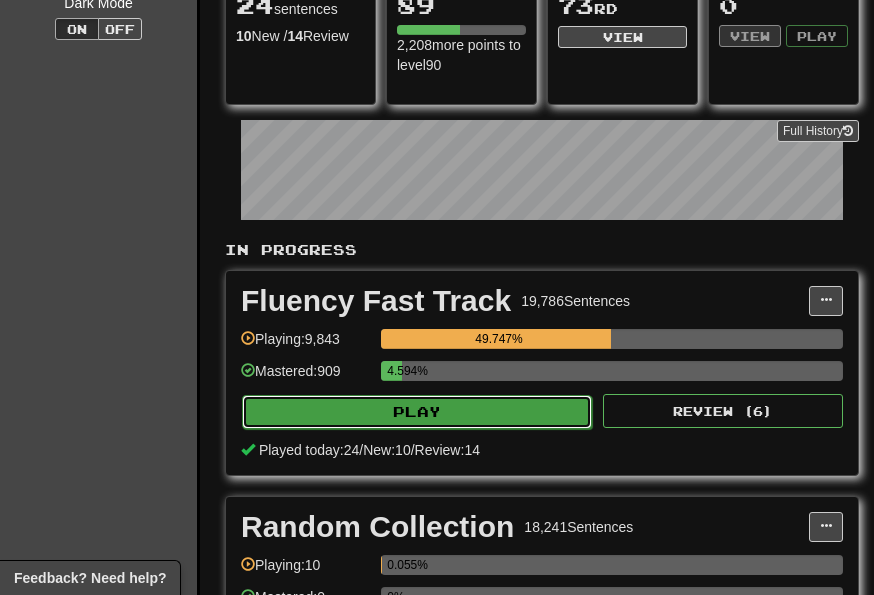click on "Play" at bounding box center (417, 412) 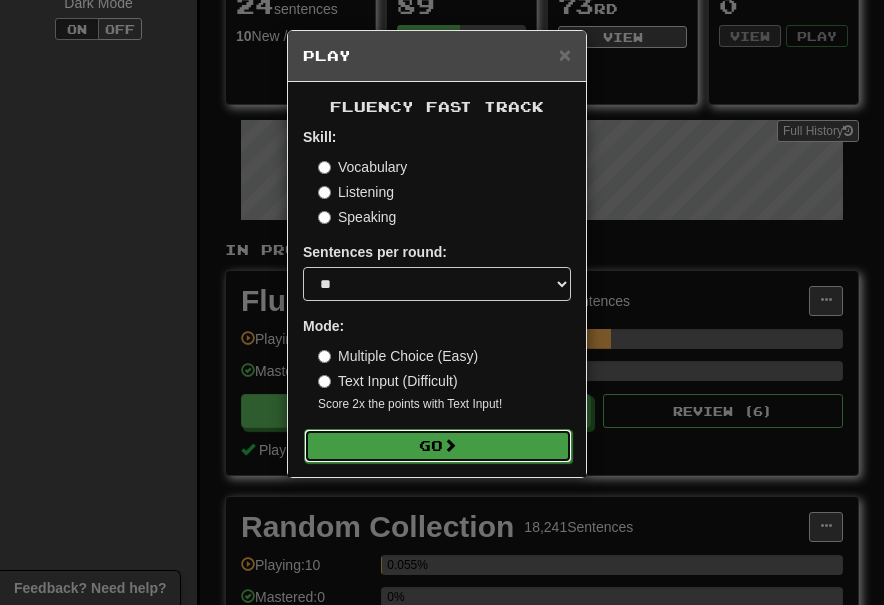 click on "Go" at bounding box center [438, 446] 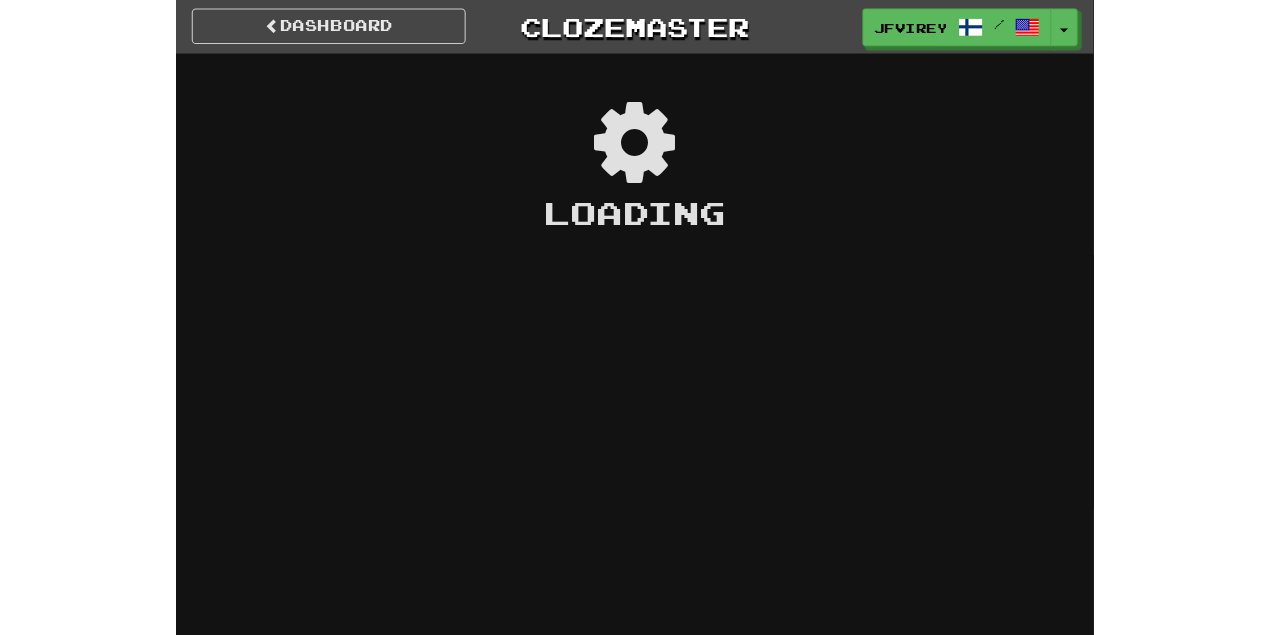 scroll, scrollTop: 0, scrollLeft: 0, axis: both 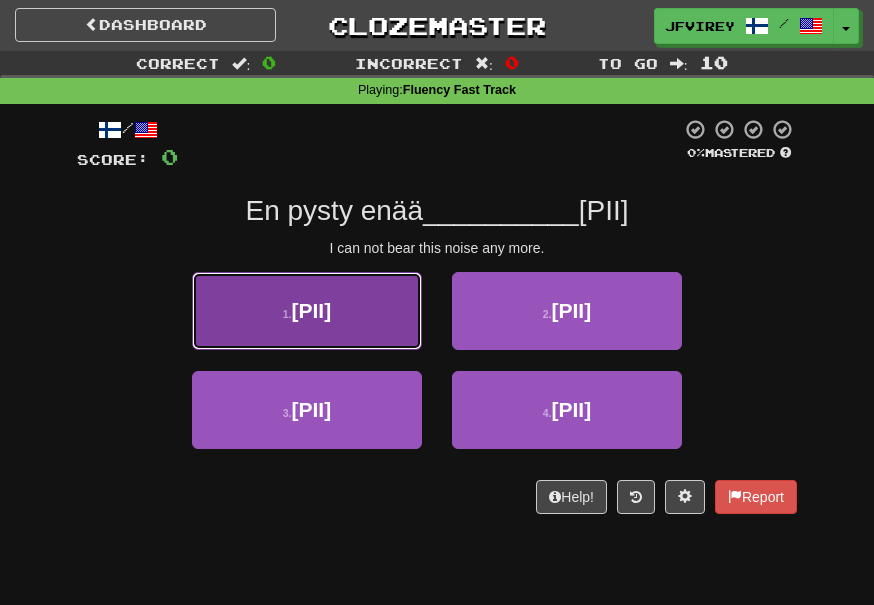 click on "[PII]" at bounding box center (312, 310) 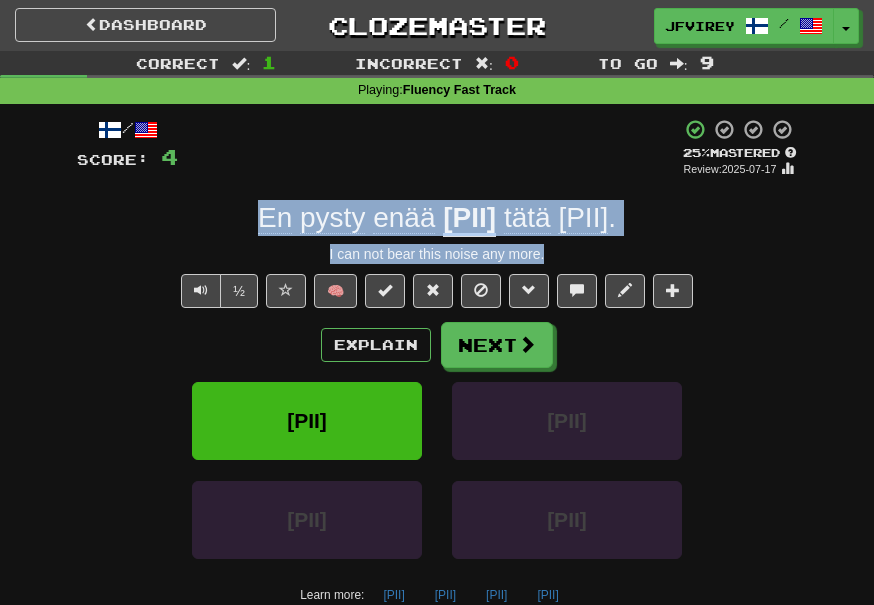 drag, startPoint x: 555, startPoint y: 256, endPoint x: 184, endPoint y: 211, distance: 373.71915 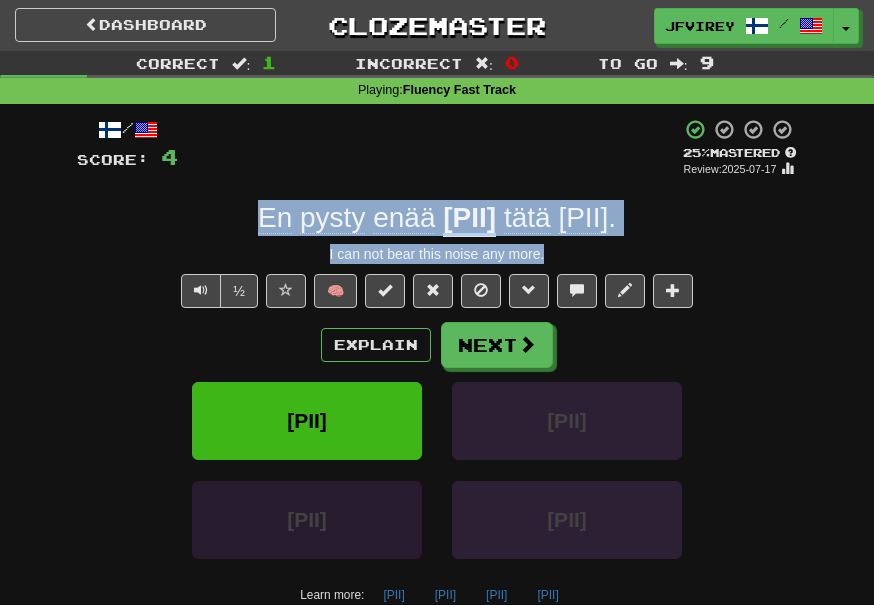 copy on "En pysty enää sietämään tätä meteliä. I can not bear this noise any more." 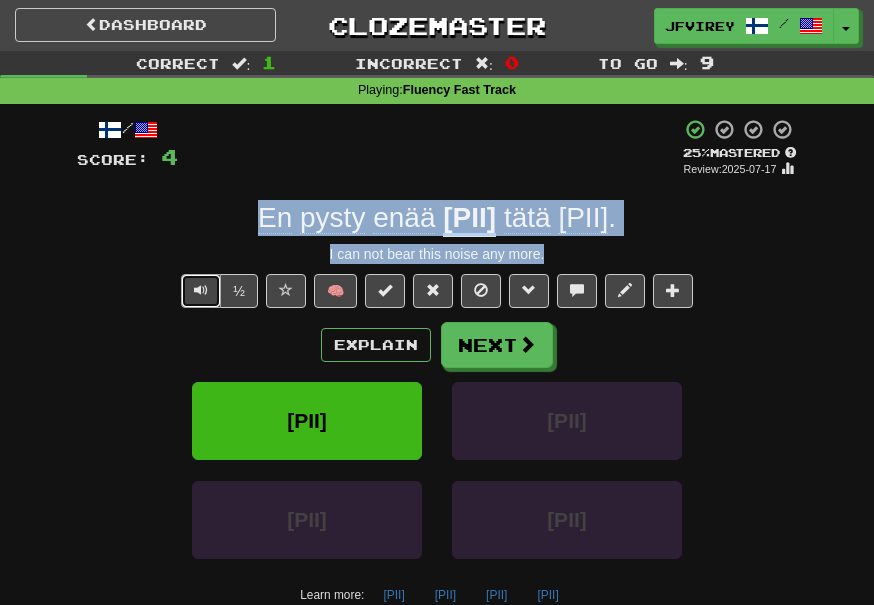 click at bounding box center (201, 290) 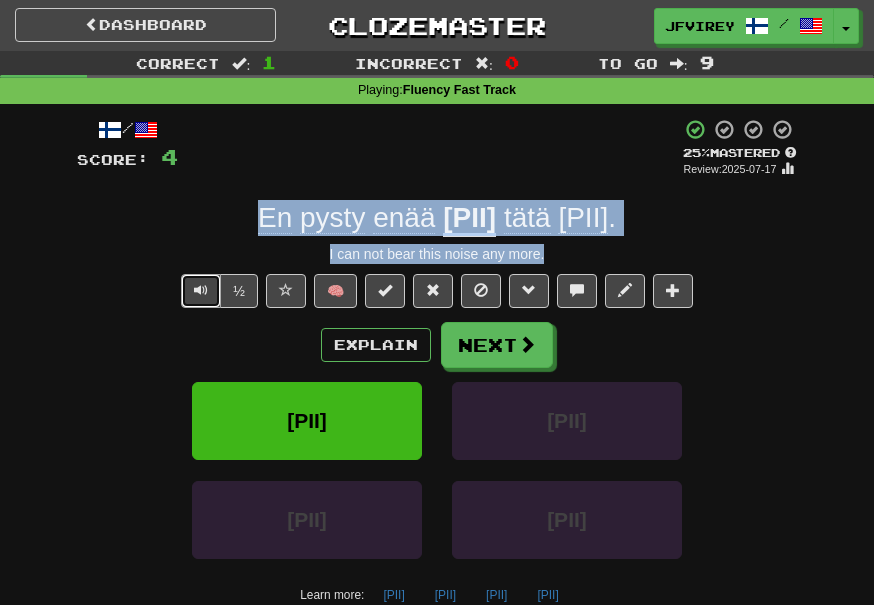 click at bounding box center [201, 290] 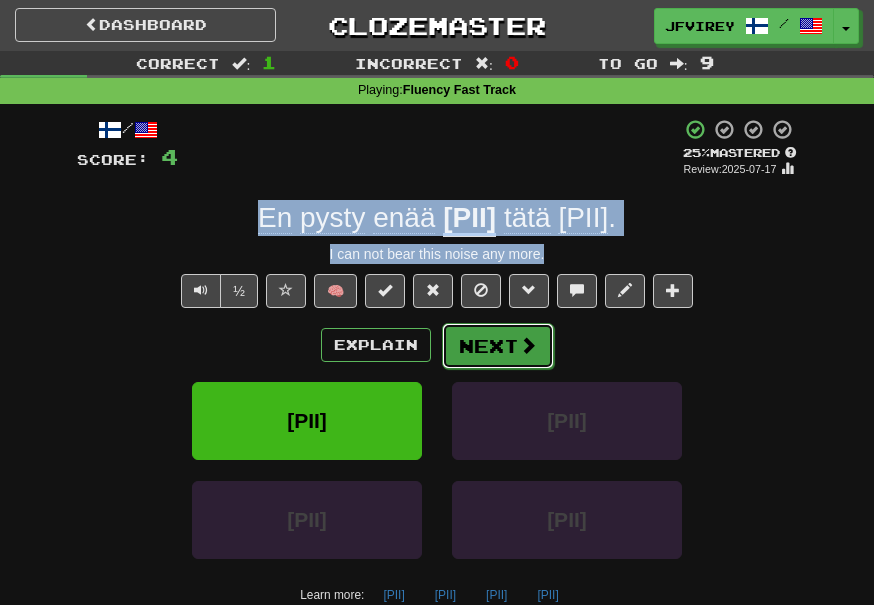 click on "Next" at bounding box center (498, 346) 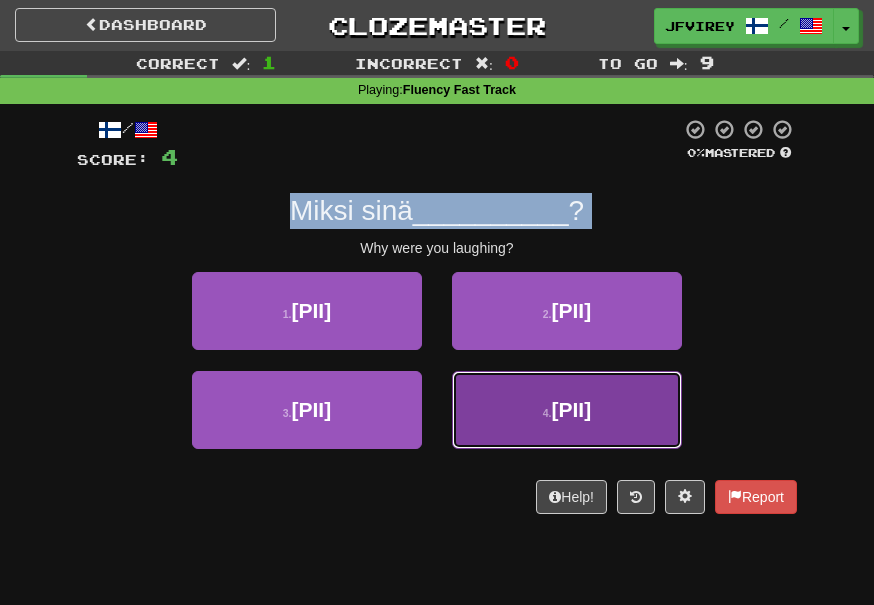 click on "[PII]" at bounding box center [567, 410] 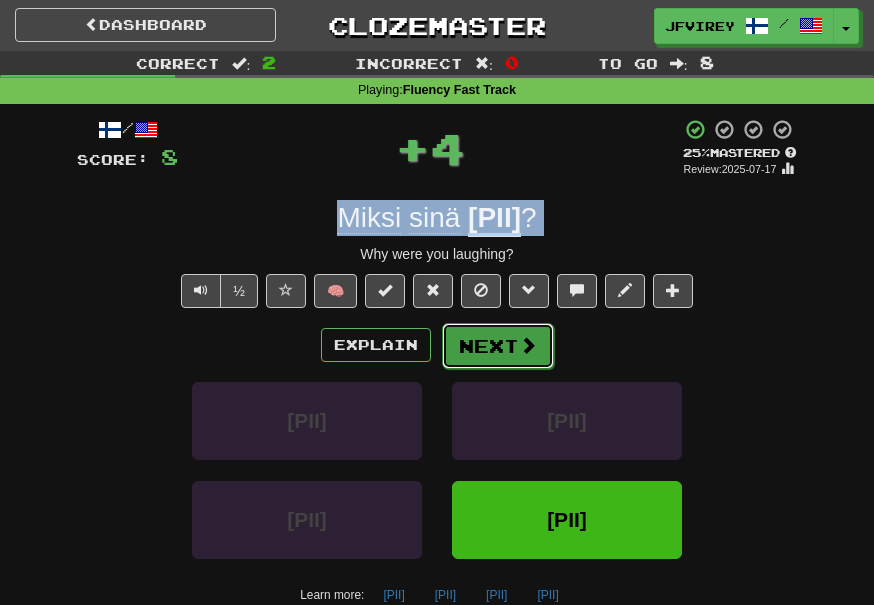 click on "Next" at bounding box center (498, 346) 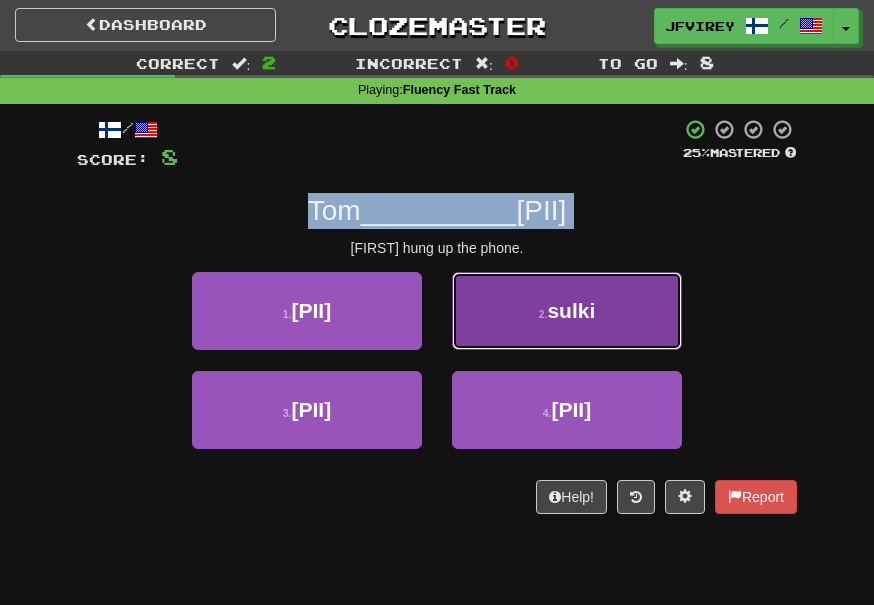 click on "[PII]" at bounding box center (567, 311) 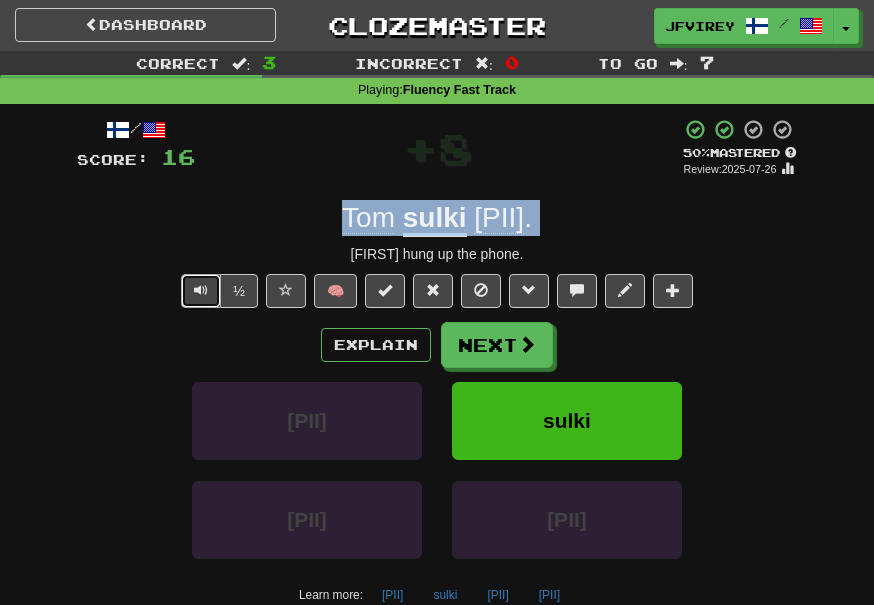 click at bounding box center (201, 290) 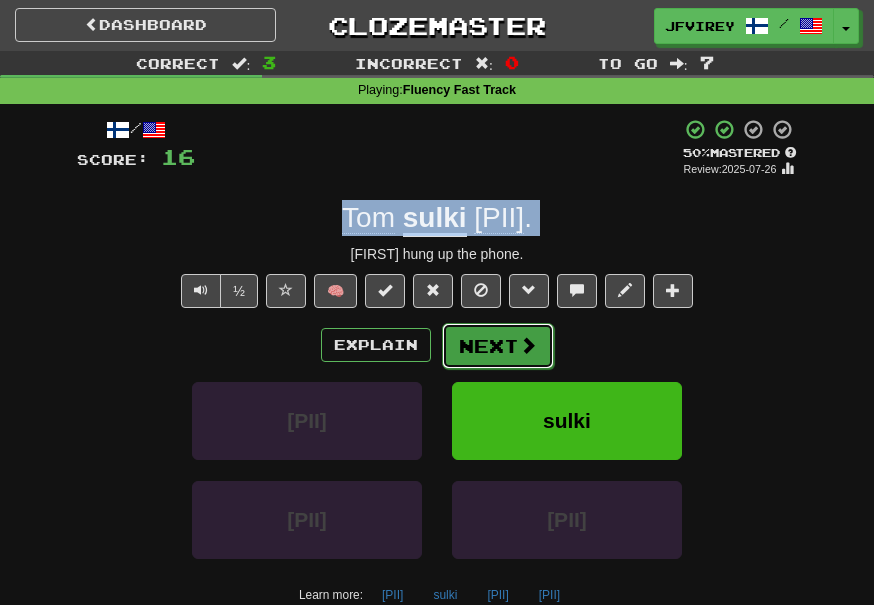 click on "Next" at bounding box center (498, 346) 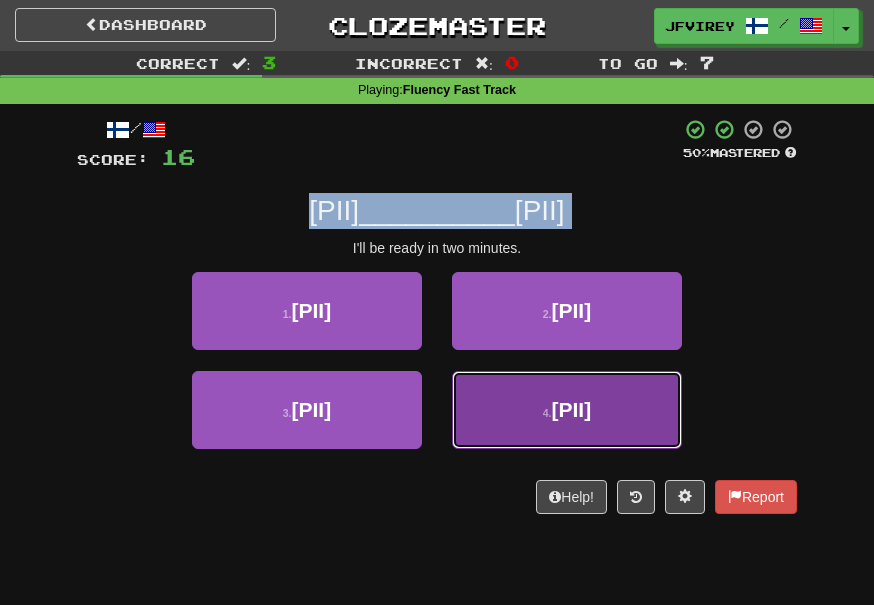 click on "[PII]" at bounding box center (572, 409) 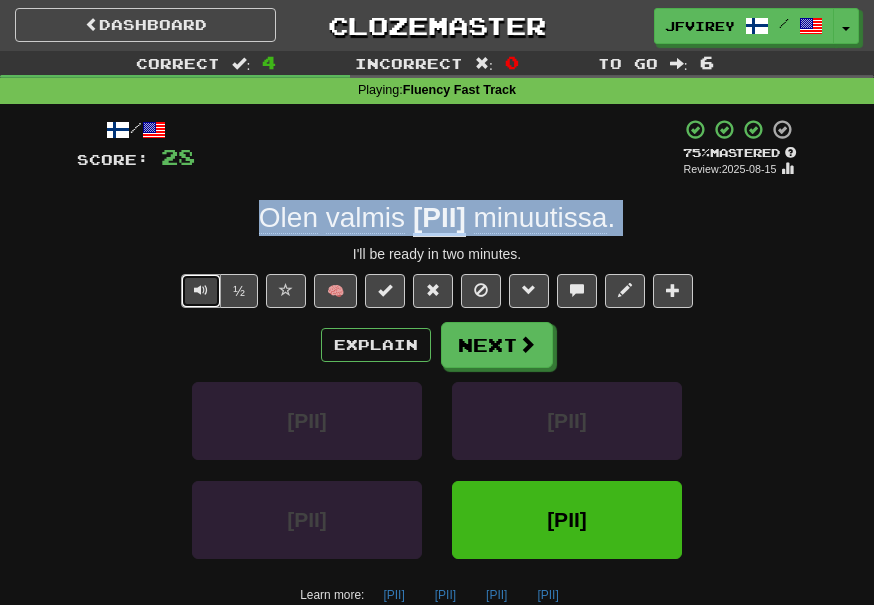 click at bounding box center (201, 291) 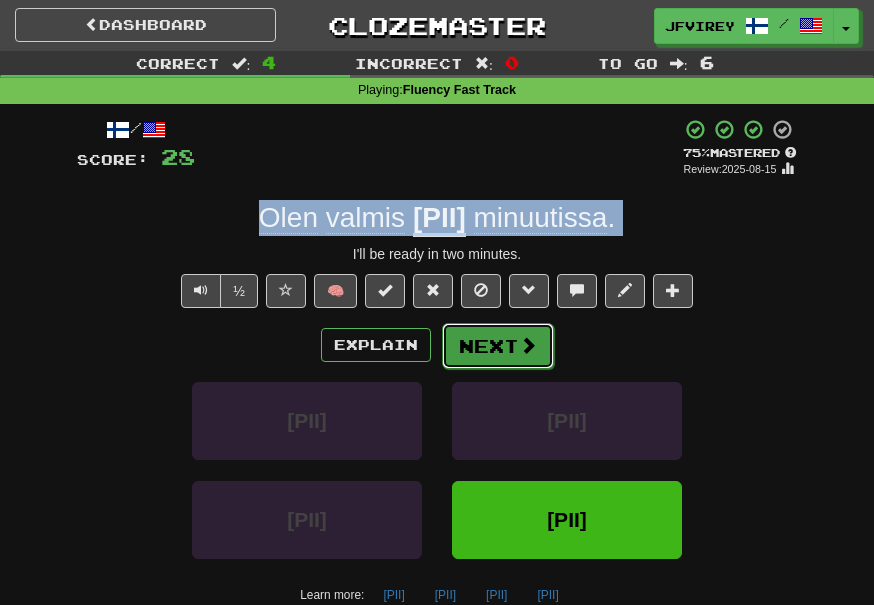 click on "Next" at bounding box center (498, 346) 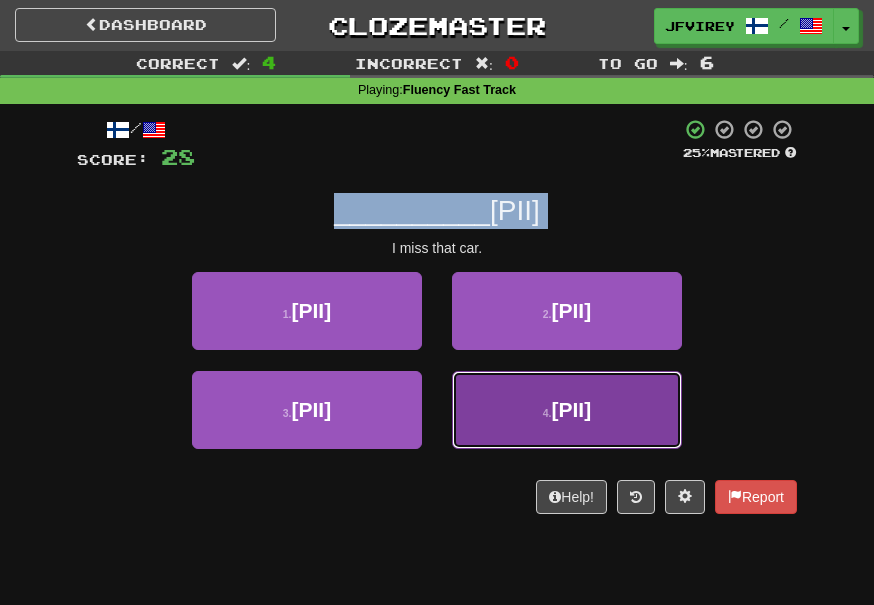 click on "[PII]" at bounding box center [572, 409] 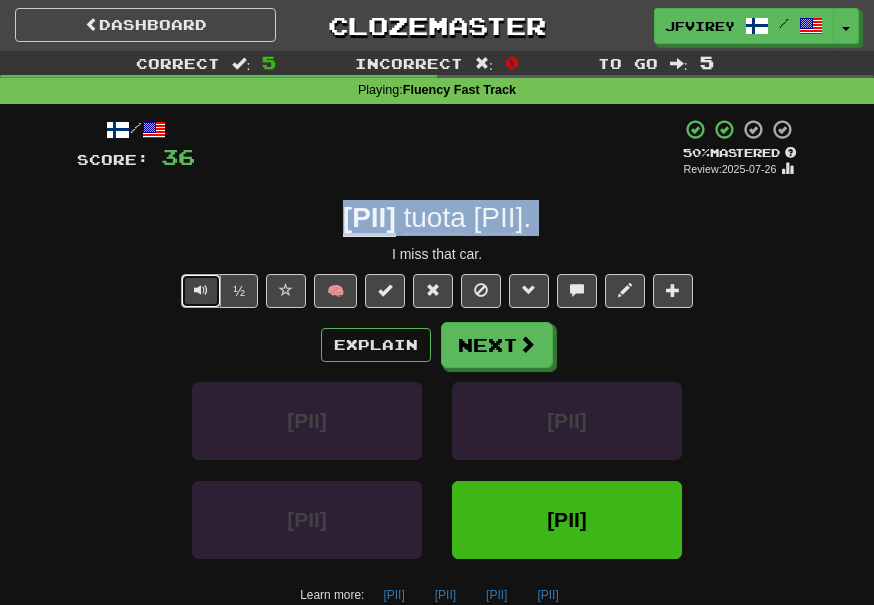 click at bounding box center [201, 291] 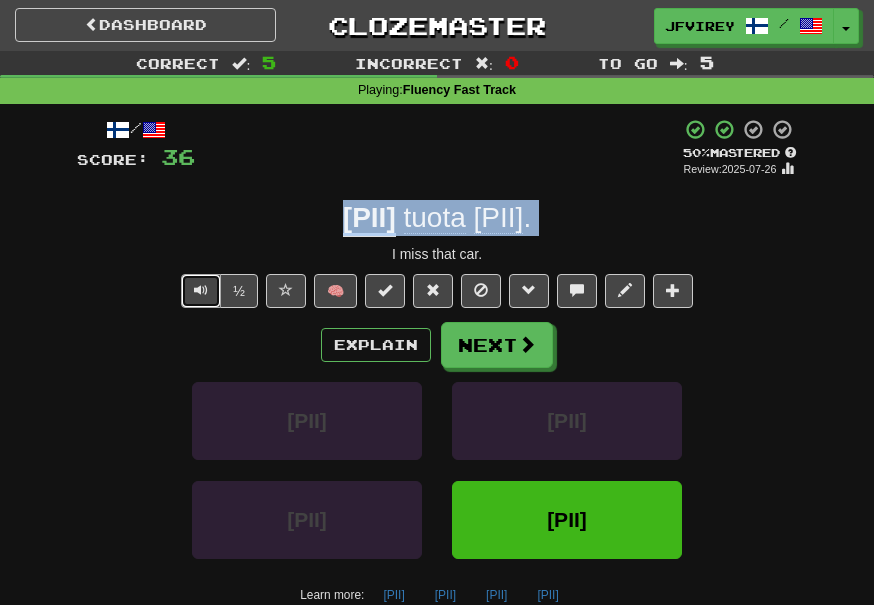 click at bounding box center [201, 290] 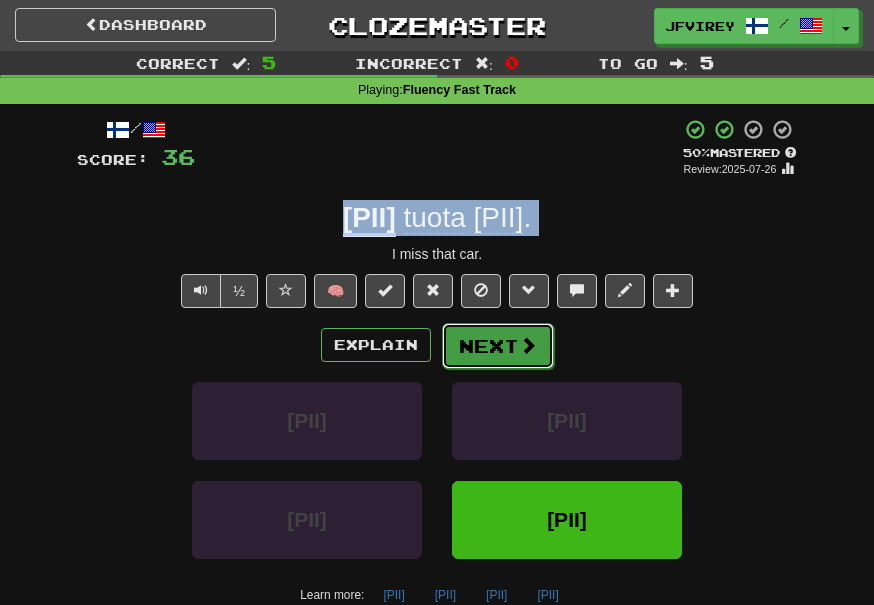 click on "Next" at bounding box center [498, 346] 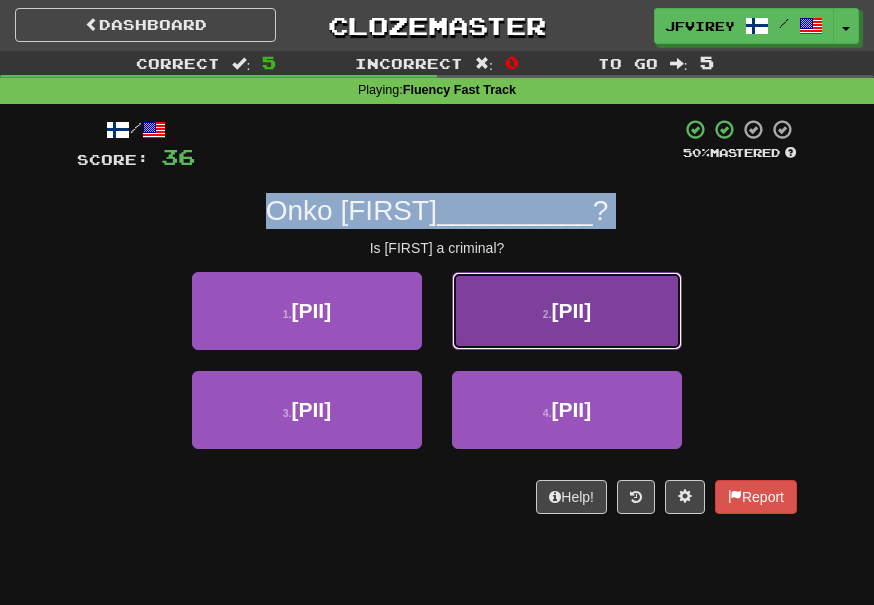 click on "[PII]" at bounding box center (567, 311) 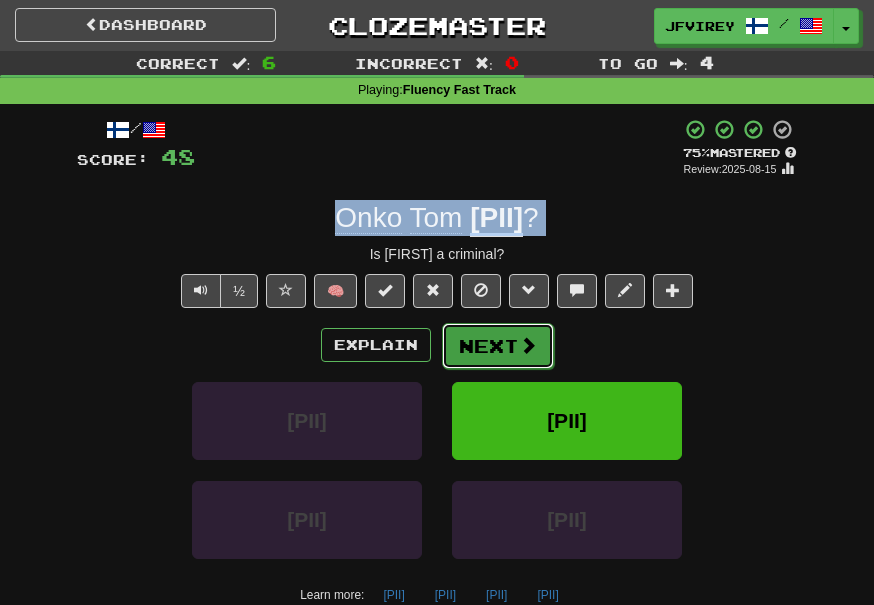 click on "Next" at bounding box center [498, 346] 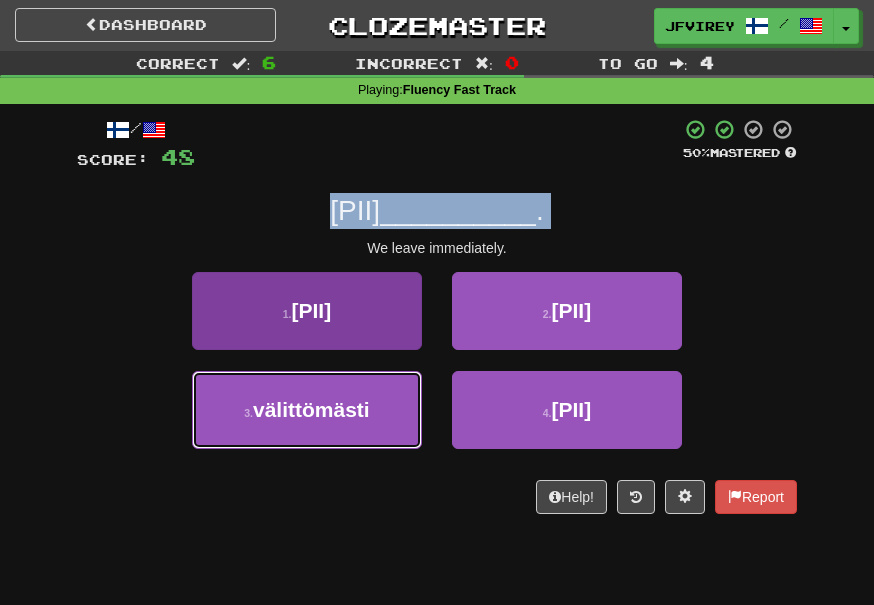 click on "[PII]" at bounding box center (307, 410) 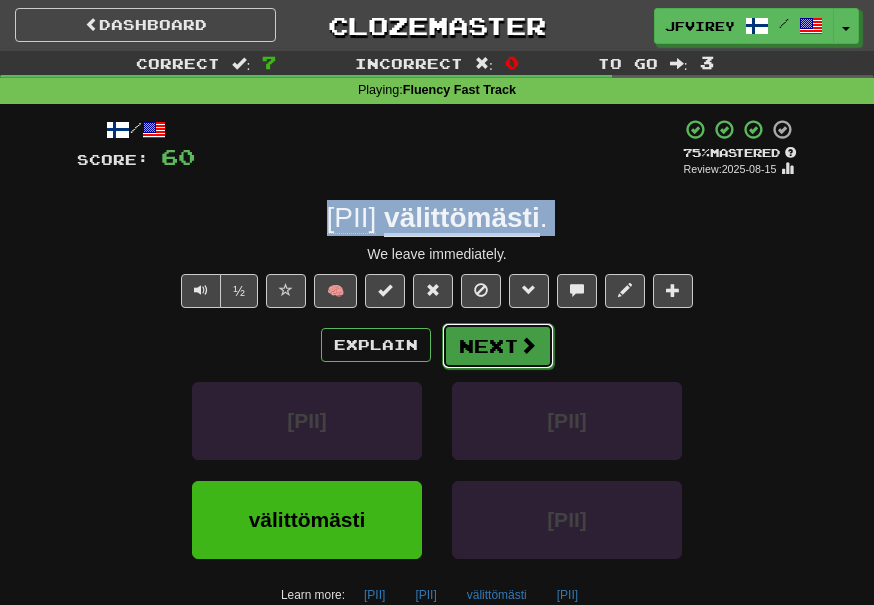 click on "Next" at bounding box center [498, 346] 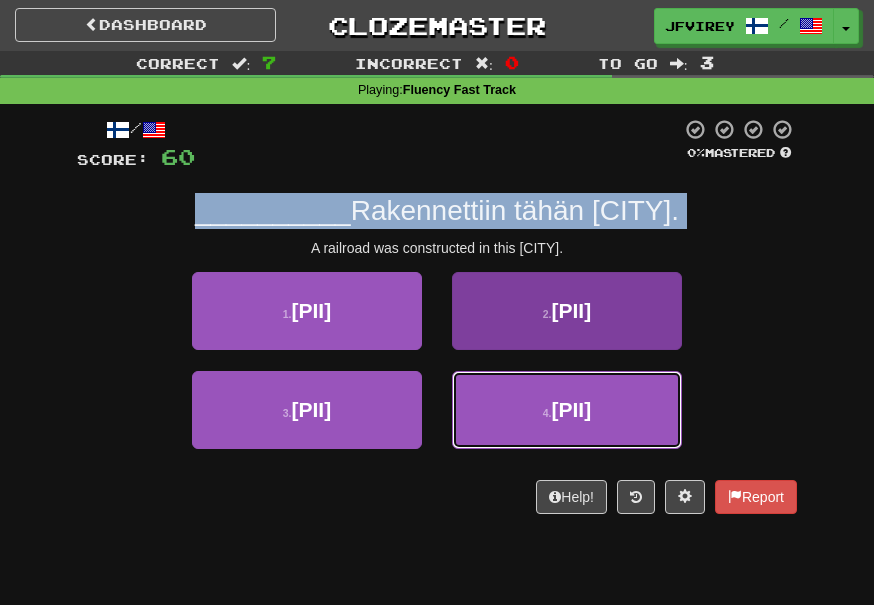 click on "[PII]" at bounding box center [567, 410] 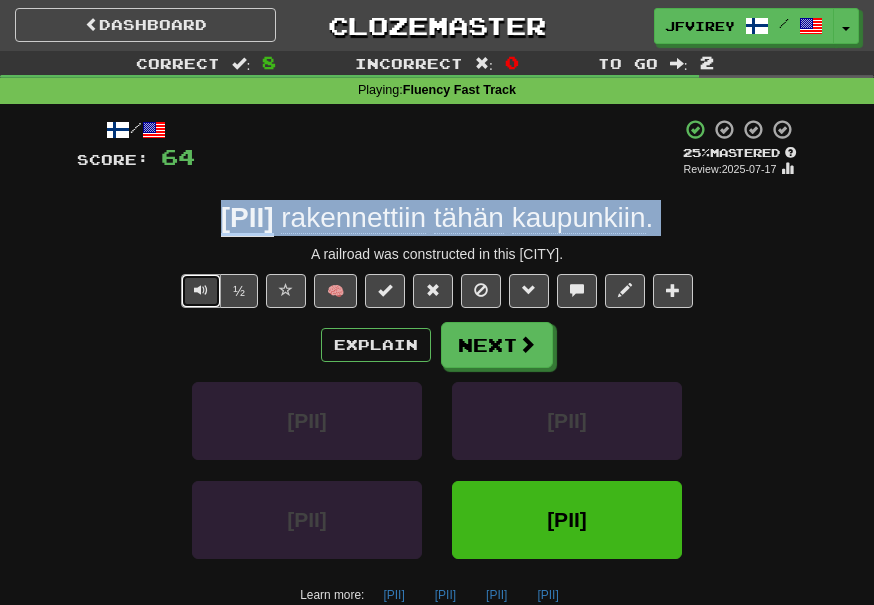 click at bounding box center (201, 291) 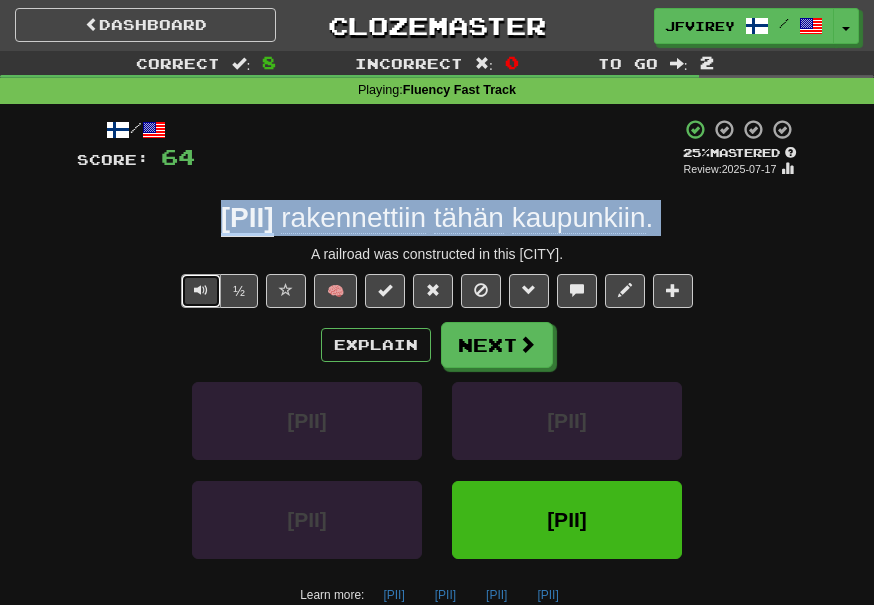 click at bounding box center [201, 291] 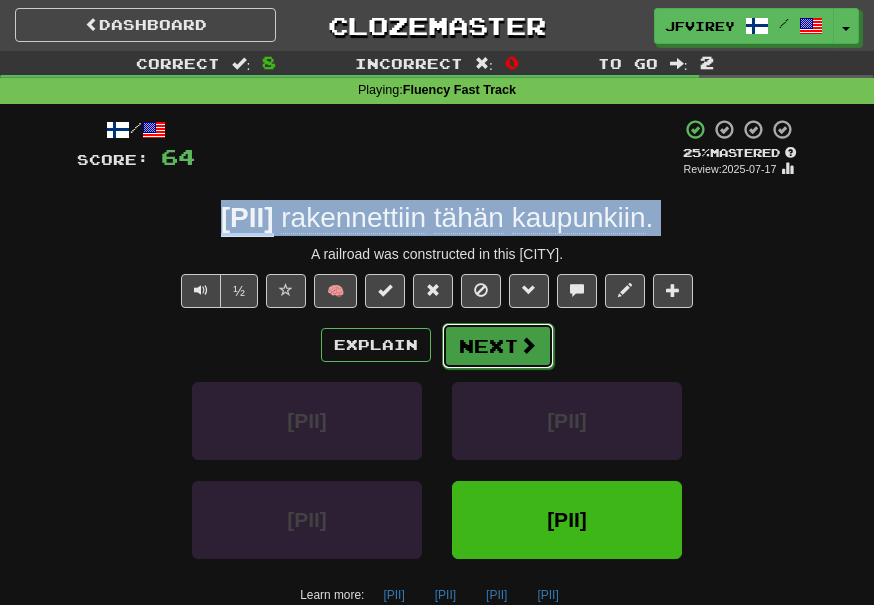 click on "Next" at bounding box center (498, 346) 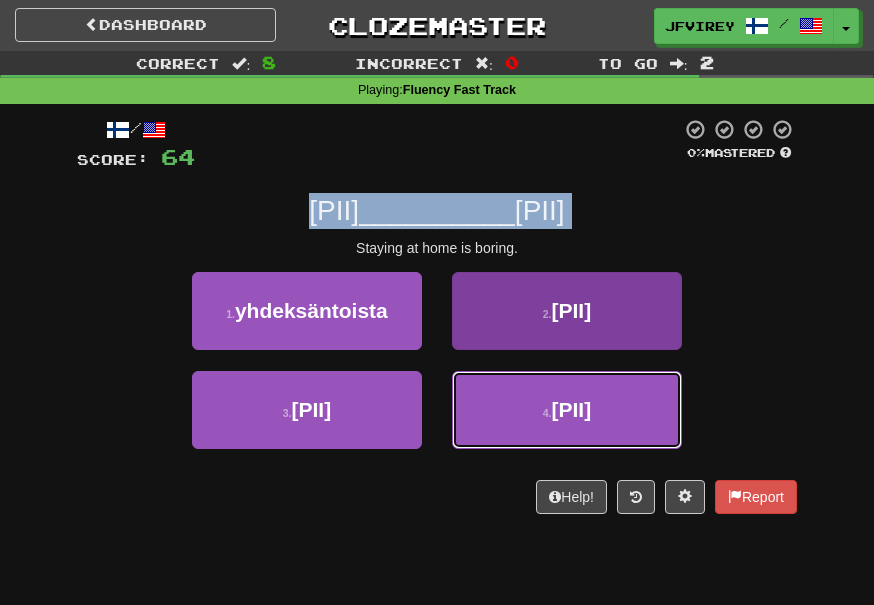 click on "4 ." at bounding box center [547, 413] 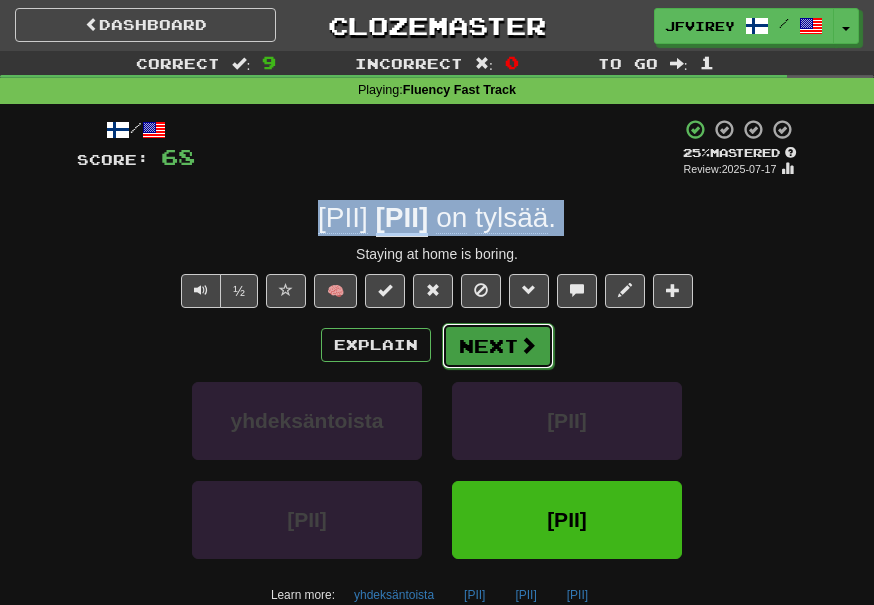 click on "Next" at bounding box center [498, 346] 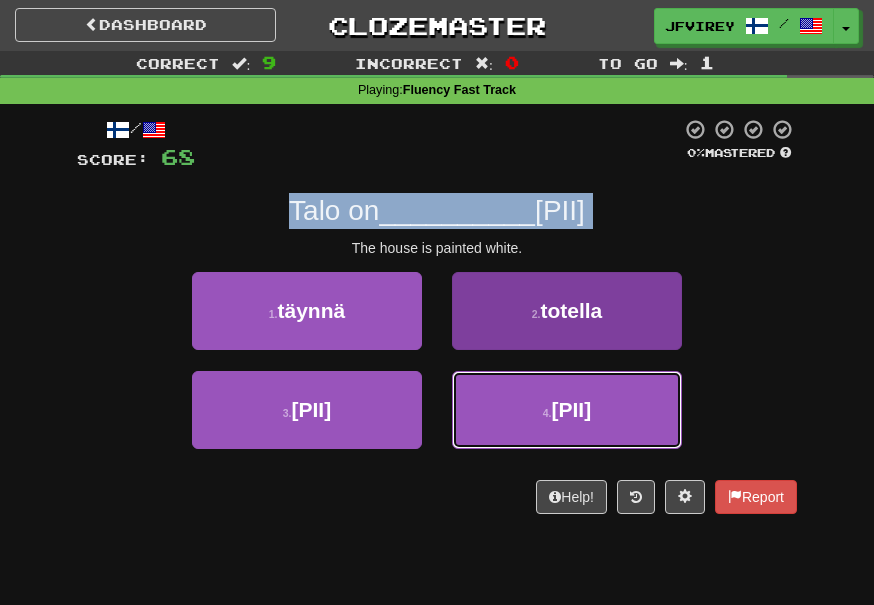 click on "[PII]" at bounding box center (572, 409) 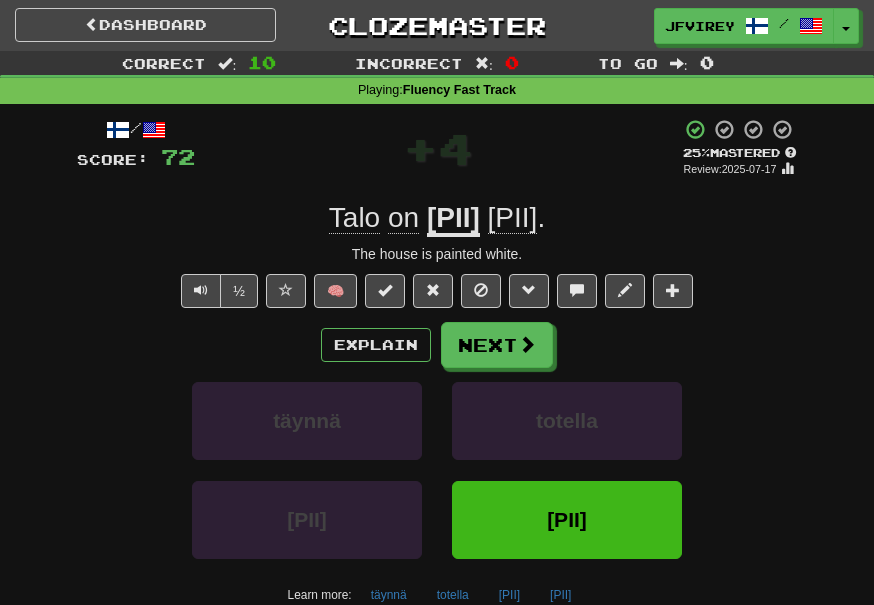 click on "The house is painted white." at bounding box center (437, 254) 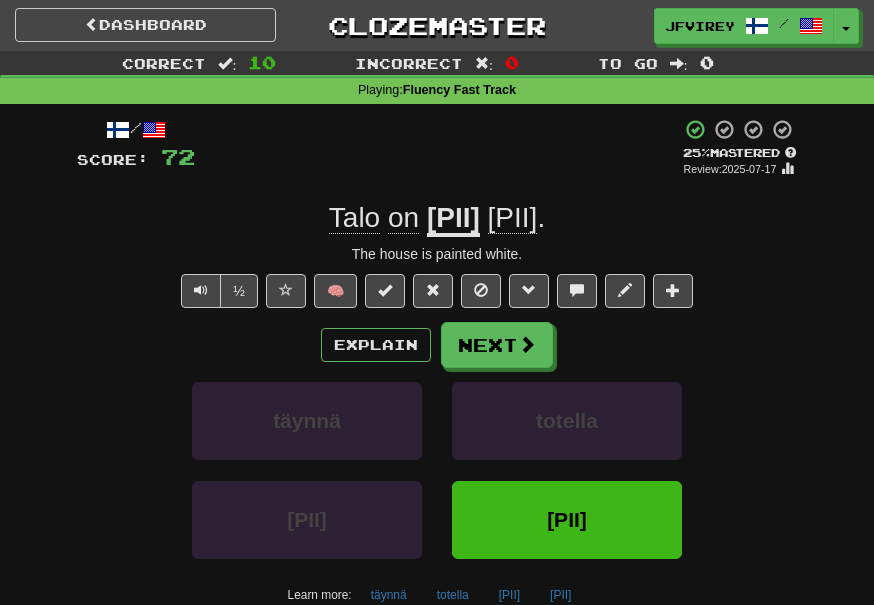 click on "/ Score: 72 + 4 25 % Mastered Review: 2025-07-17 Talo on [PII] maalattu. The house is painted white. ½ 🧠 Explain Next täynnä totella kyljykset [PII] Learn more: täynnä totella kyljykset [PII] Help! Report Sentence Source" at bounding box center [437, 402] 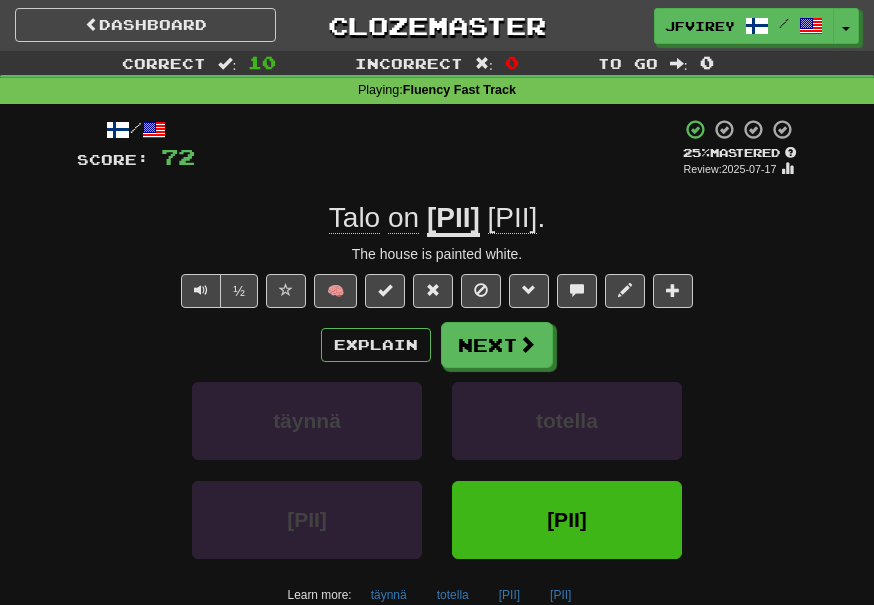 drag, startPoint x: 260, startPoint y: 217, endPoint x: 445, endPoint y: 236, distance: 185.97311 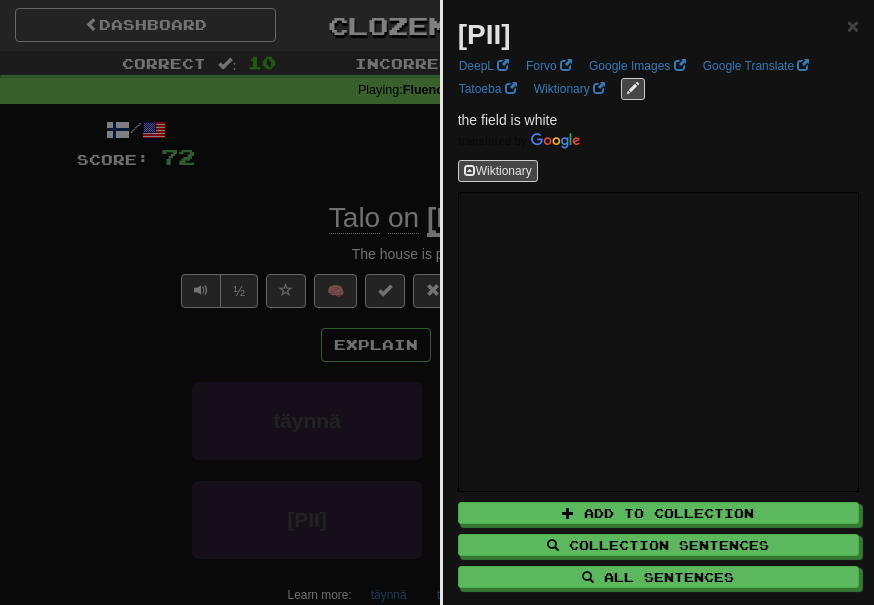click at bounding box center (437, 302) 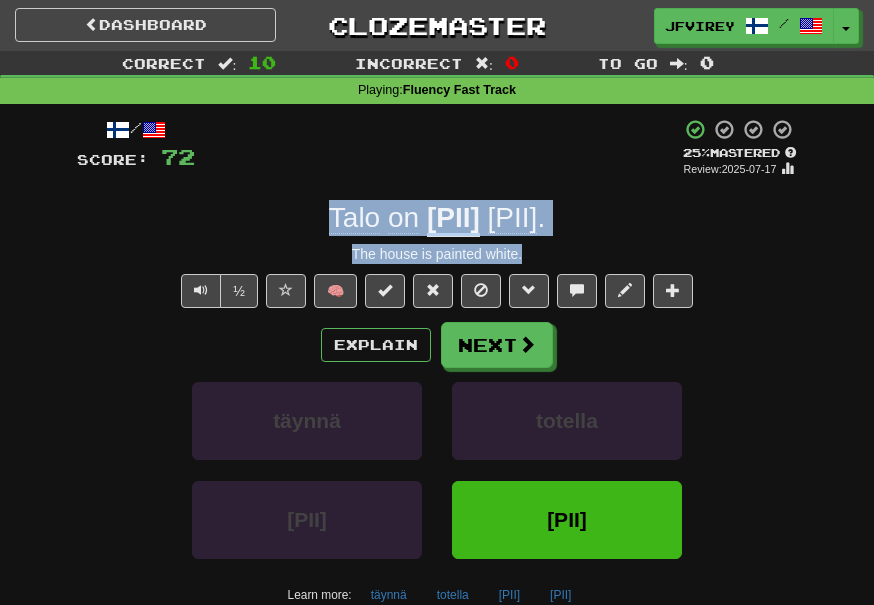 drag, startPoint x: 538, startPoint y: 252, endPoint x: 350, endPoint y: 214, distance: 191.80199 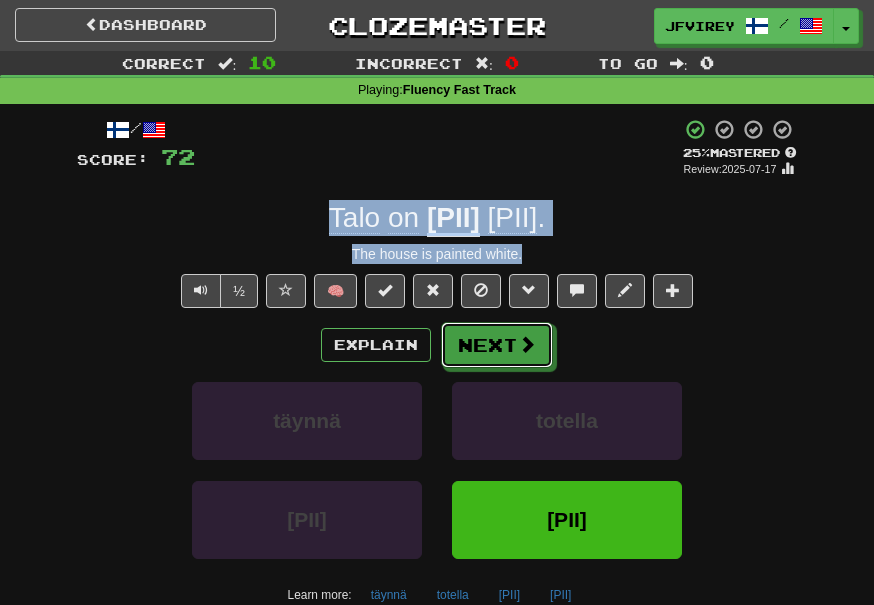 drag, startPoint x: 470, startPoint y: 332, endPoint x: 480, endPoint y: 330, distance: 10.198039 